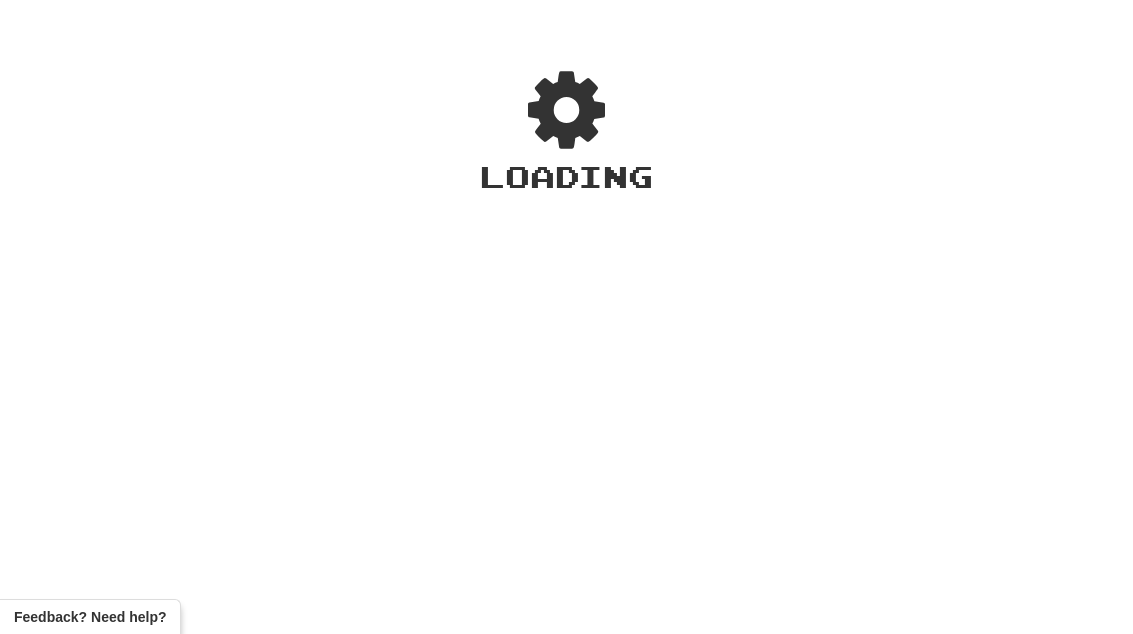 scroll, scrollTop: 0, scrollLeft: 0, axis: both 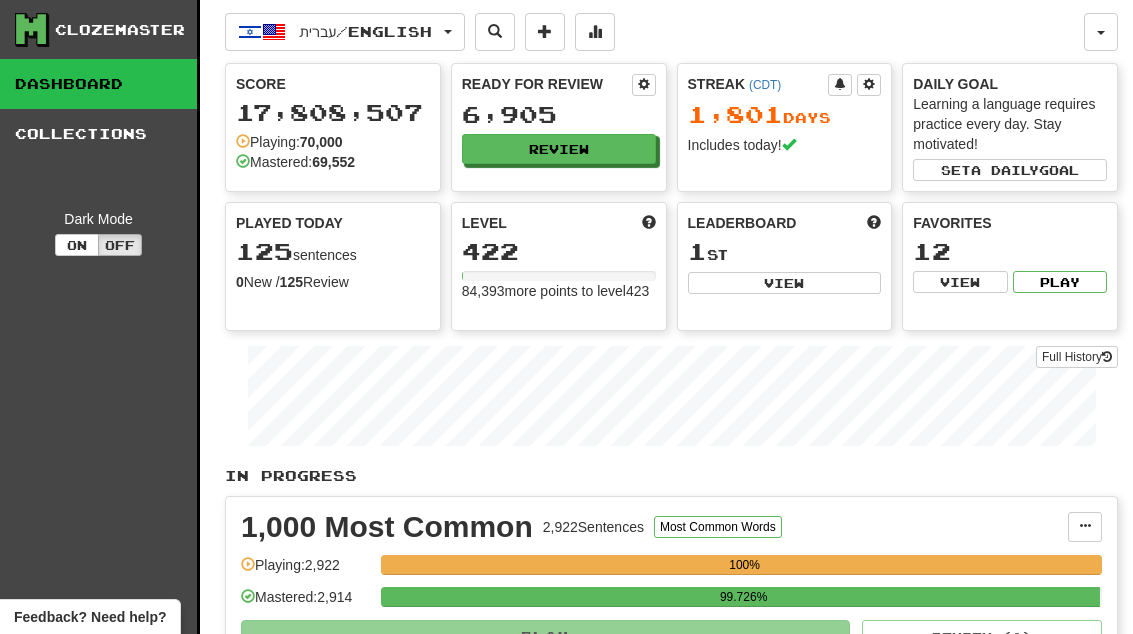click on "Review" at bounding box center [559, 149] 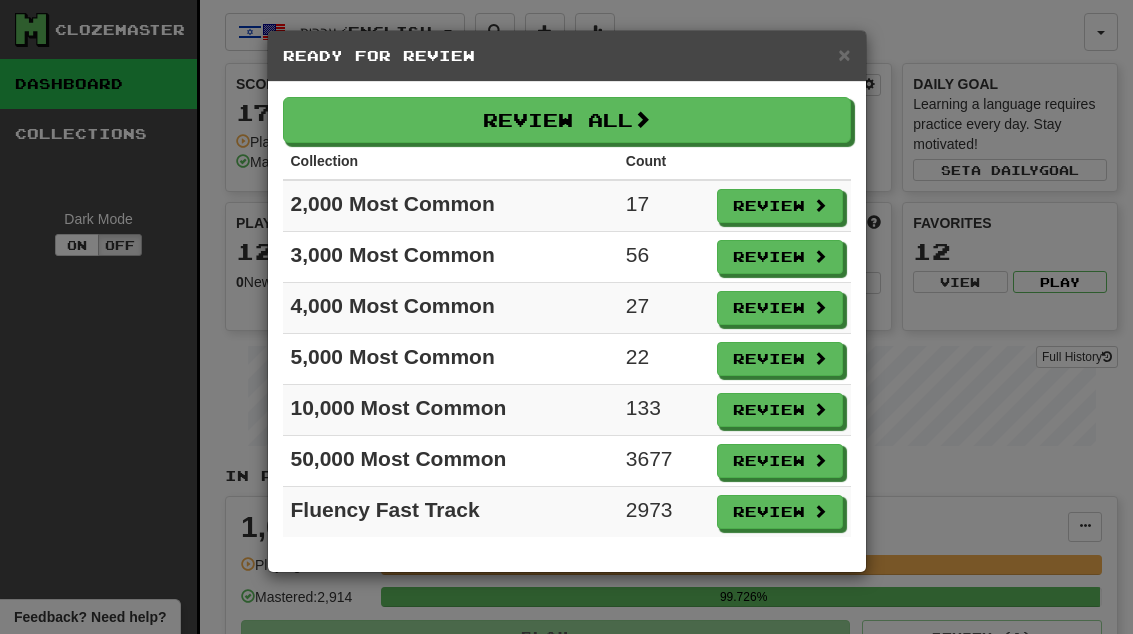 click on "Review" at bounding box center (780, 206) 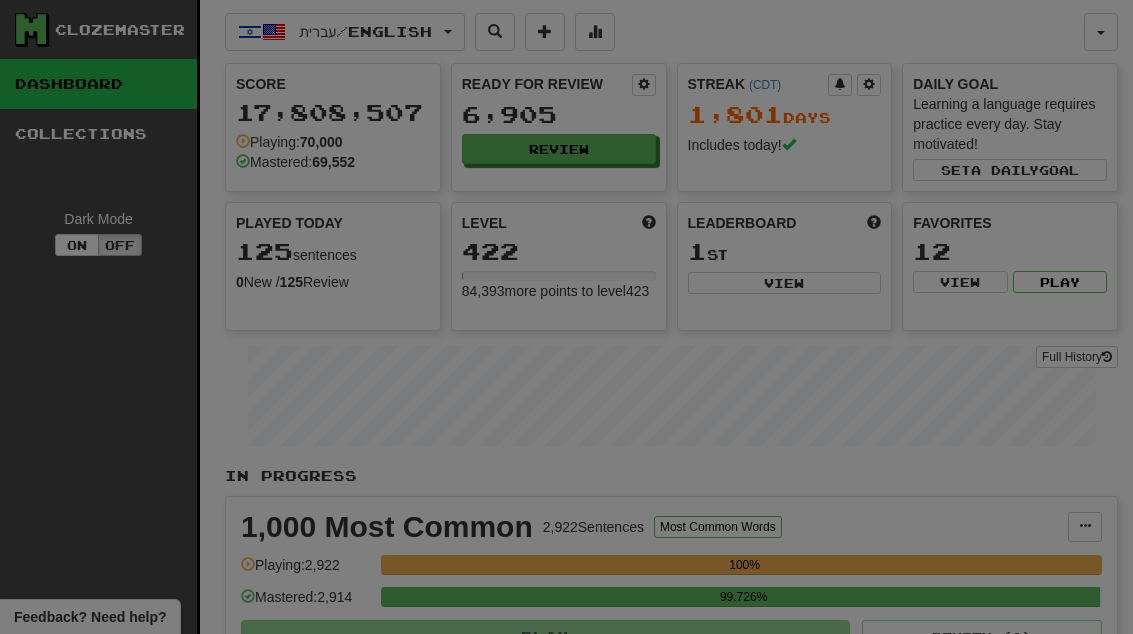 select on "**" 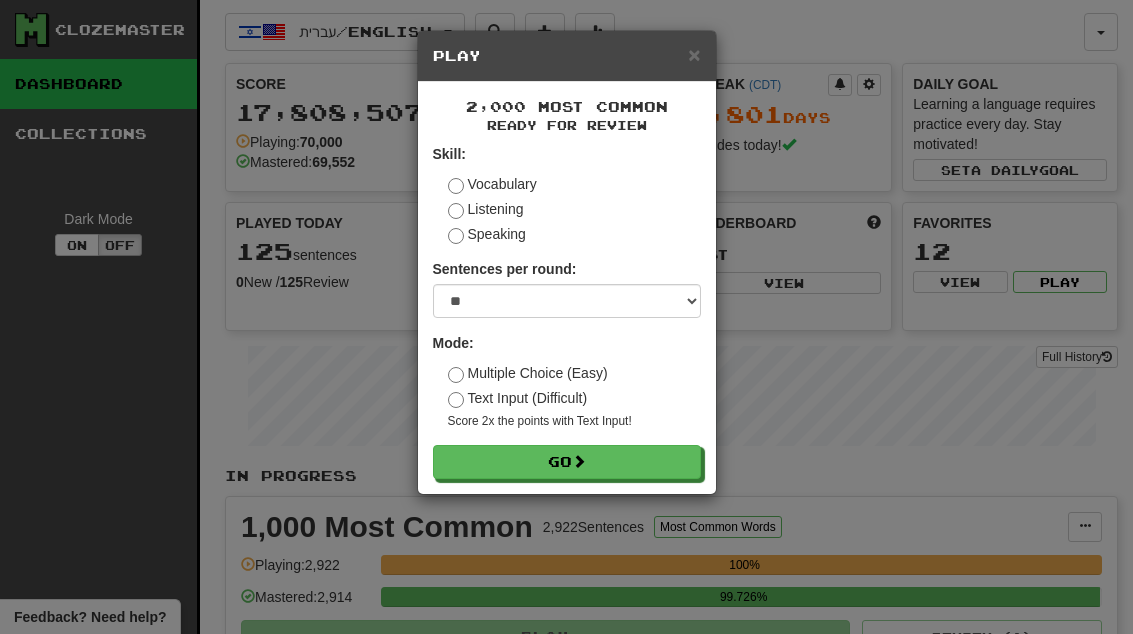 click on "Go" at bounding box center (567, 462) 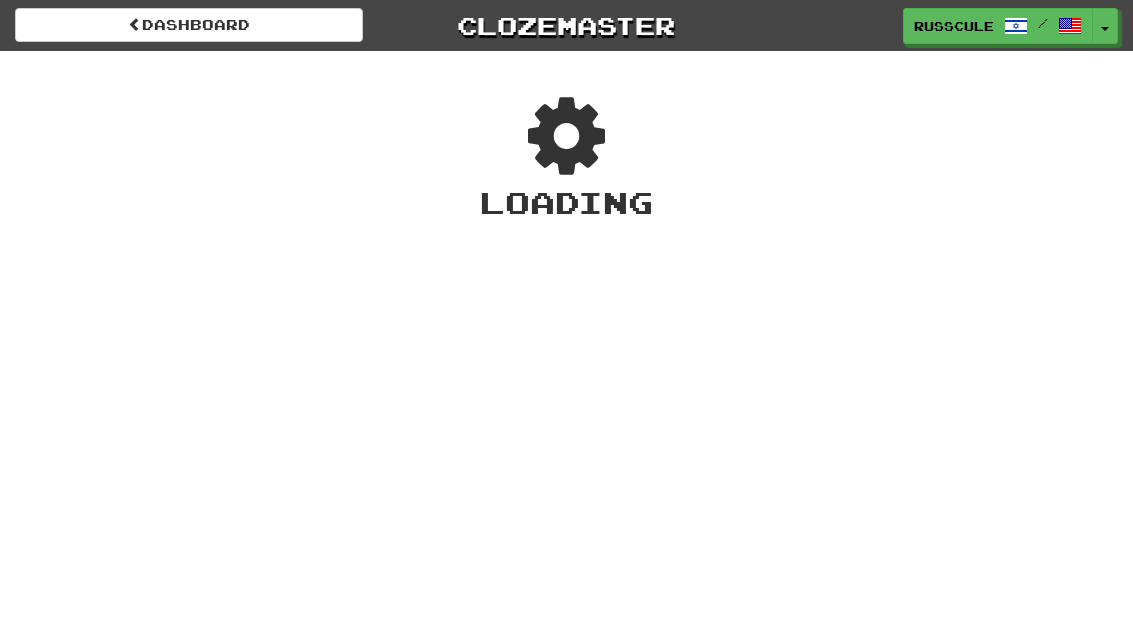 scroll, scrollTop: 0, scrollLeft: 0, axis: both 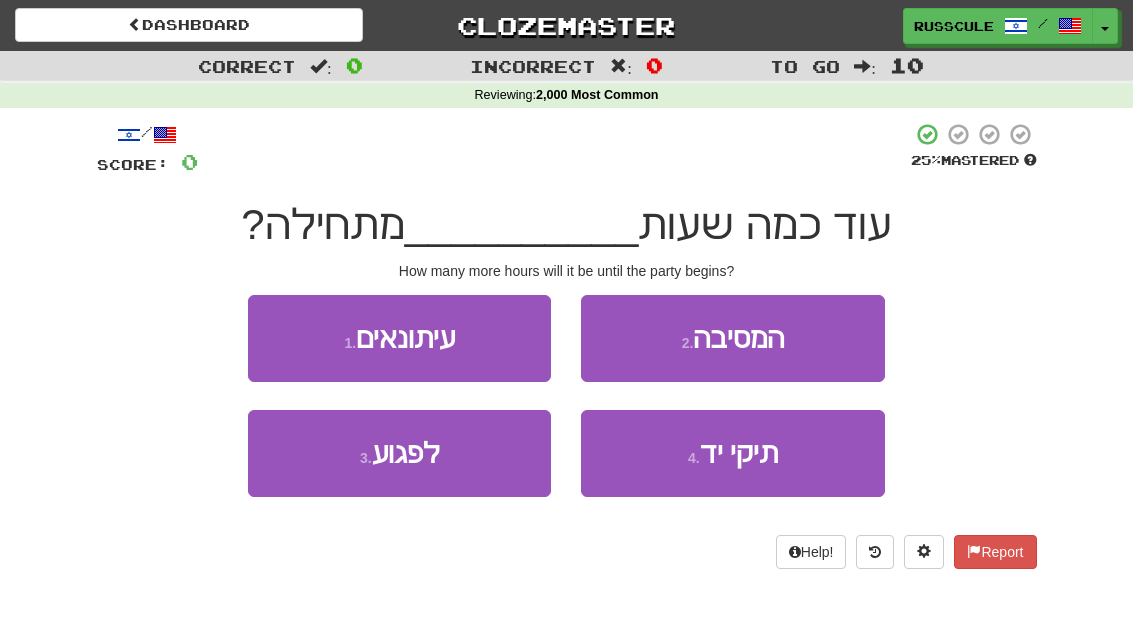 click on "2 . המסיבה" at bounding box center (732, 338) 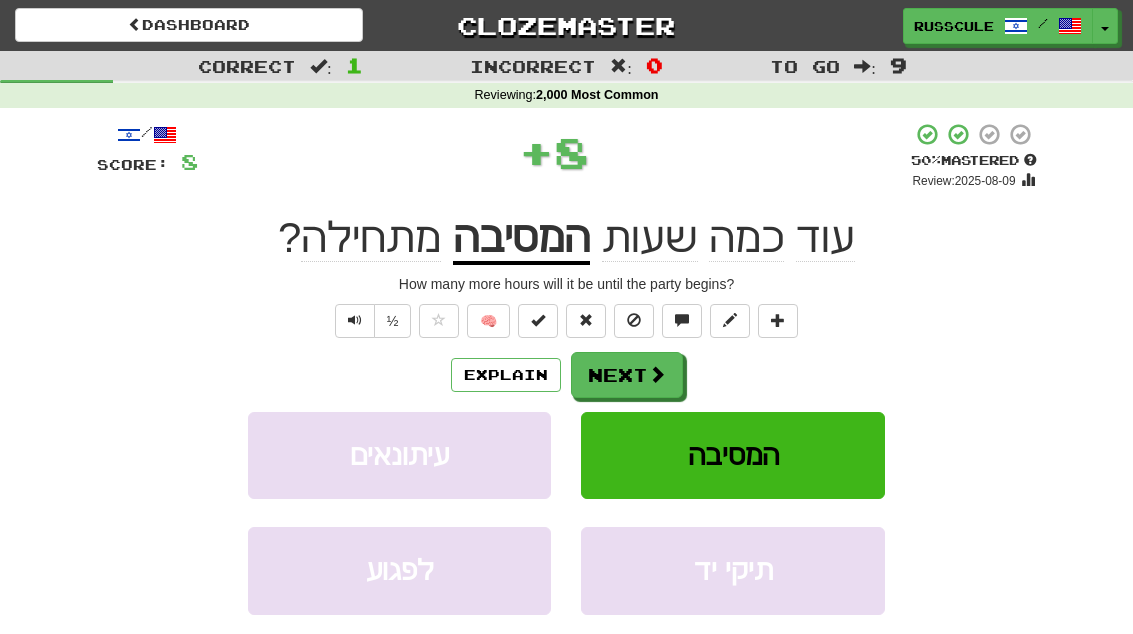 click at bounding box center [657, 374] 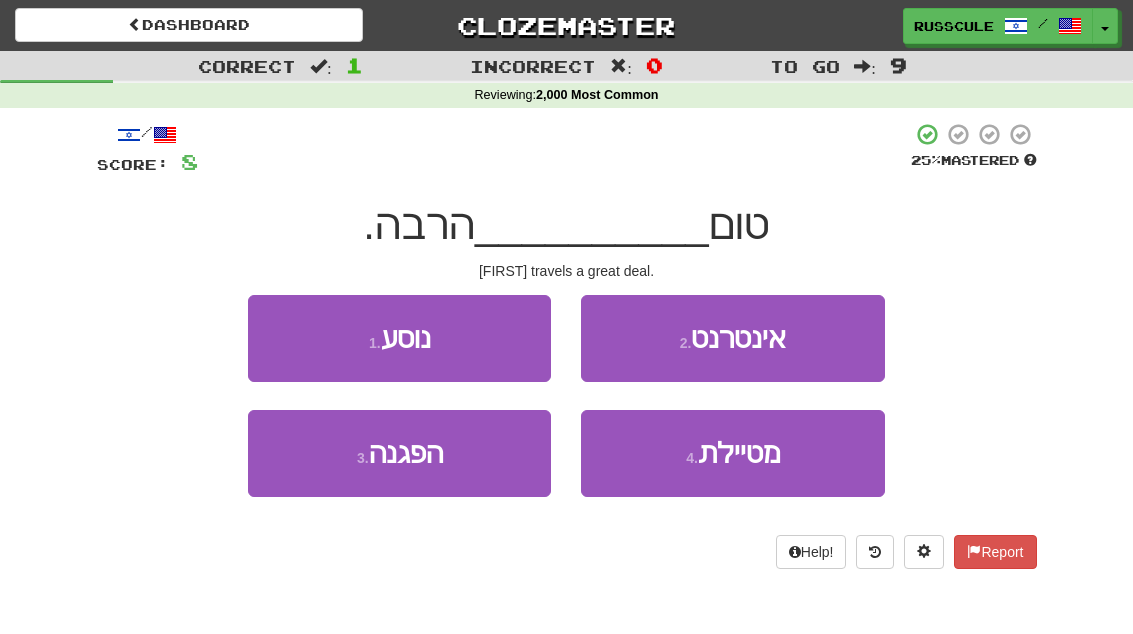 click on "1 . נוסע" at bounding box center (399, 338) 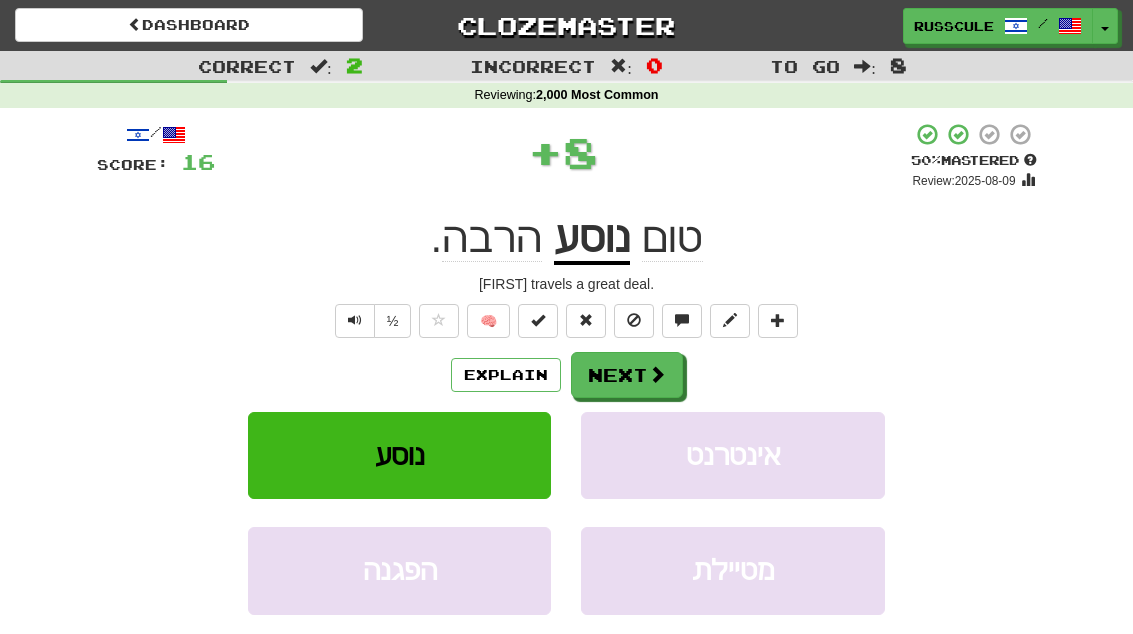 click at bounding box center (657, 374) 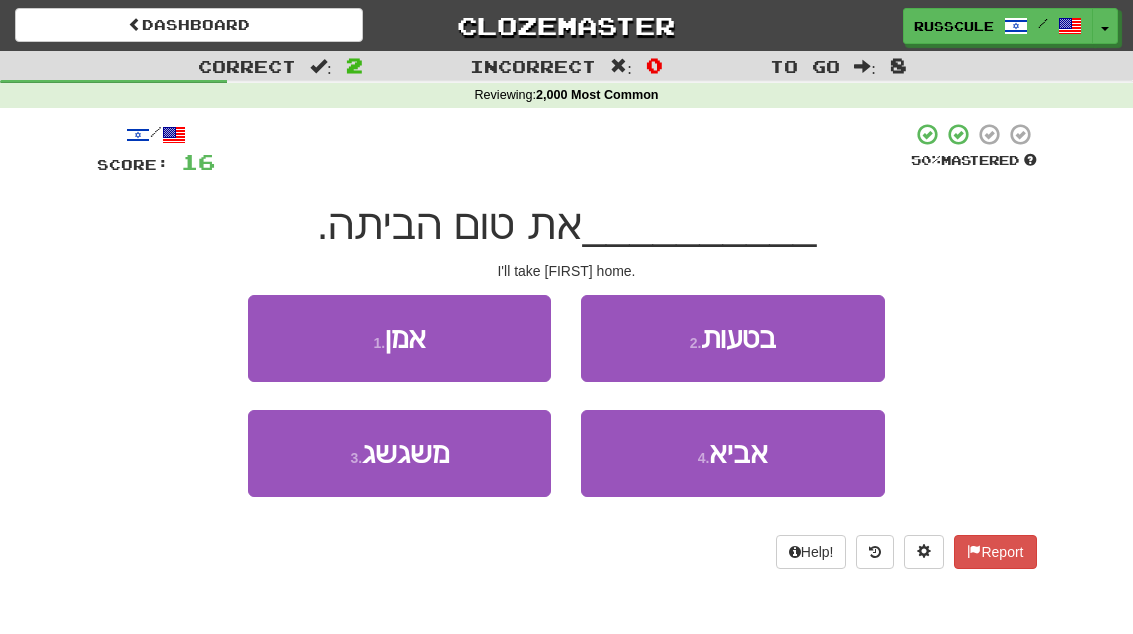 click on "אביא" at bounding box center (738, 453) 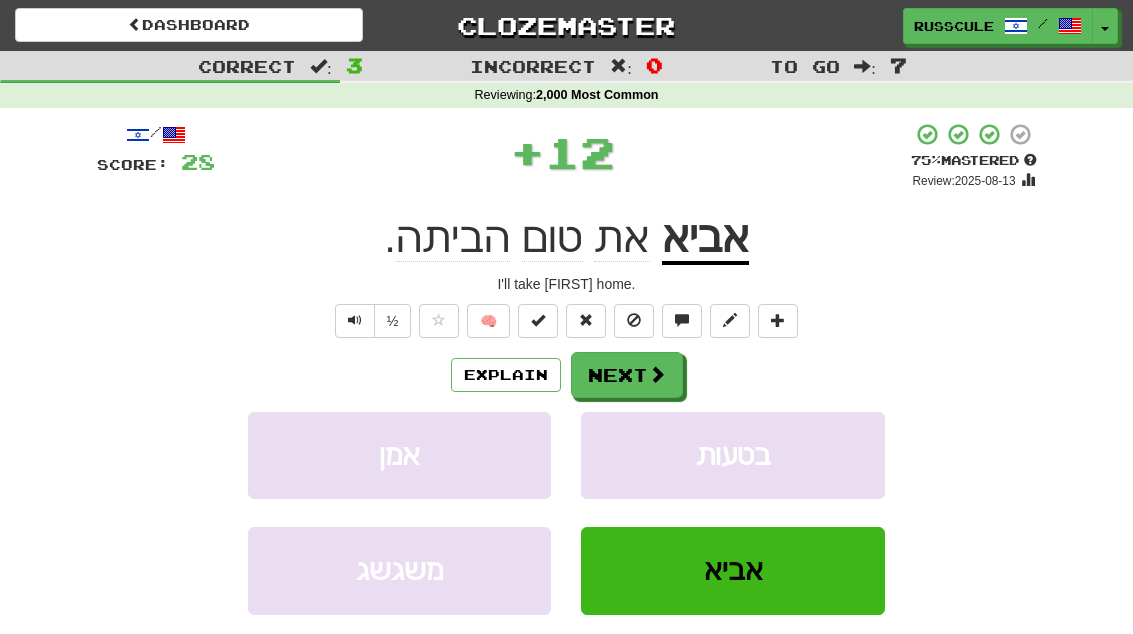 click at bounding box center [657, 374] 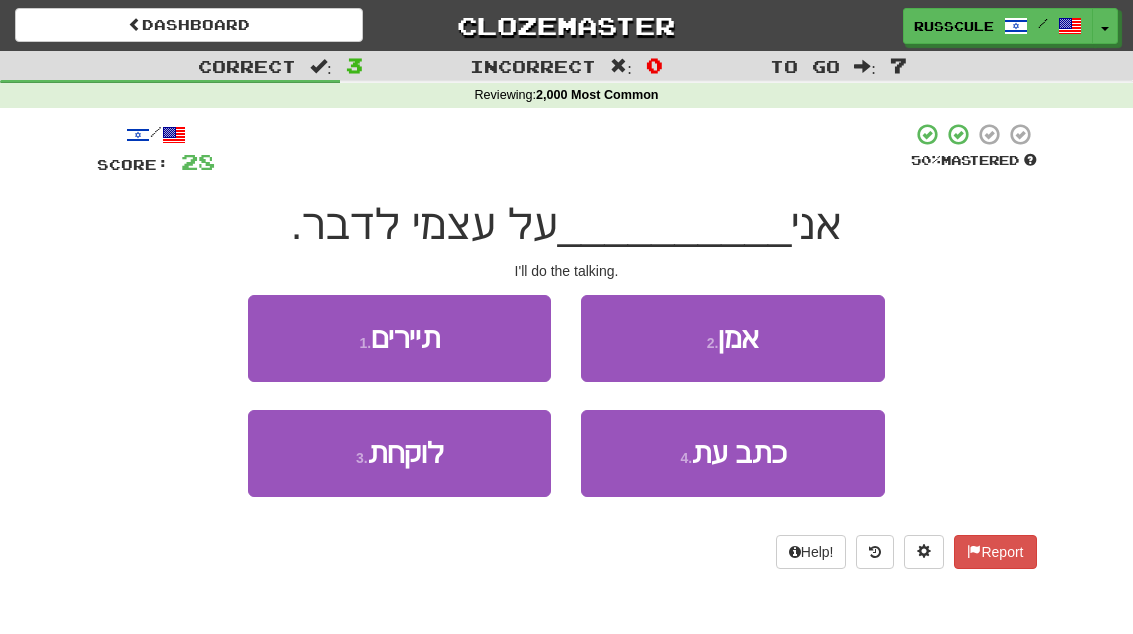 click on "3 . לוקחת" at bounding box center (399, 453) 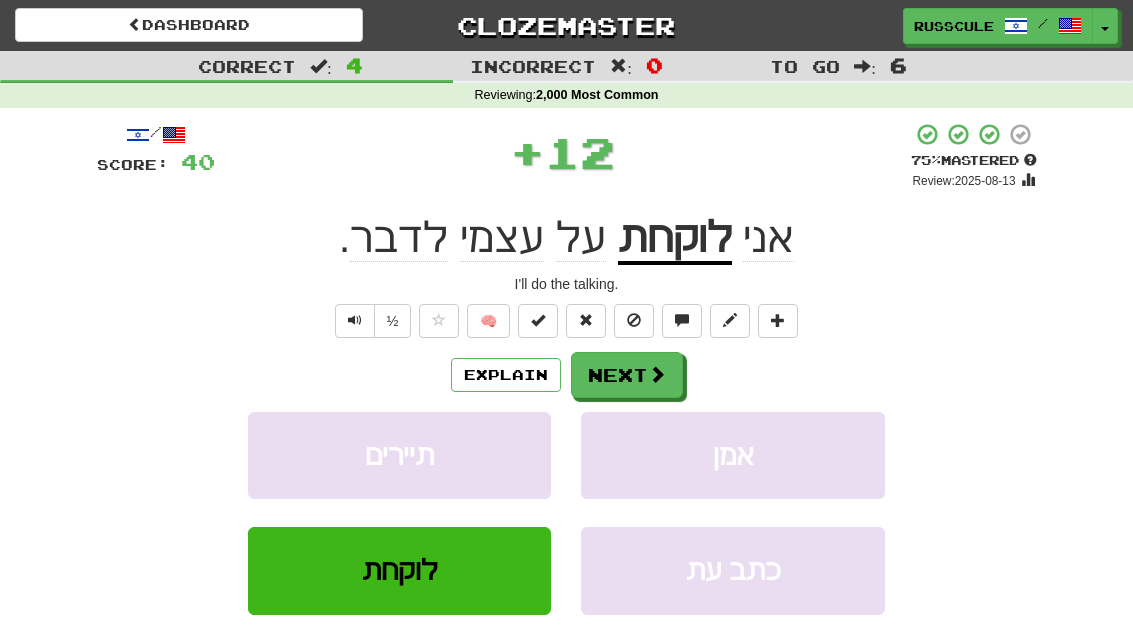 click at bounding box center [657, 374] 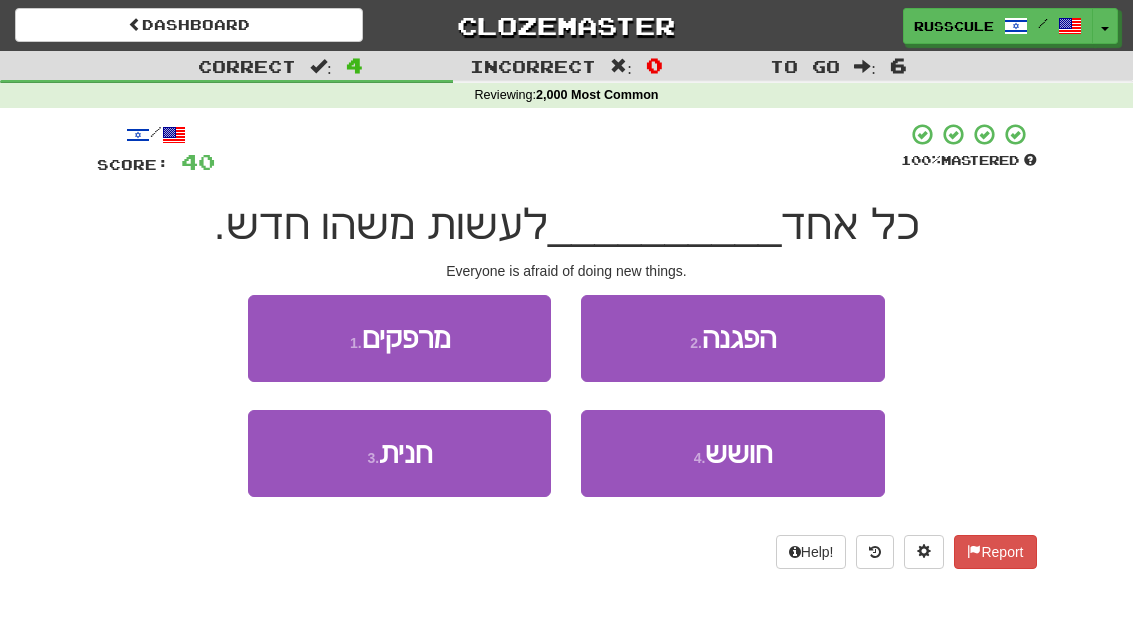 click on "חושש" at bounding box center (738, 453) 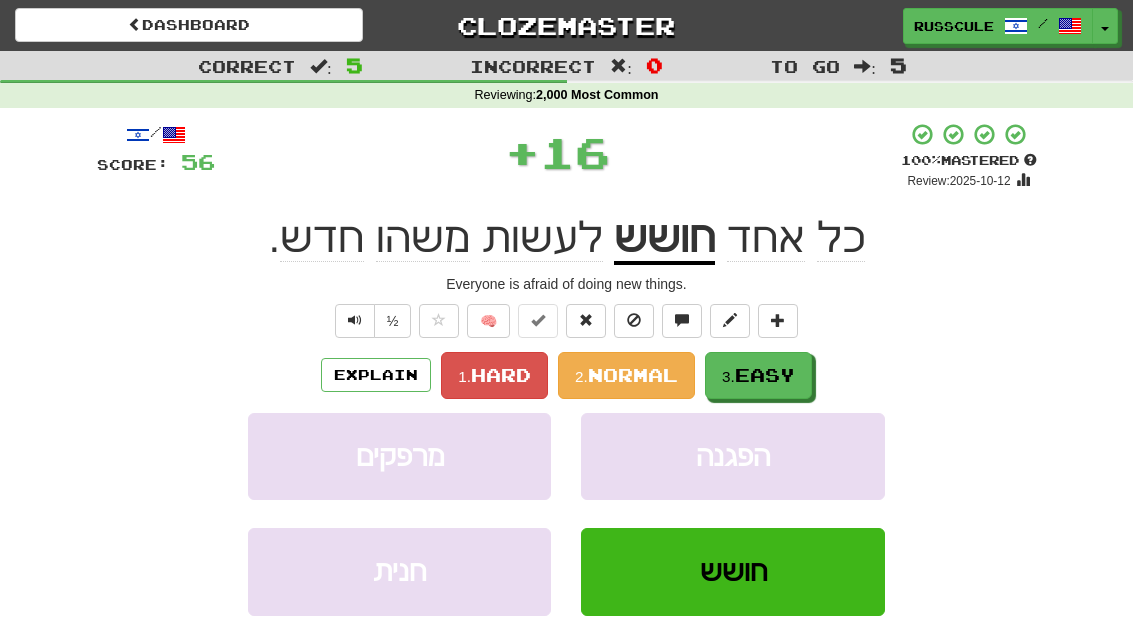 click on "Easy" at bounding box center (765, 375) 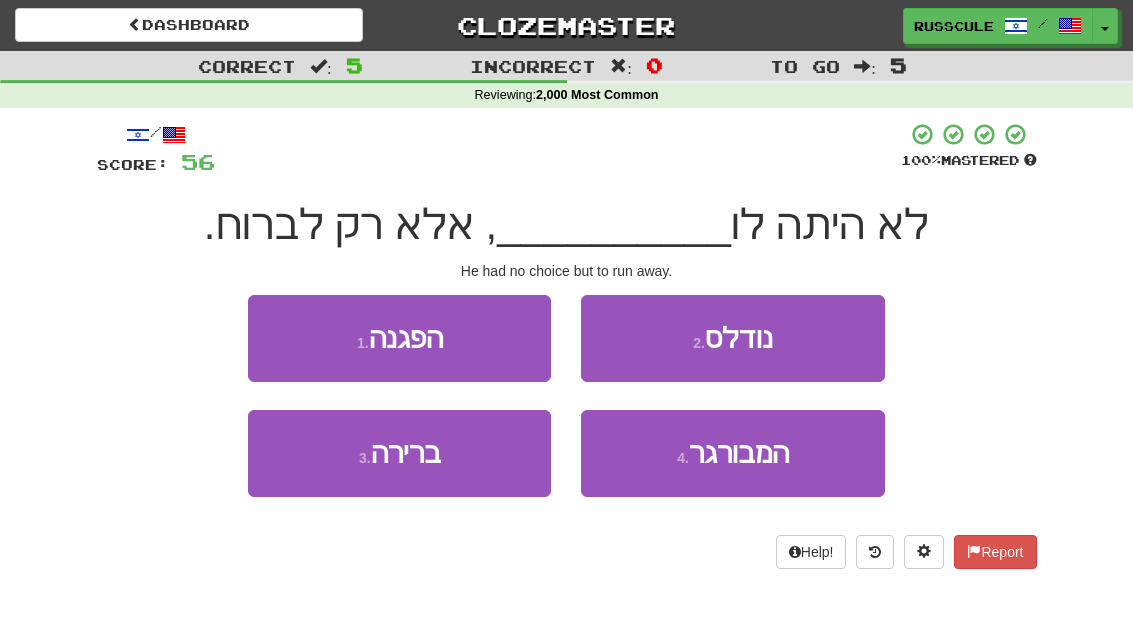 click on "3 .  ברירה" at bounding box center [399, 453] 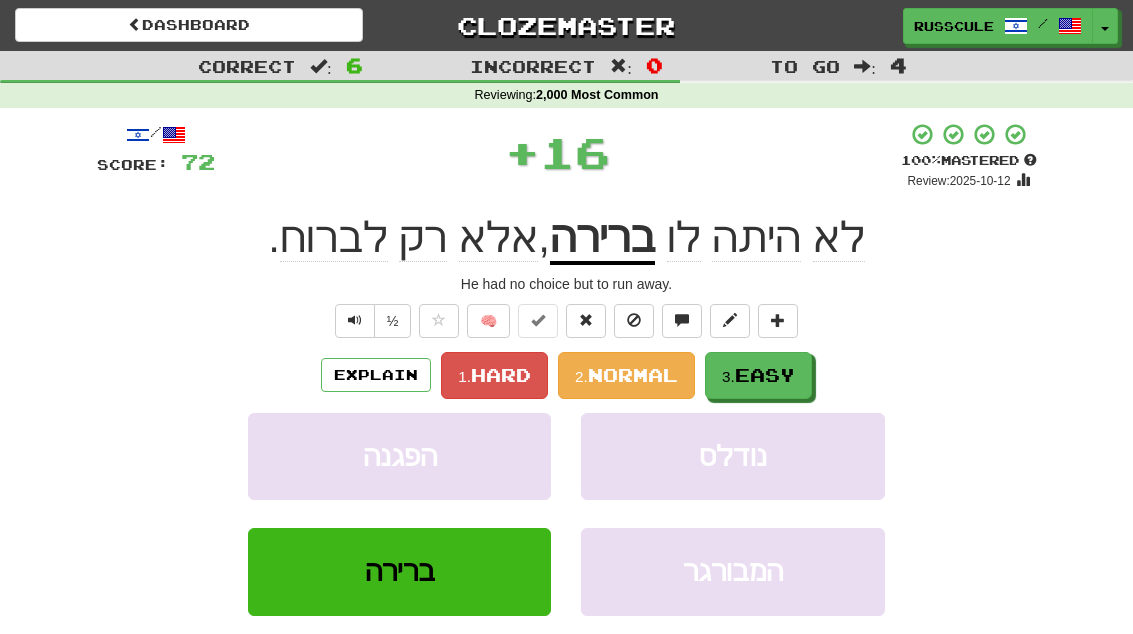 click on "Easy" at bounding box center [765, 375] 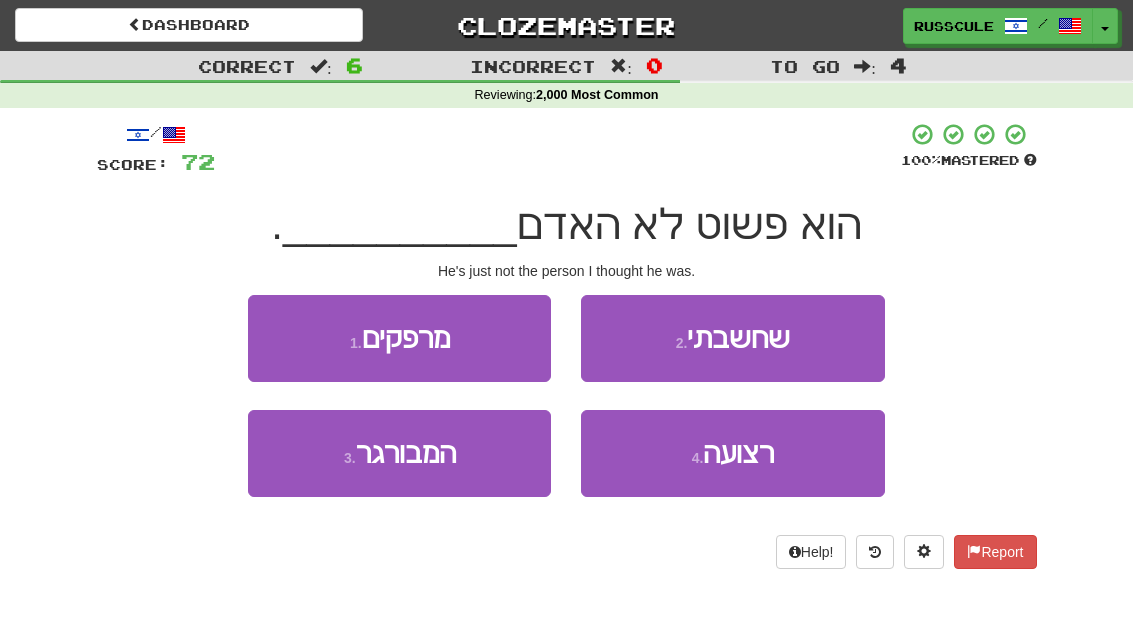 click on "2 .  שחשבתי" at bounding box center [732, 338] 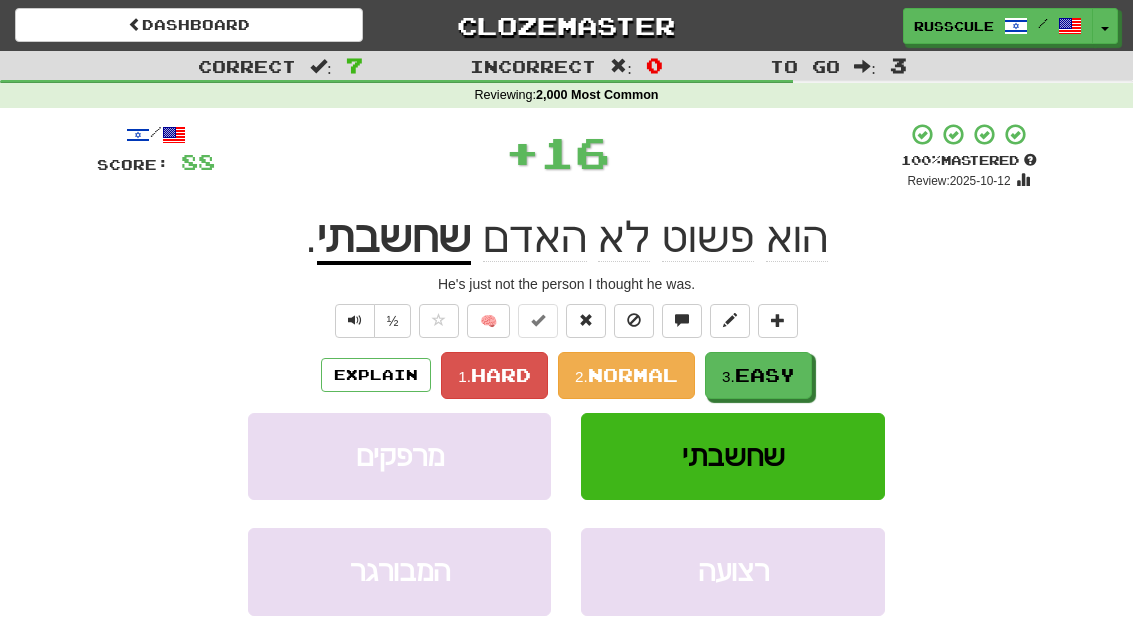 click on "Easy" at bounding box center [765, 375] 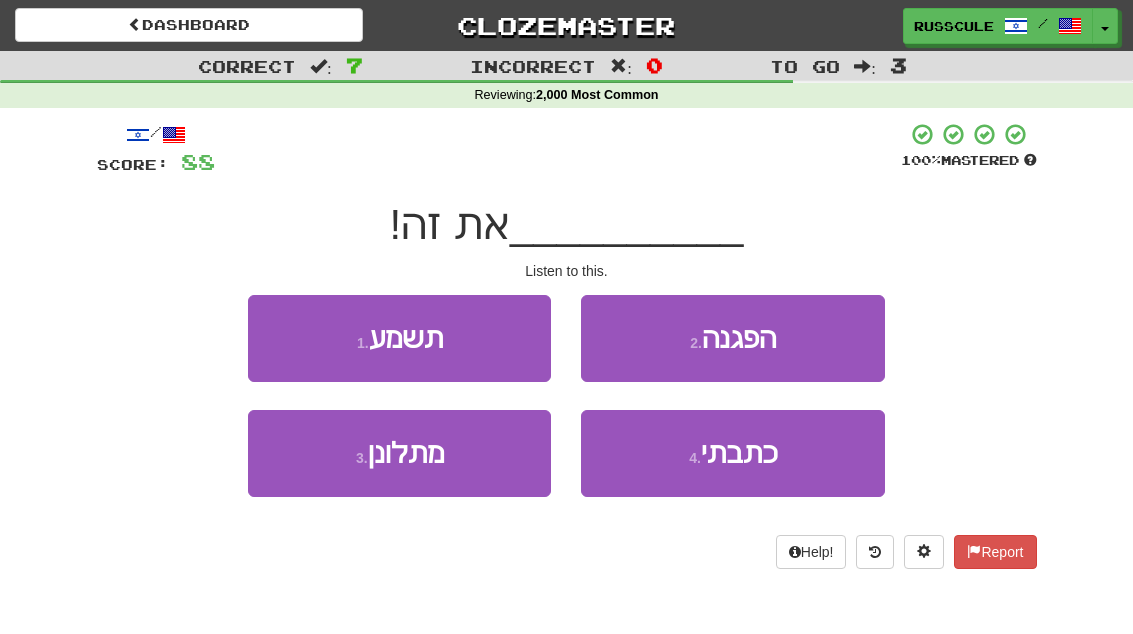 click on "1 .  תשמע" at bounding box center (399, 338) 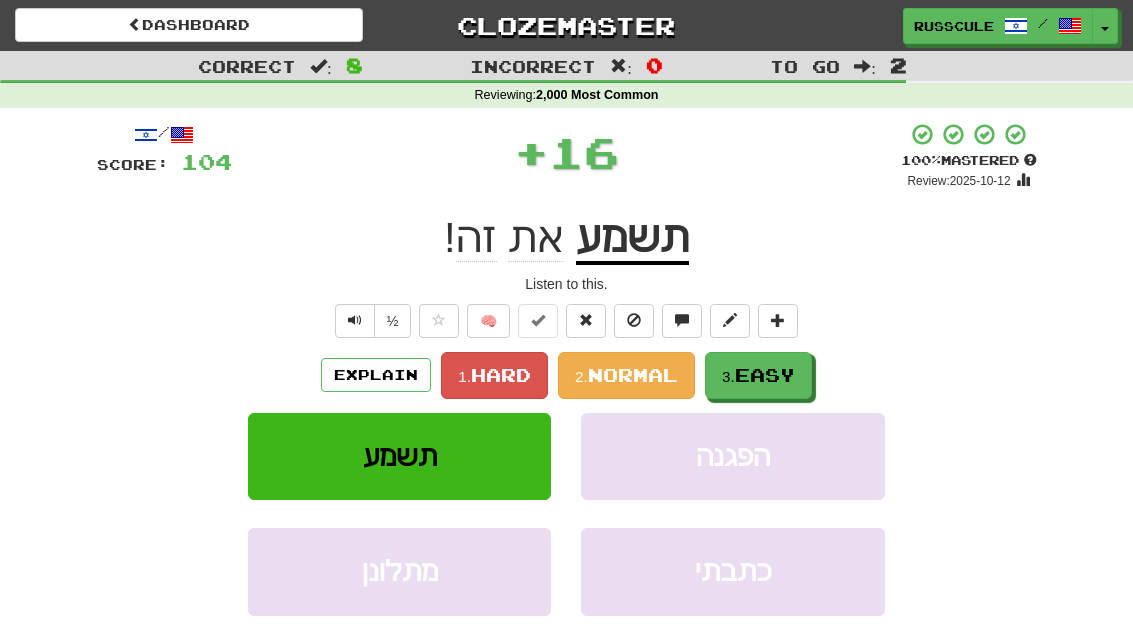 click on "Easy" at bounding box center (765, 375) 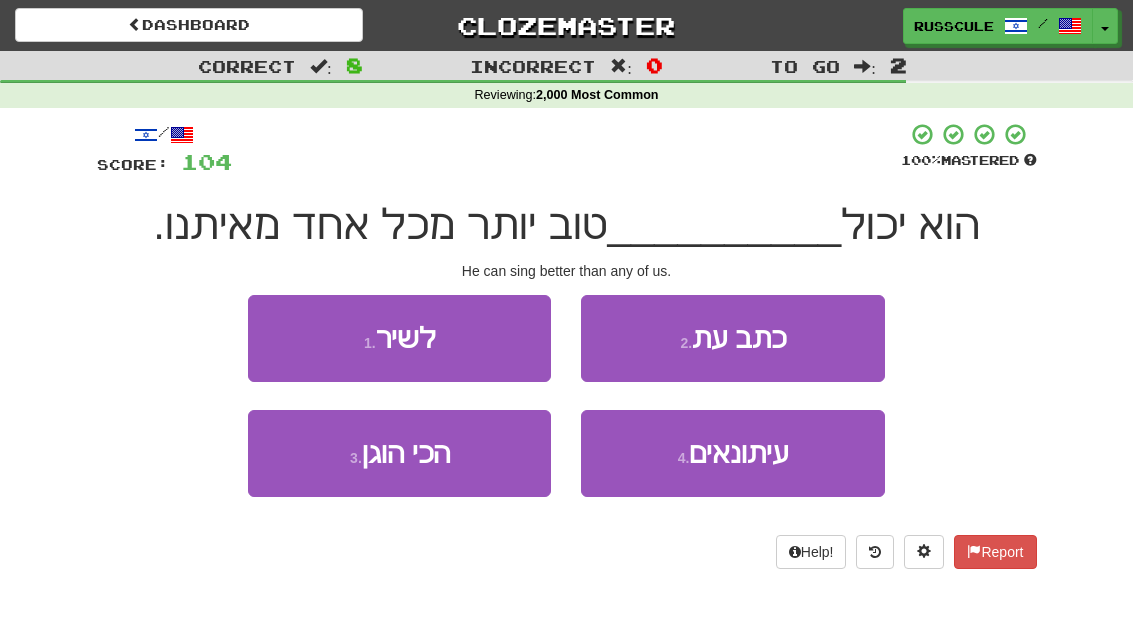 click on "1 .  לשיר" at bounding box center (399, 338) 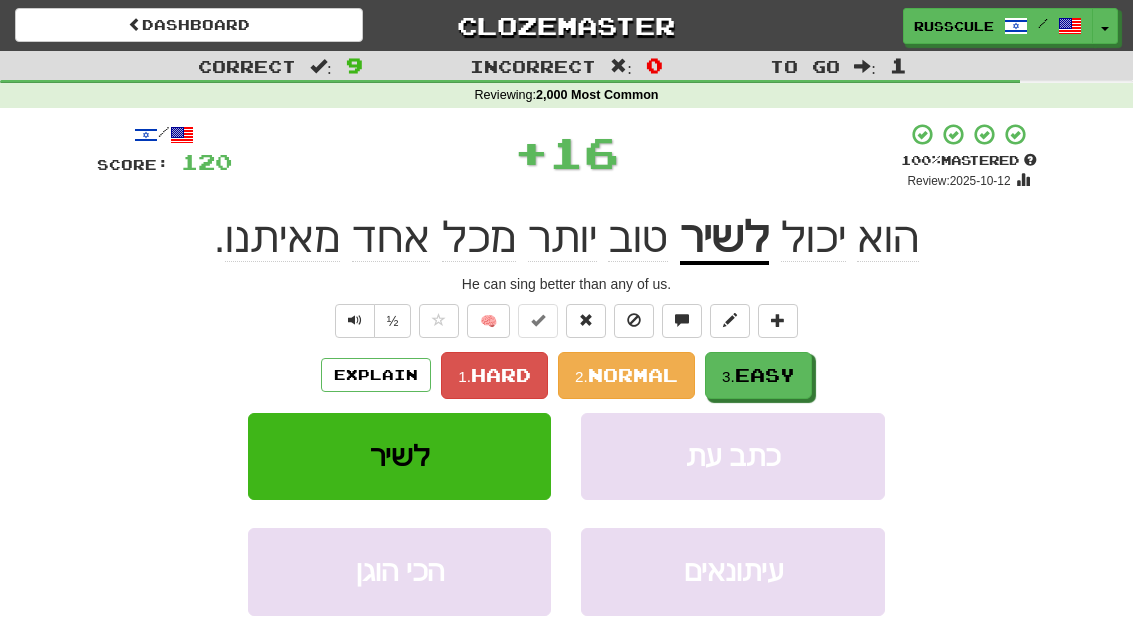 click on "Easy" at bounding box center [765, 375] 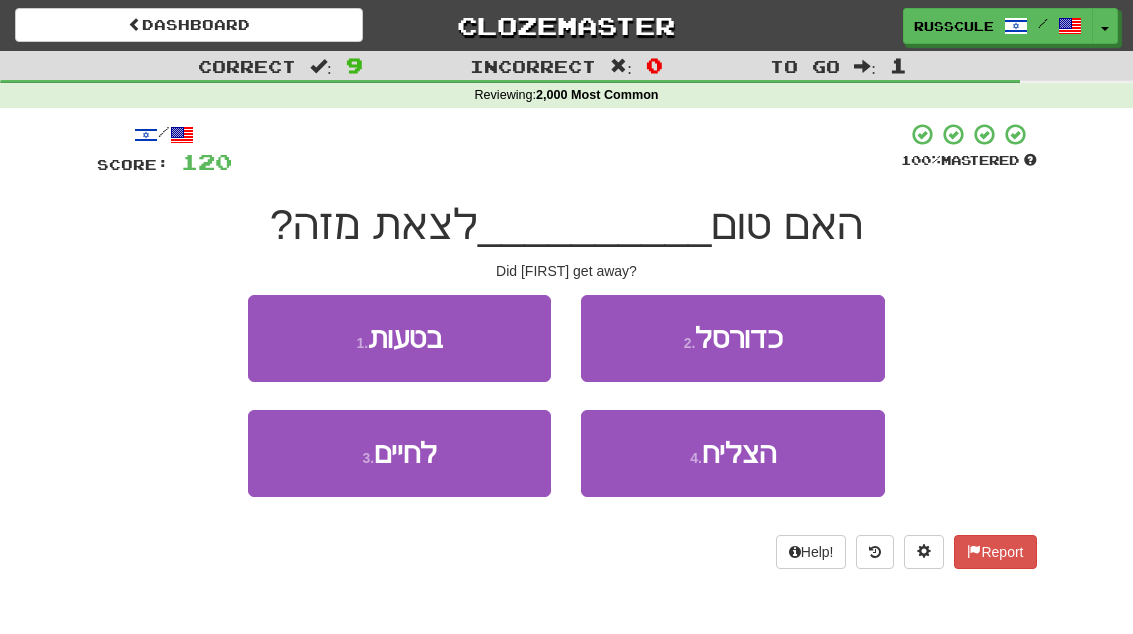 click on "4 .  הצליח" at bounding box center [732, 453] 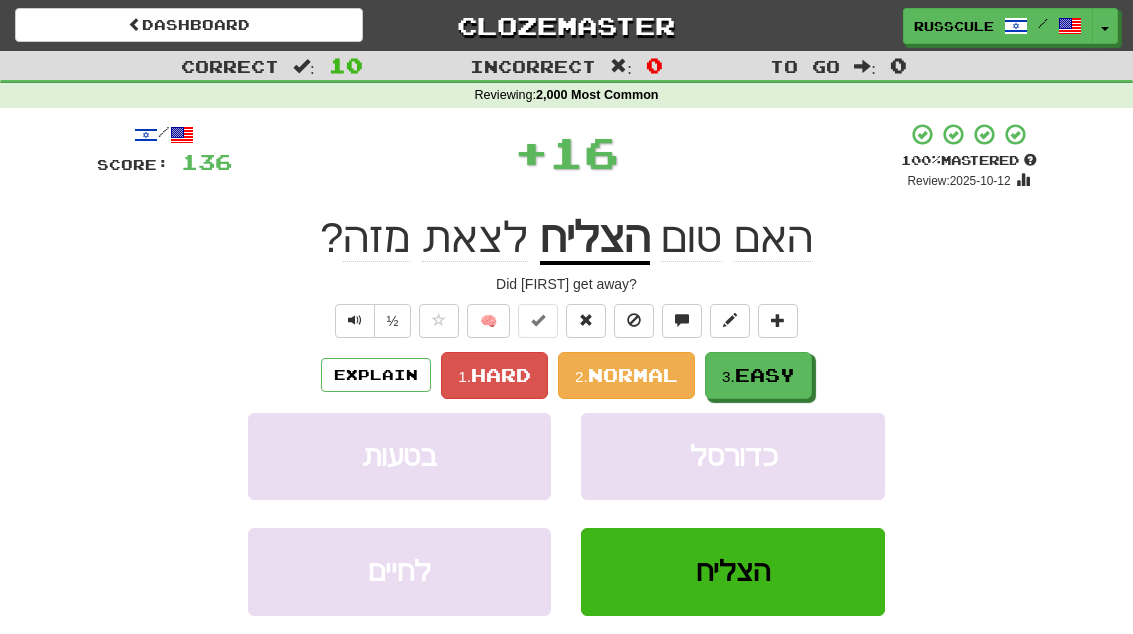 click on "Easy" at bounding box center (765, 375) 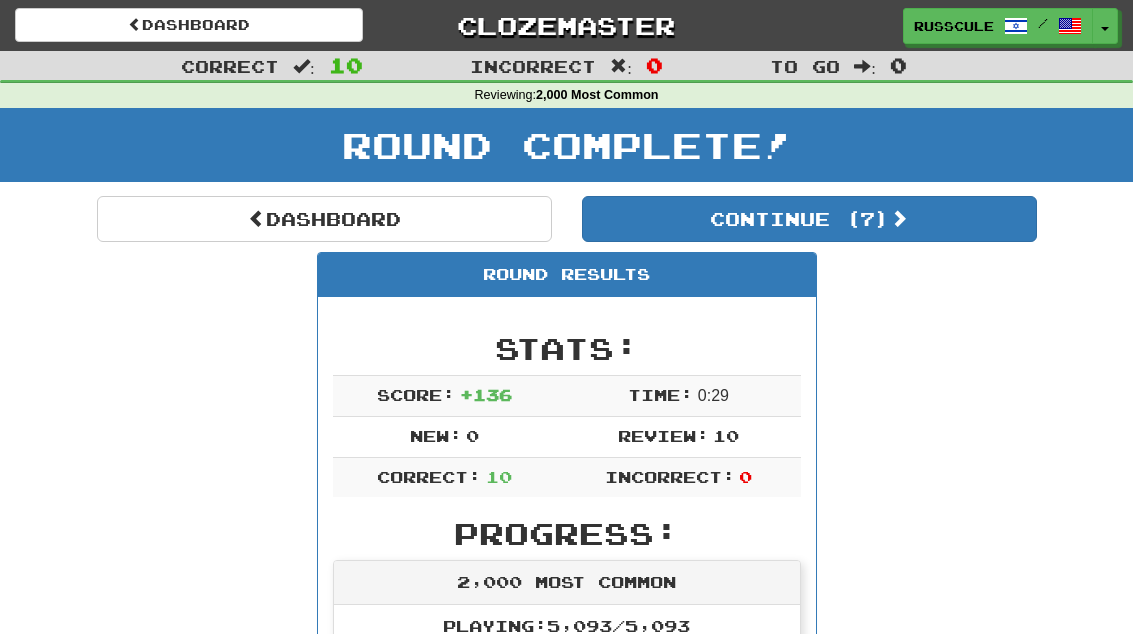 click on "Continue ( 7 )" at bounding box center [809, 219] 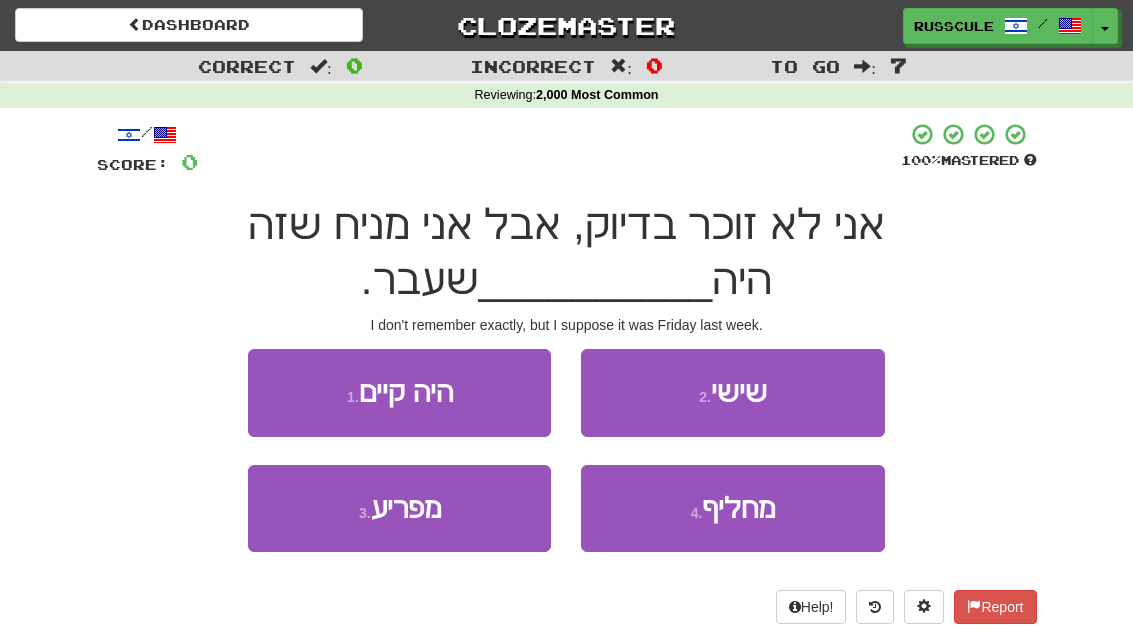 click on "2 .  שישי" at bounding box center [732, 392] 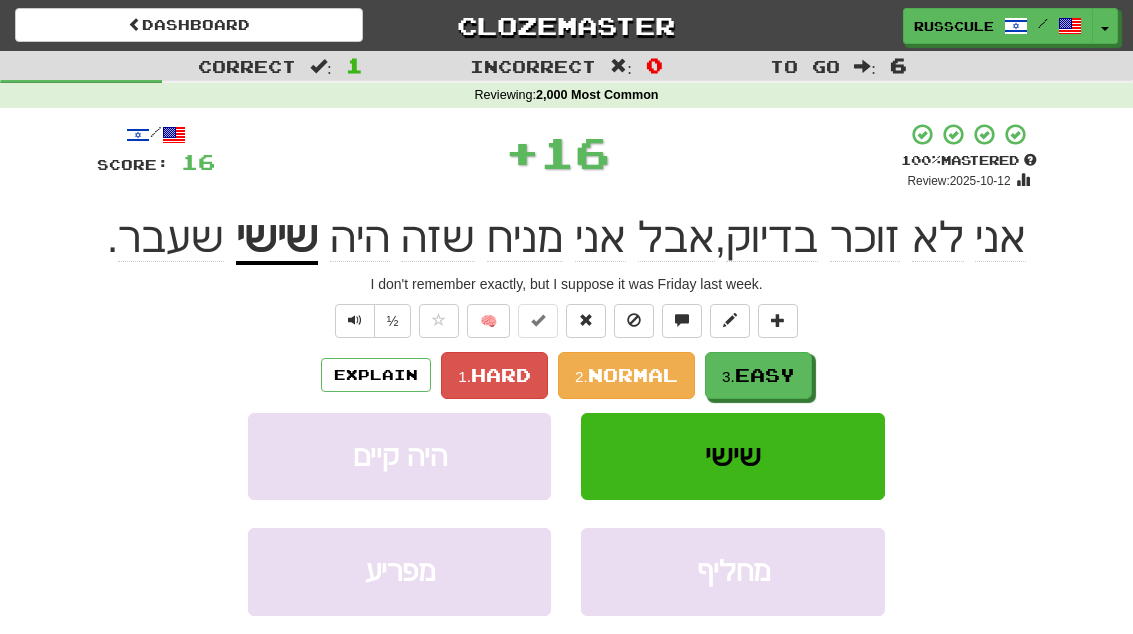 click on "Explain 1.  Hard 2.  Normal 3.  Easy היה קיים שישי מפריע מחליף Learn more: היה קיים שישי מפריע מחליף" at bounding box center (567, 513) 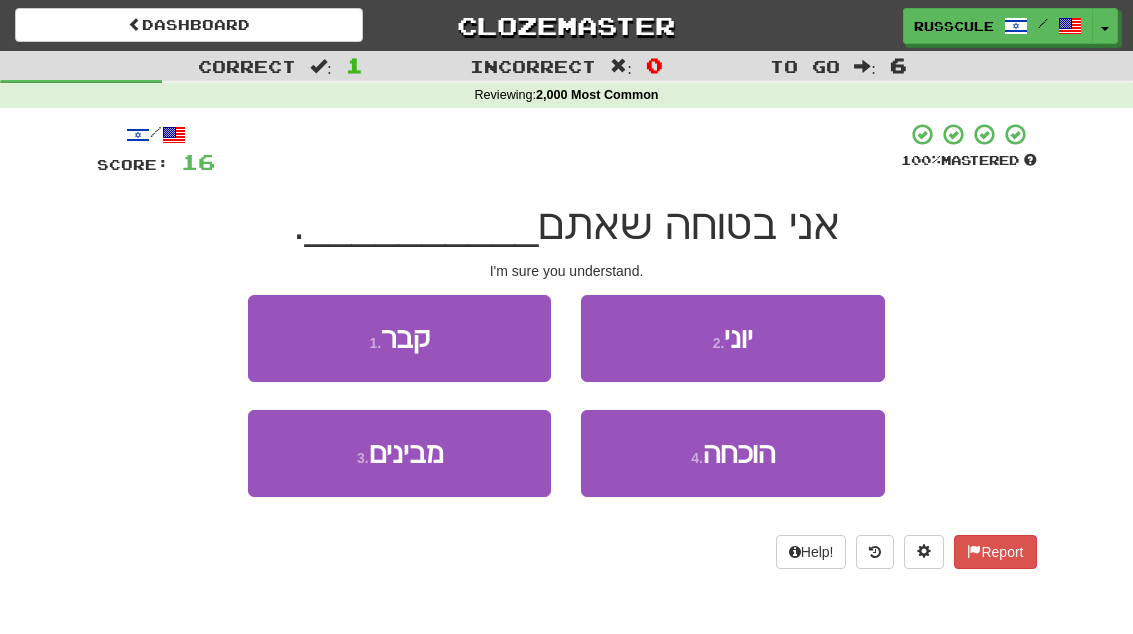 click on "3 .  מבינים" at bounding box center [399, 453] 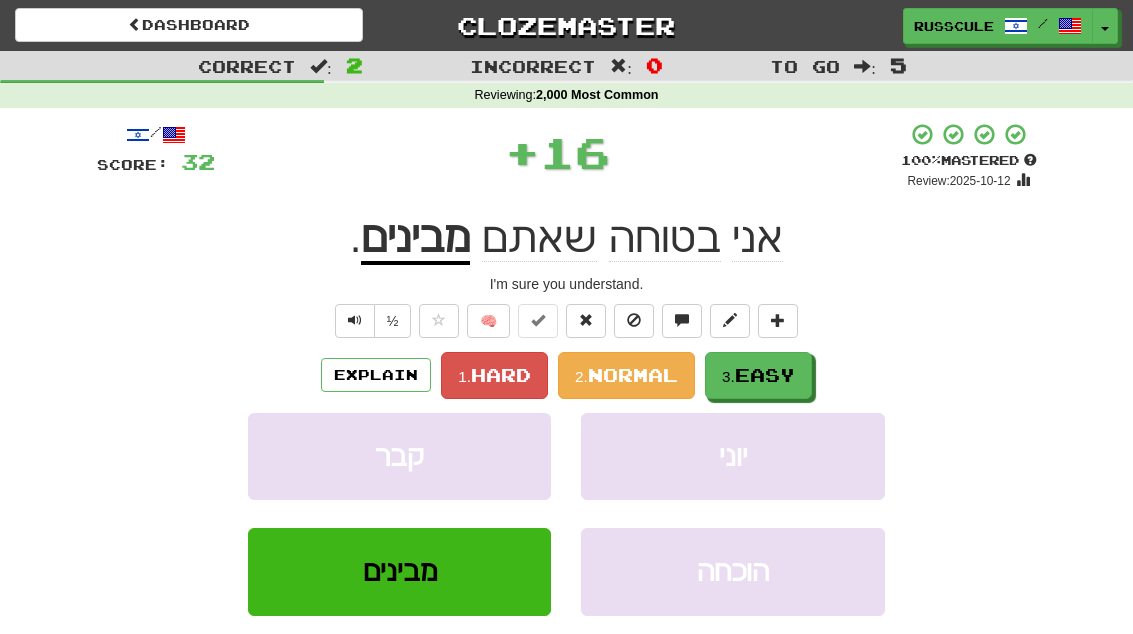click on "Easy" at bounding box center [765, 375] 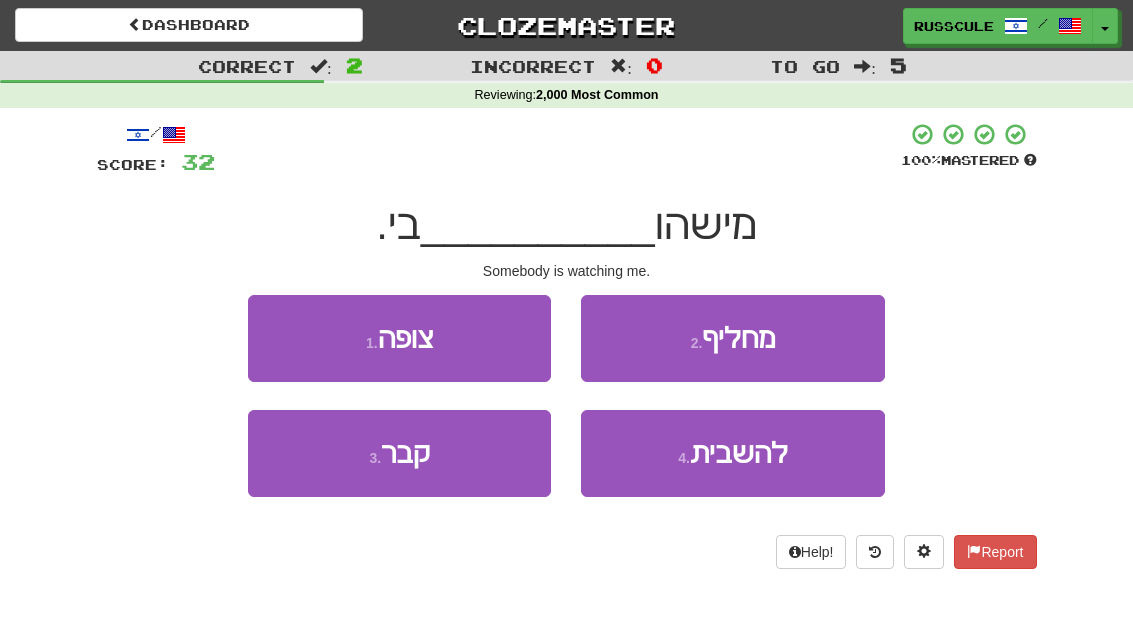 click on "1 .  צופה" at bounding box center (399, 338) 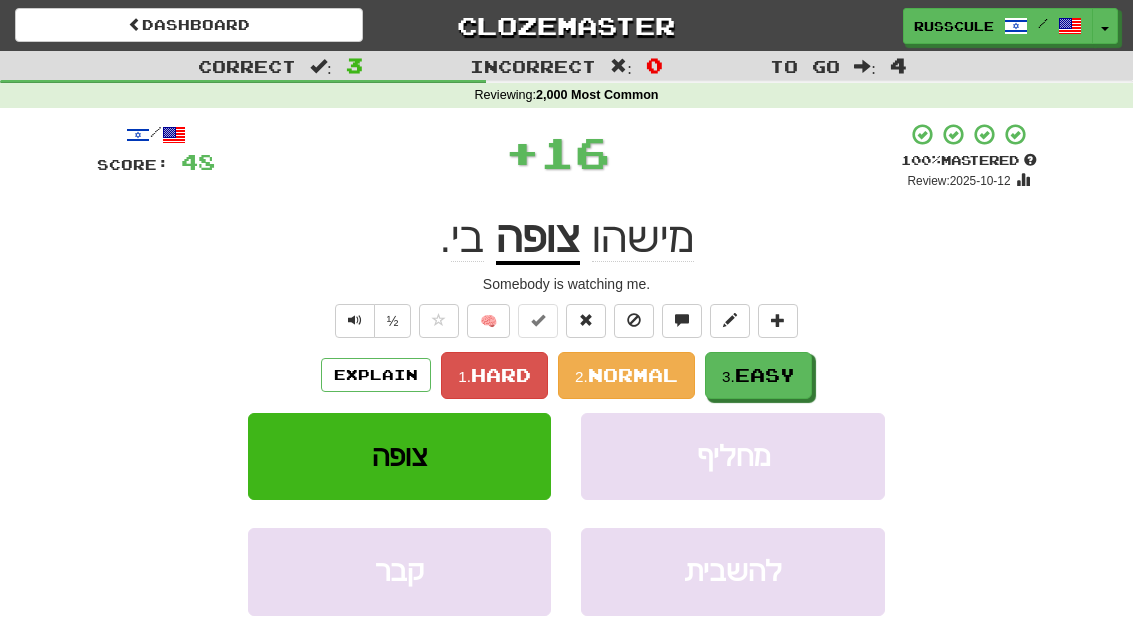 click on "Easy" at bounding box center [765, 375] 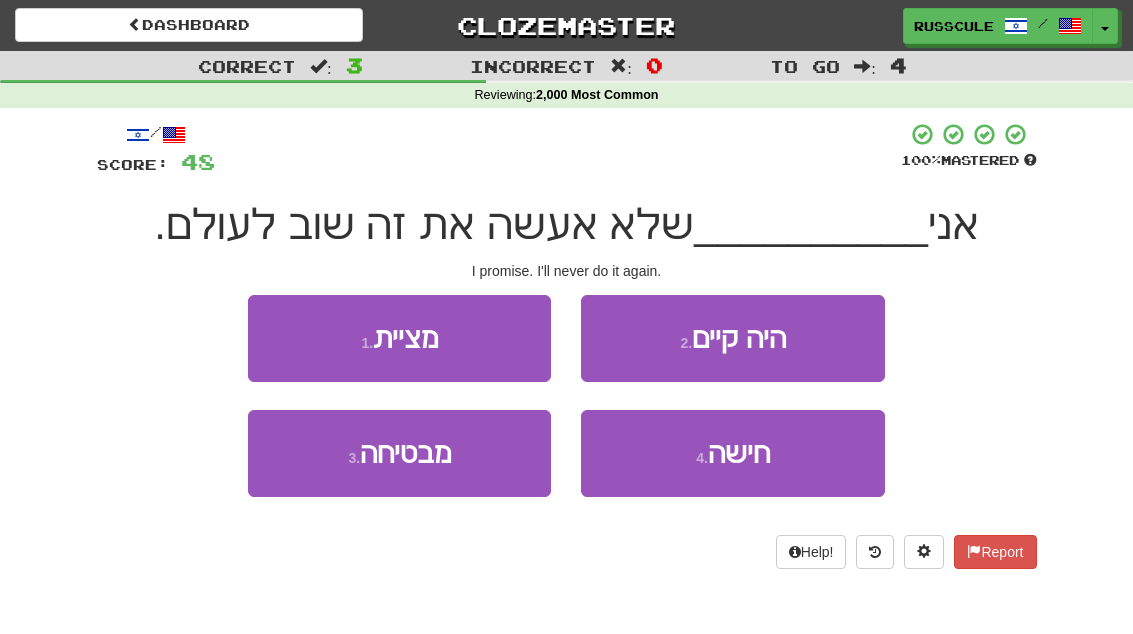 click on "3 .  מבטיחה" at bounding box center [399, 453] 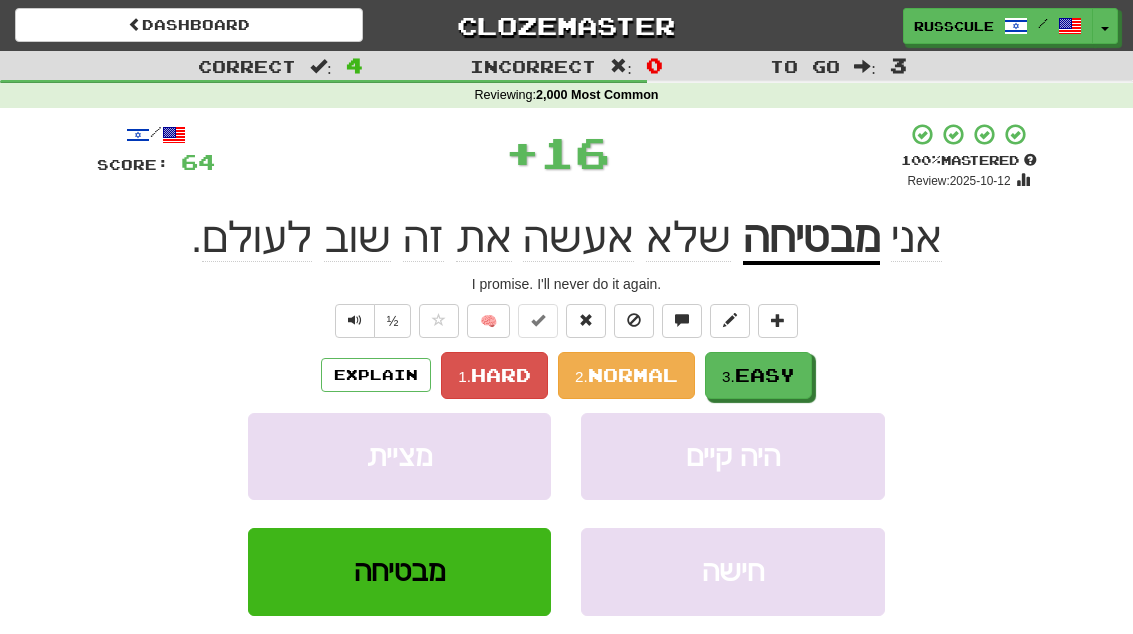 click on "Easy" at bounding box center [765, 375] 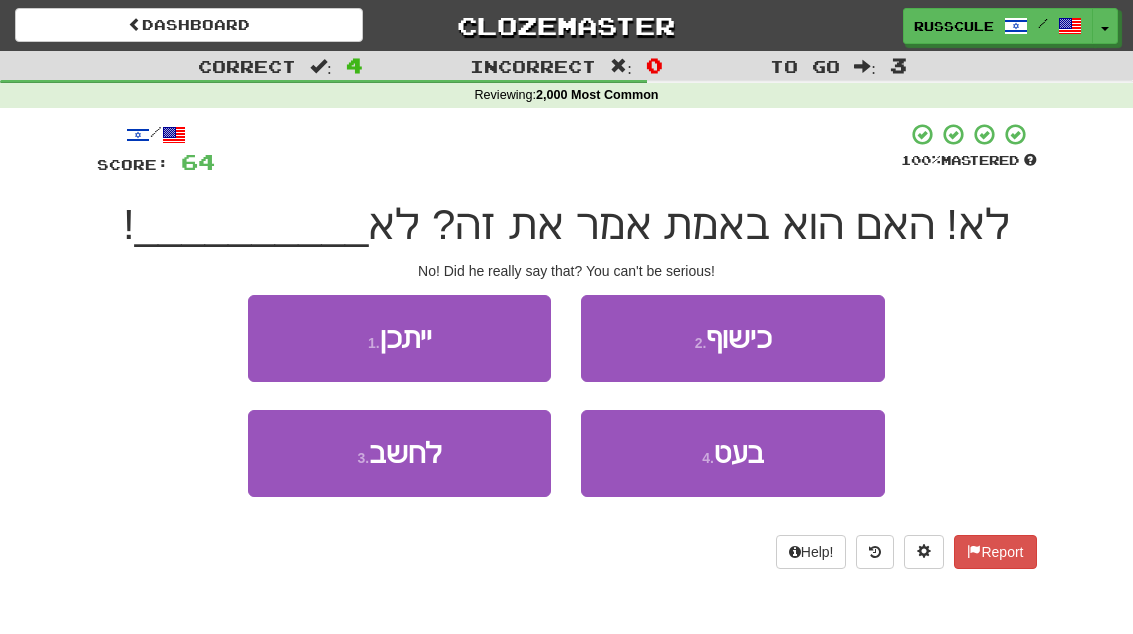 click on "1 .  ייתכן" at bounding box center (399, 338) 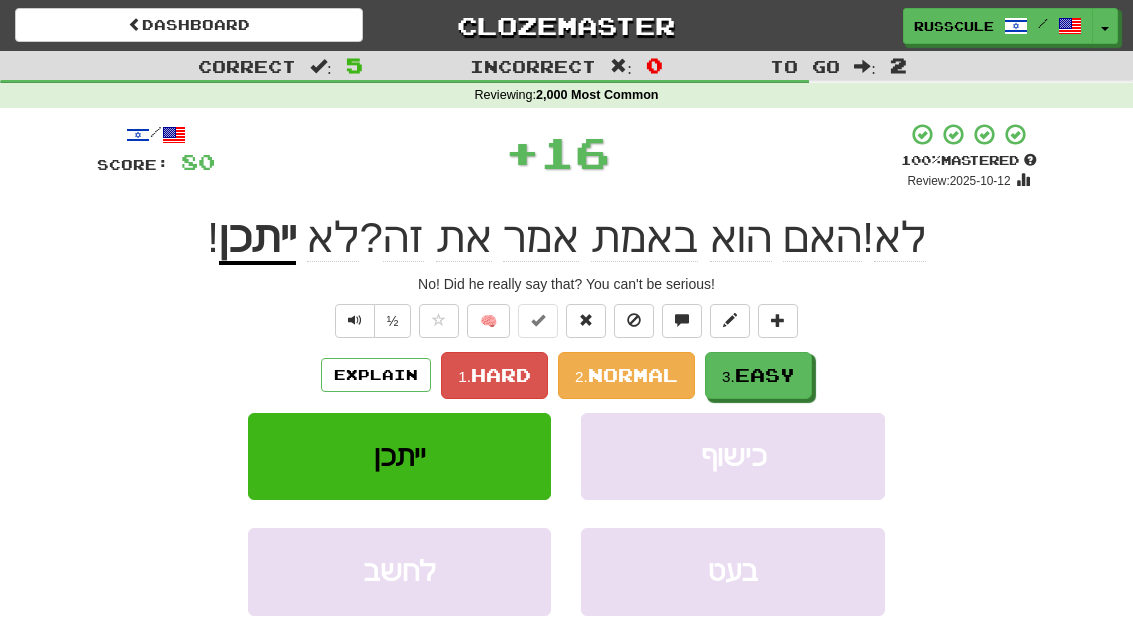 click on "Easy" at bounding box center (765, 375) 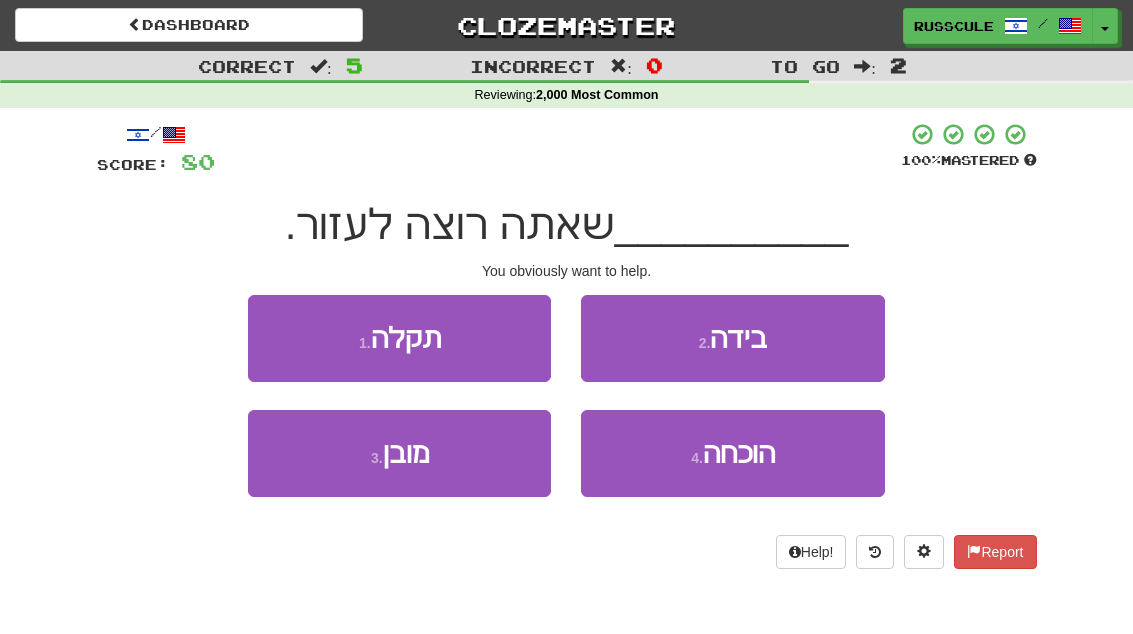 click on "3 .  מובן" at bounding box center (399, 453) 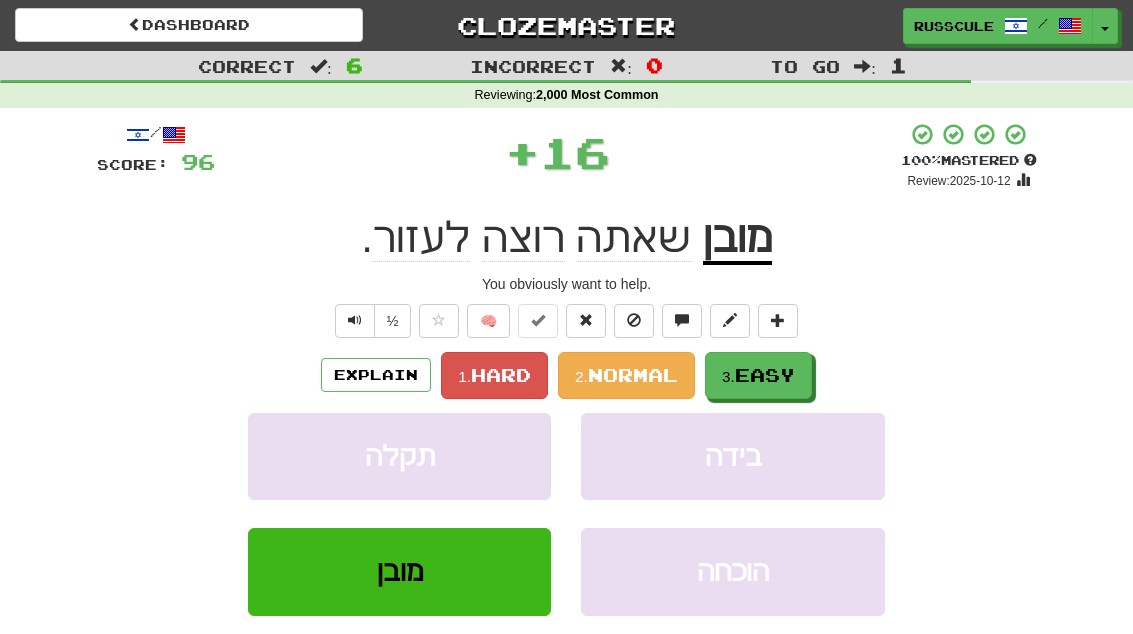 click on "Easy" at bounding box center [765, 375] 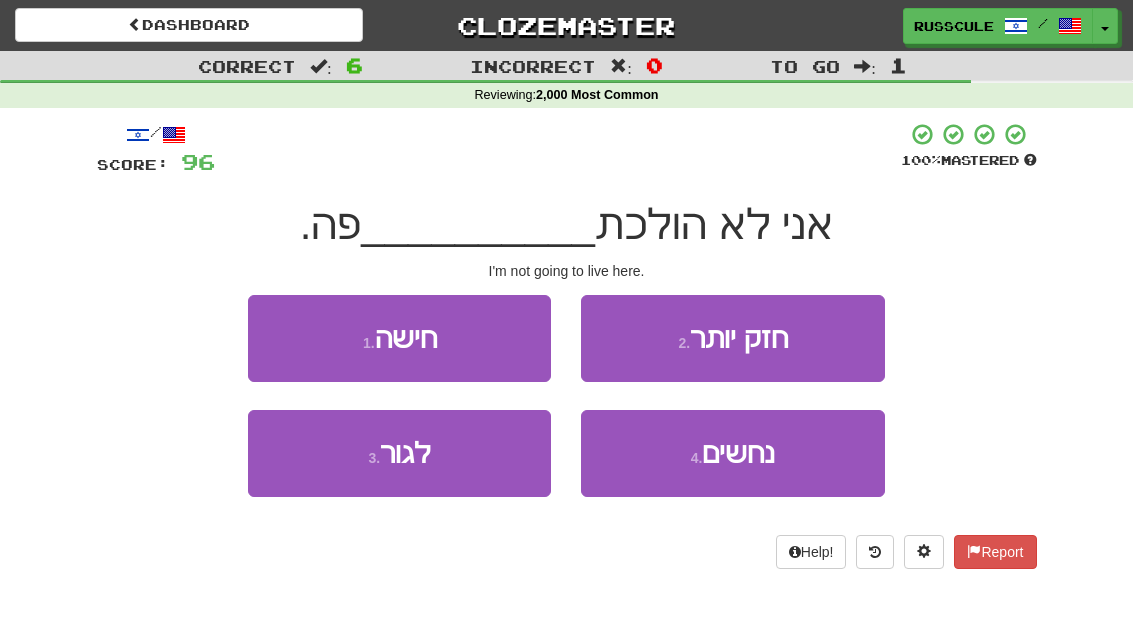click on "3 .  לגור" at bounding box center [399, 453] 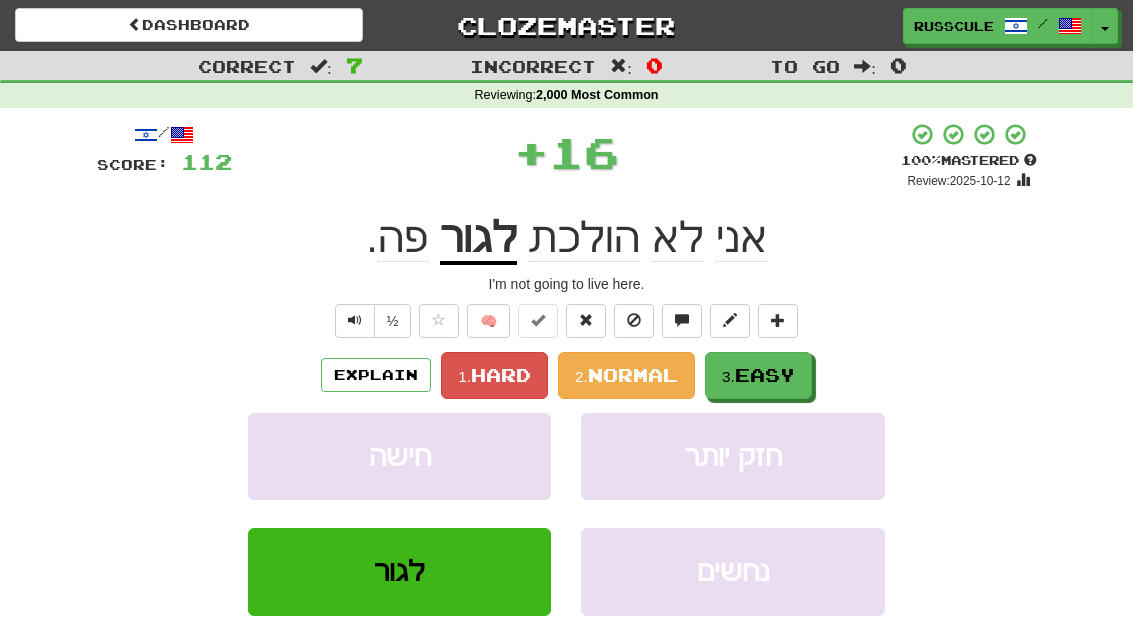 click on "Easy" at bounding box center (765, 375) 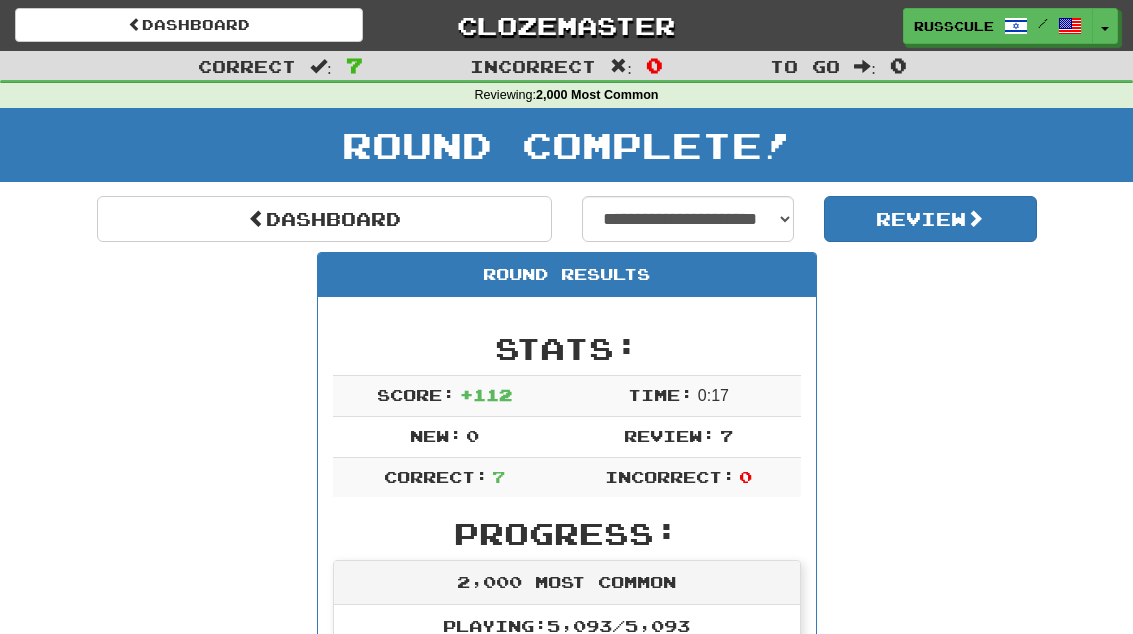 click on "Dashboard" at bounding box center [324, 219] 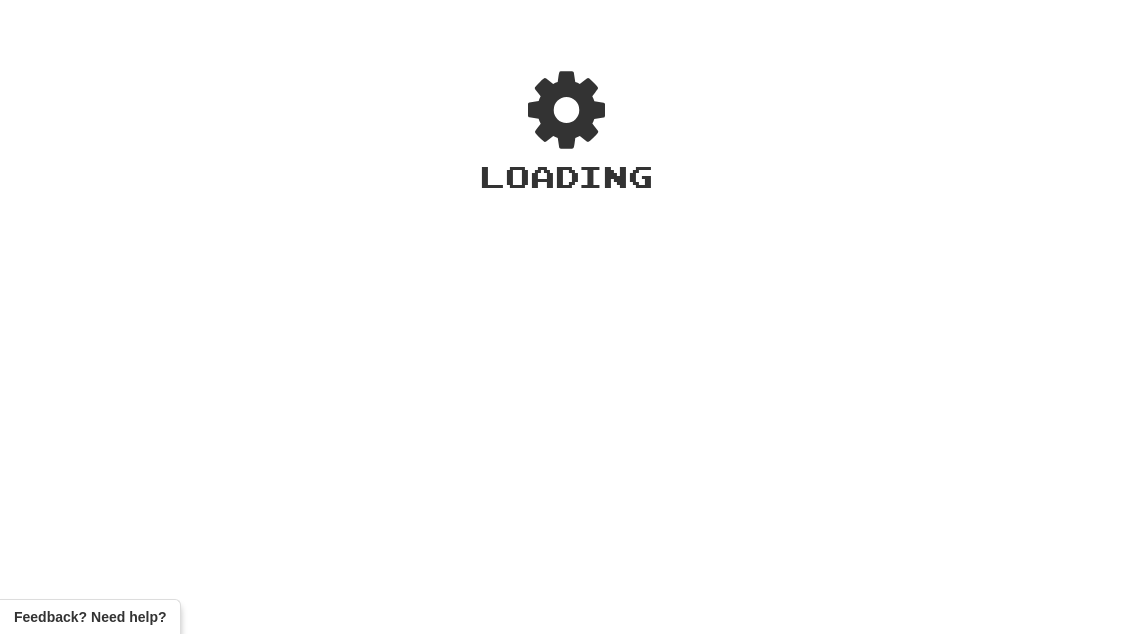 scroll, scrollTop: 0, scrollLeft: 0, axis: both 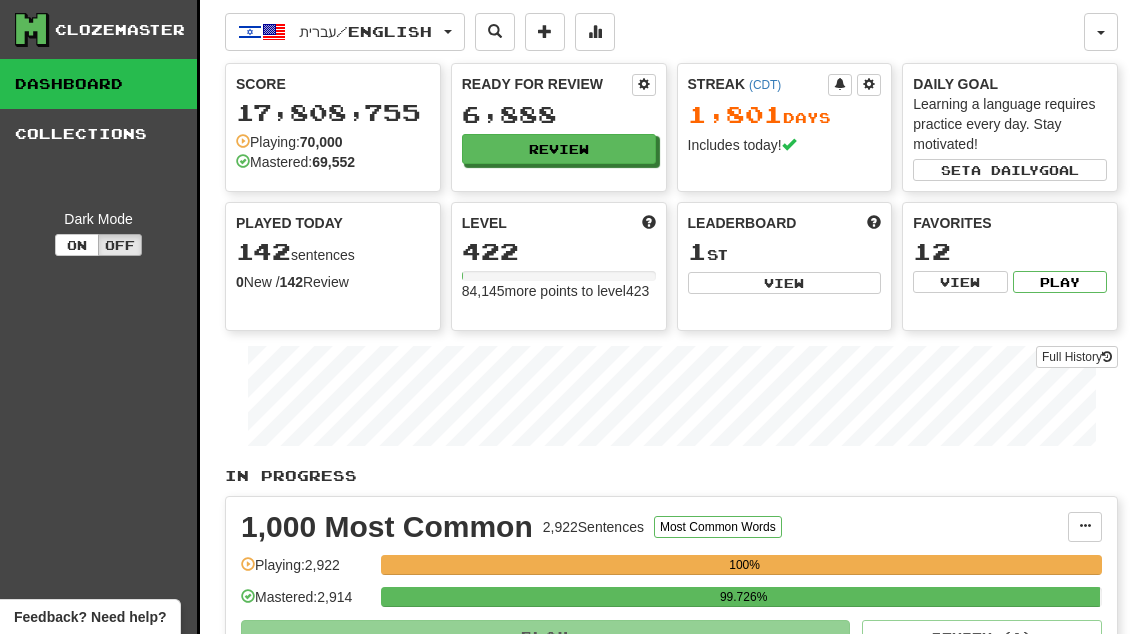 click on "Review" at bounding box center [559, 149] 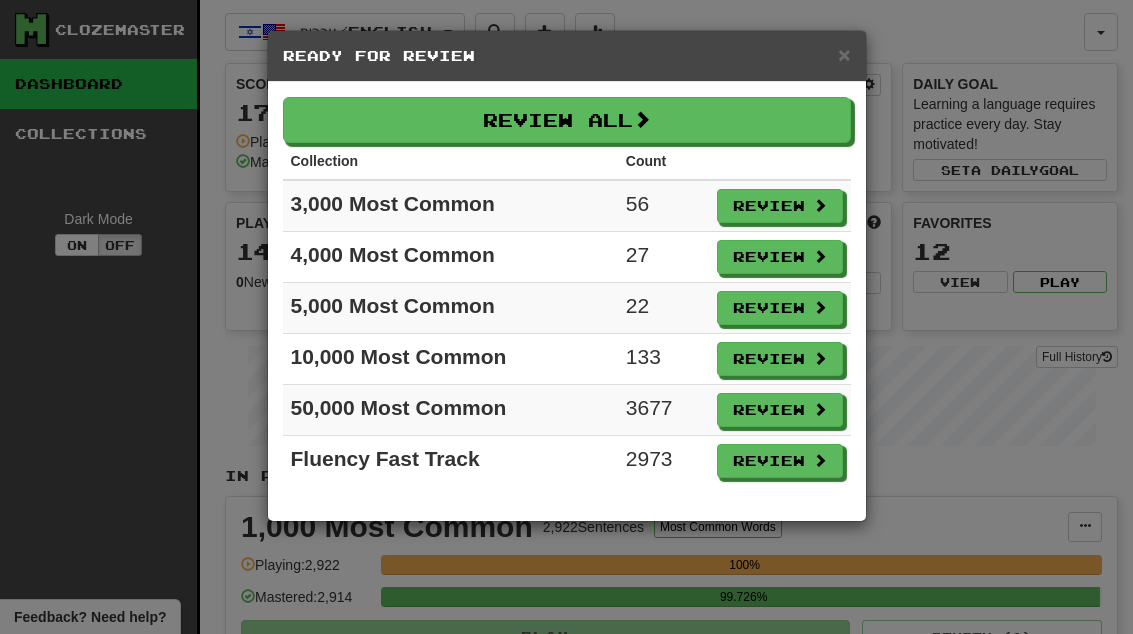 click on "Review" at bounding box center (780, 206) 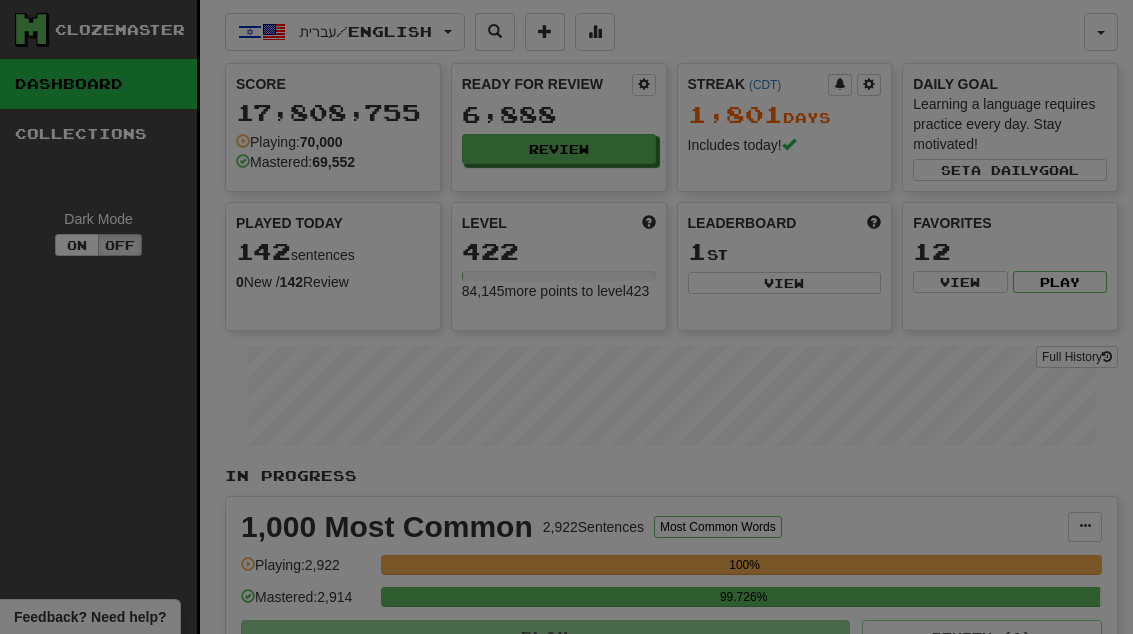 select on "**" 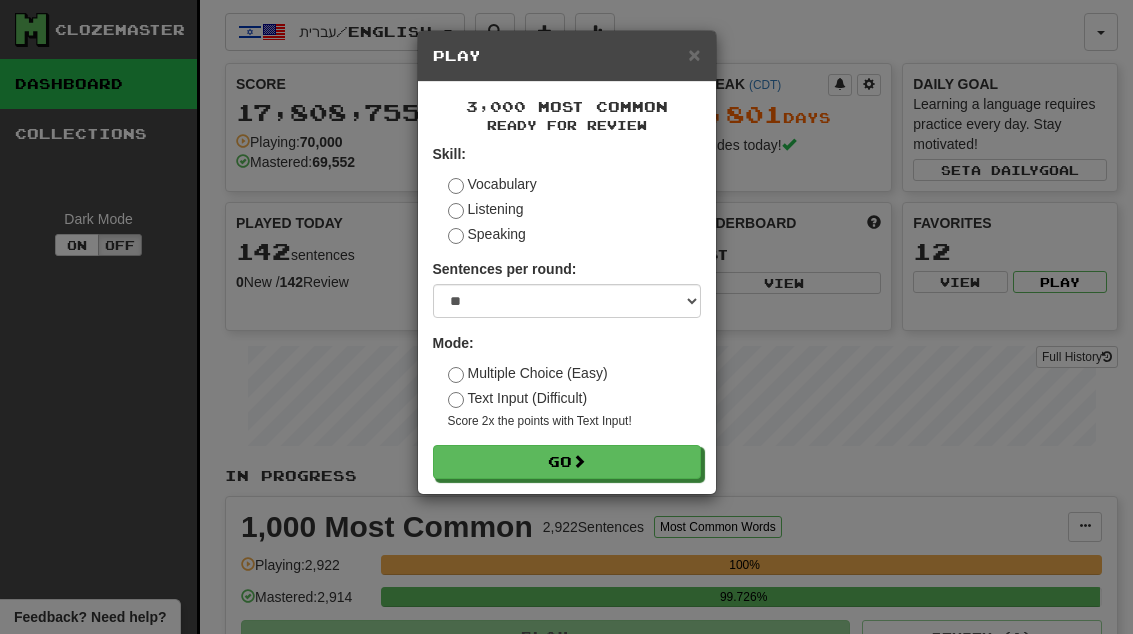 click on "Go" at bounding box center [567, 462] 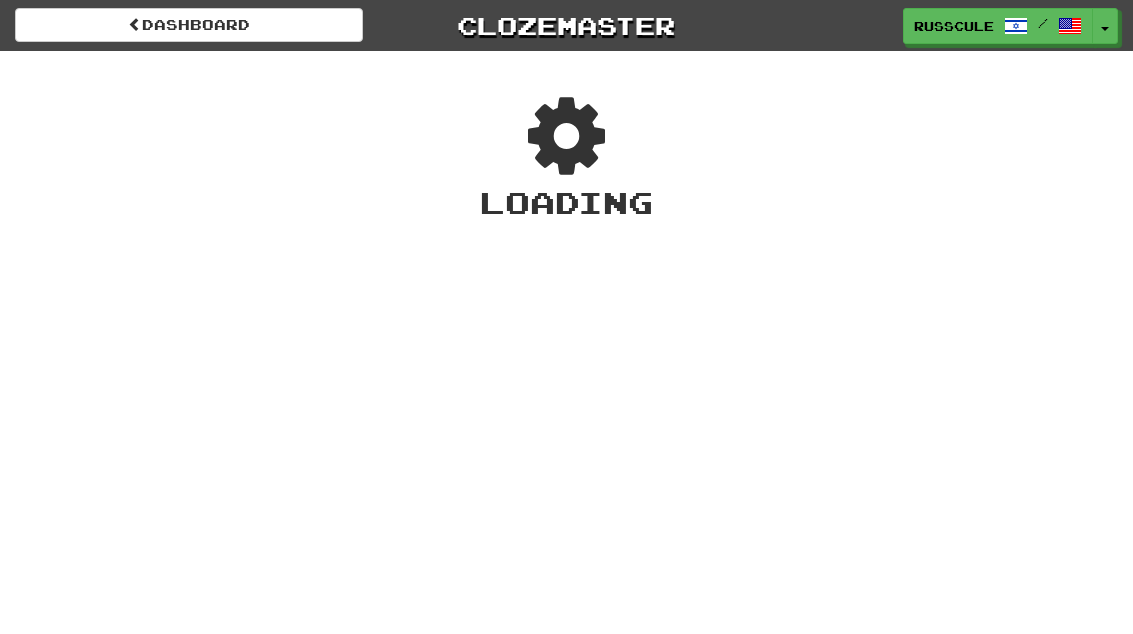 scroll, scrollTop: 0, scrollLeft: 0, axis: both 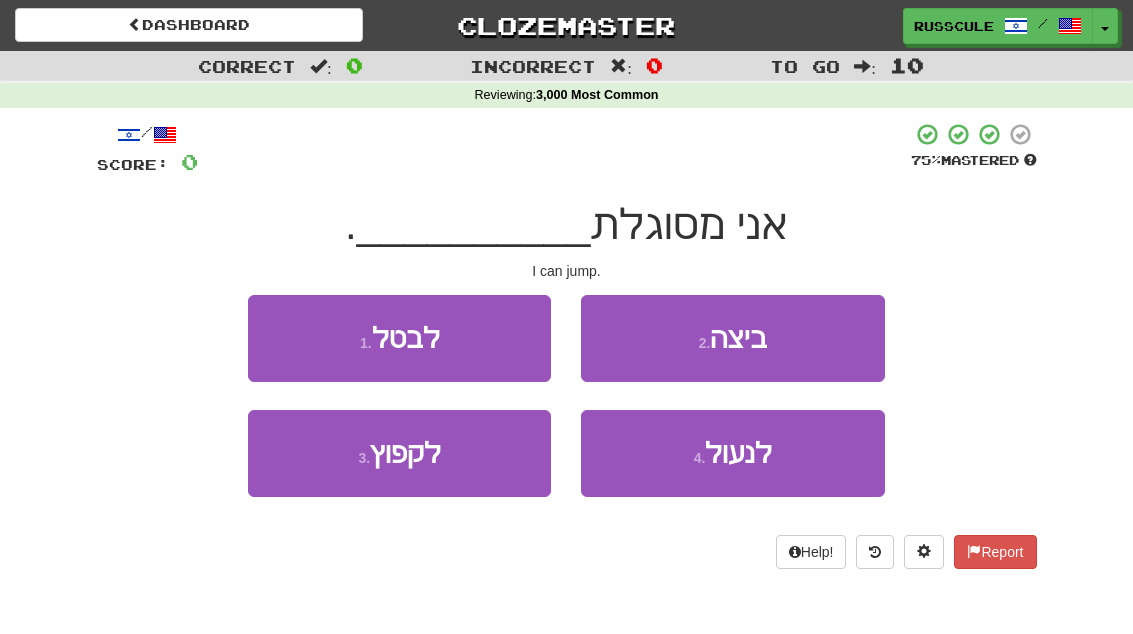 click on "3 .  לקפוץ" at bounding box center (399, 453) 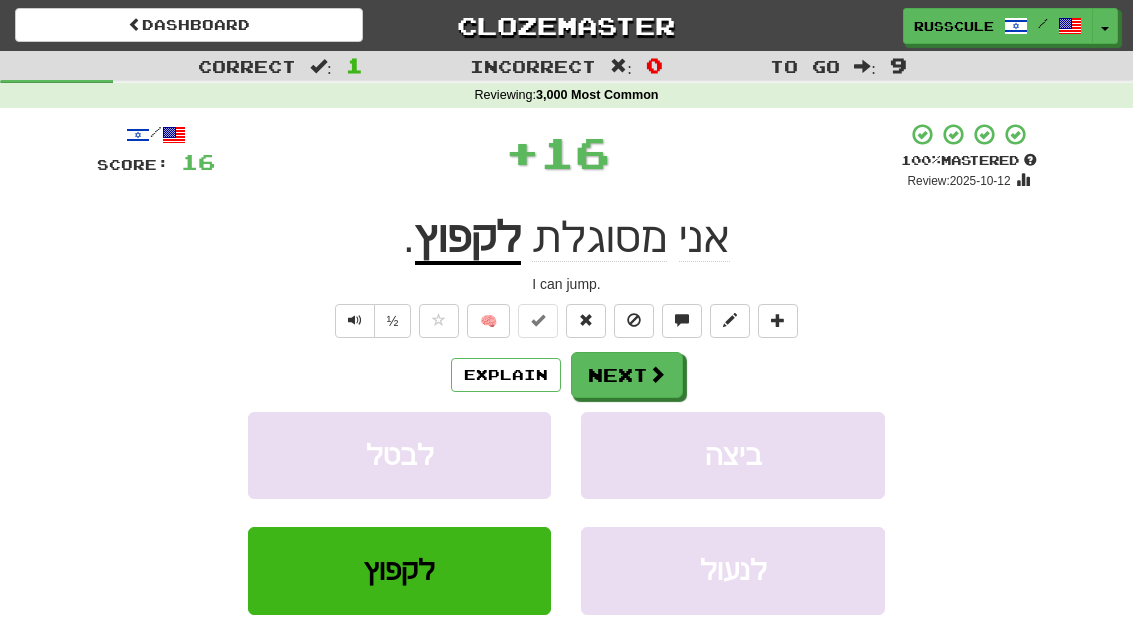 click on "Next" at bounding box center (627, 375) 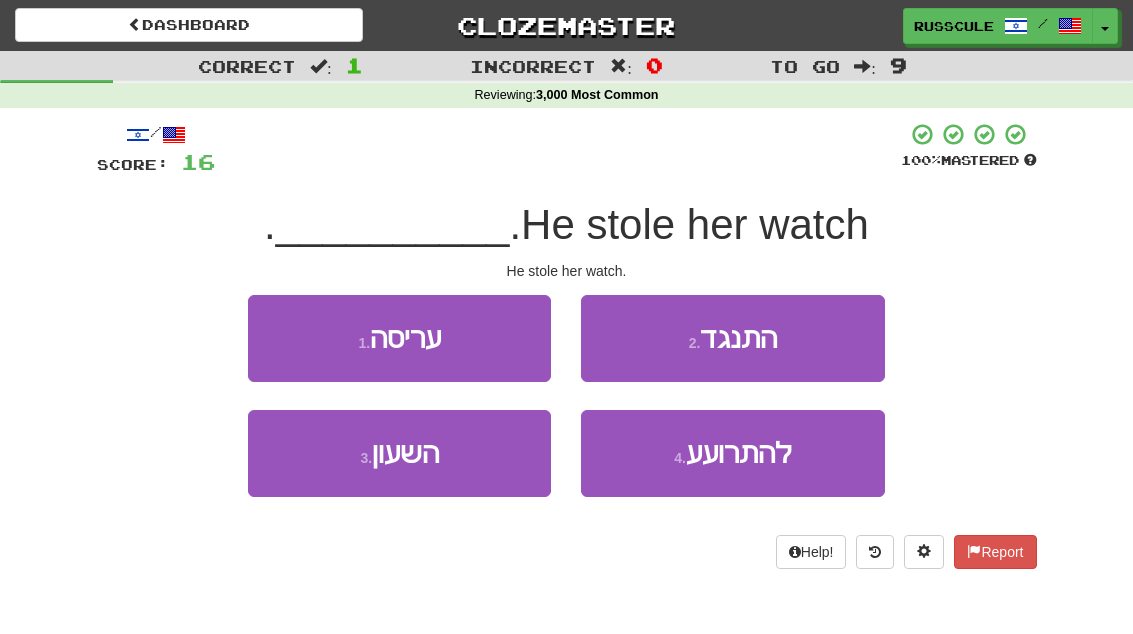 click on "3 .  השעון" at bounding box center [399, 453] 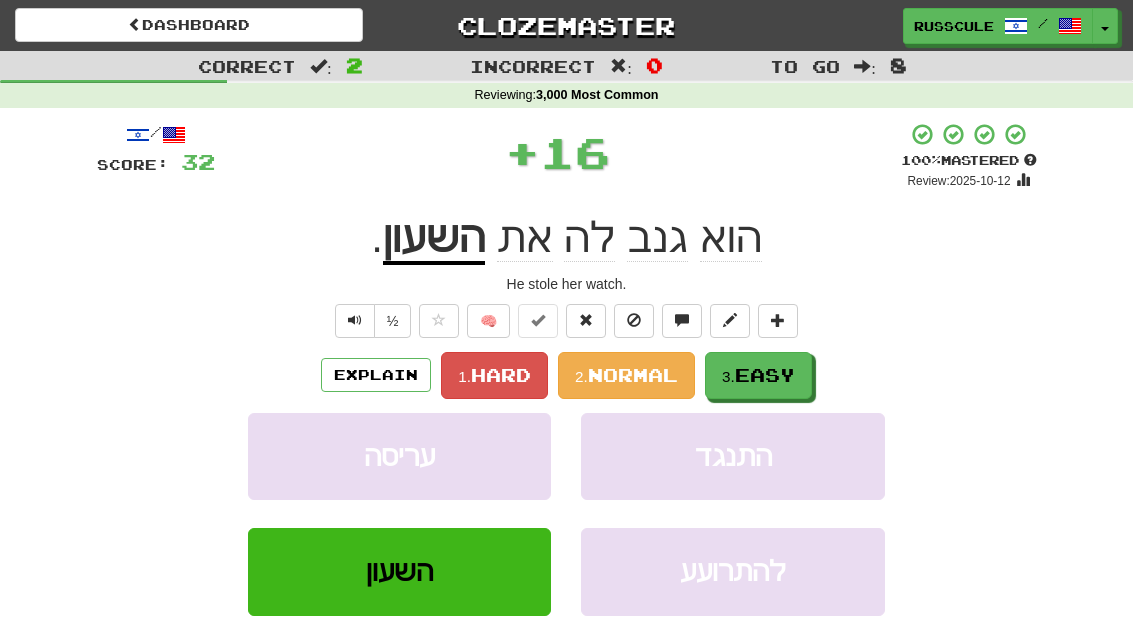 click on "Easy" at bounding box center [765, 375] 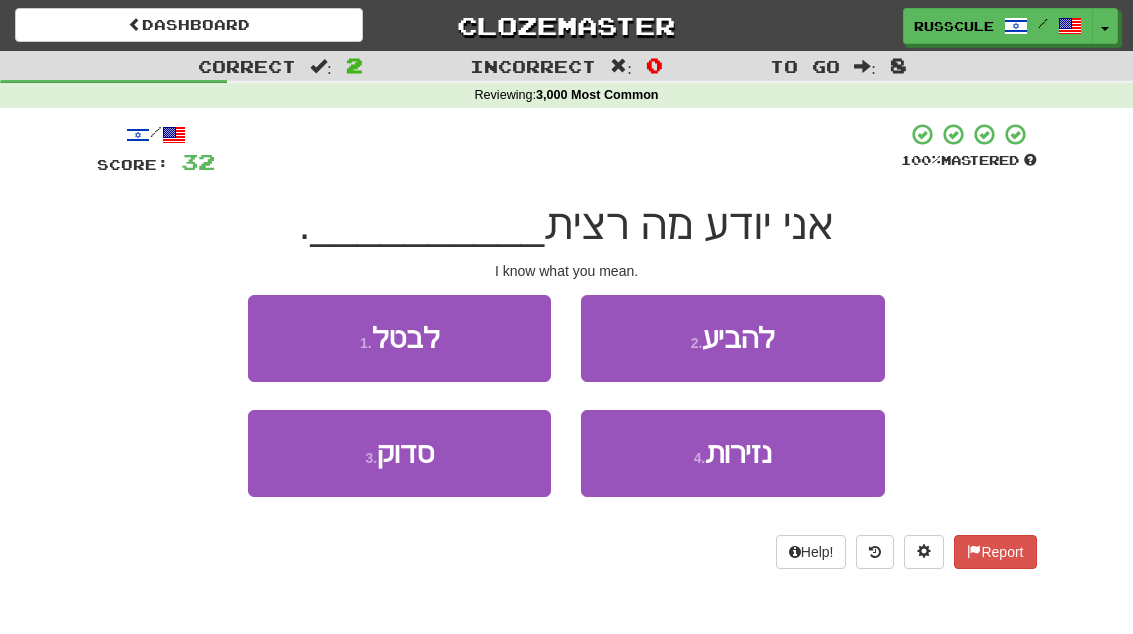 click on "2 .  להביע" at bounding box center (732, 338) 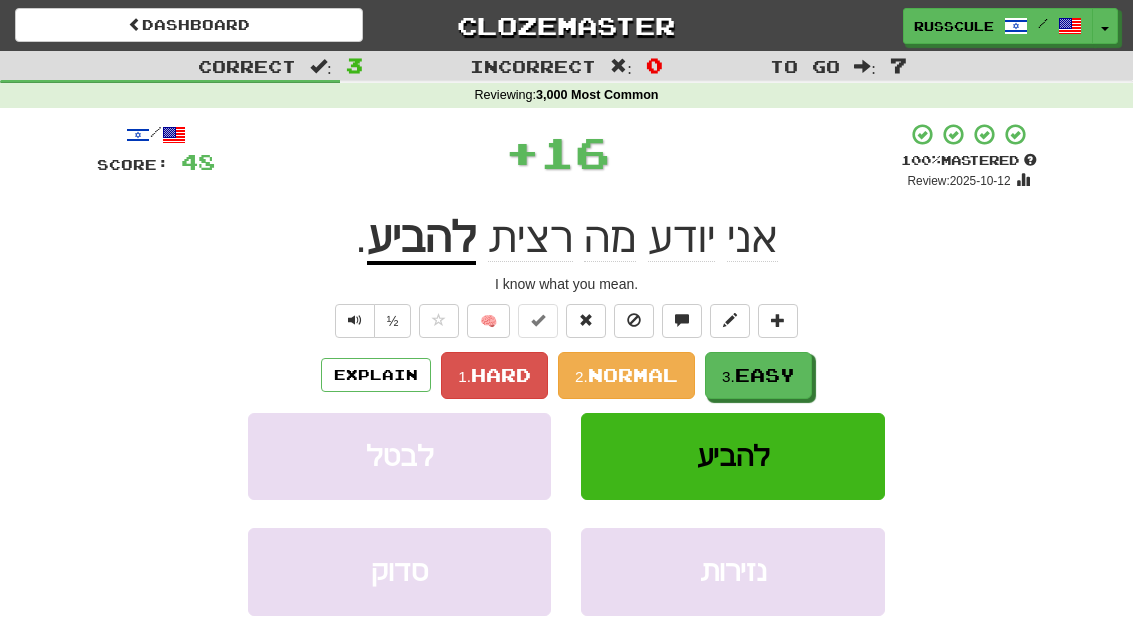 click on "Easy" at bounding box center (765, 375) 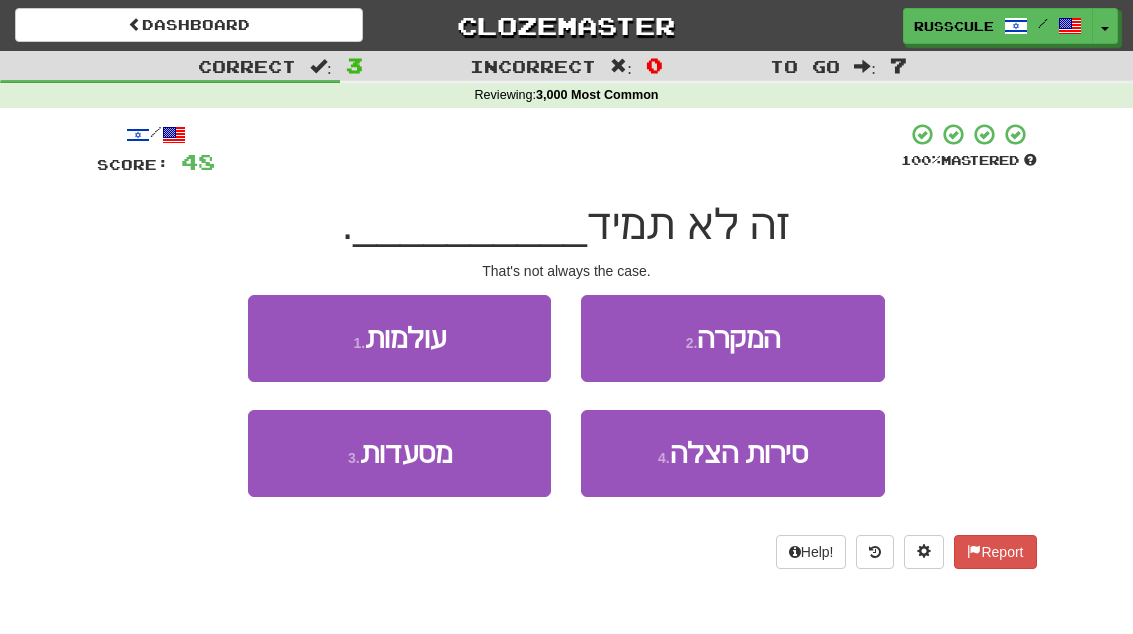 click on "2 .  המקרה" at bounding box center (732, 338) 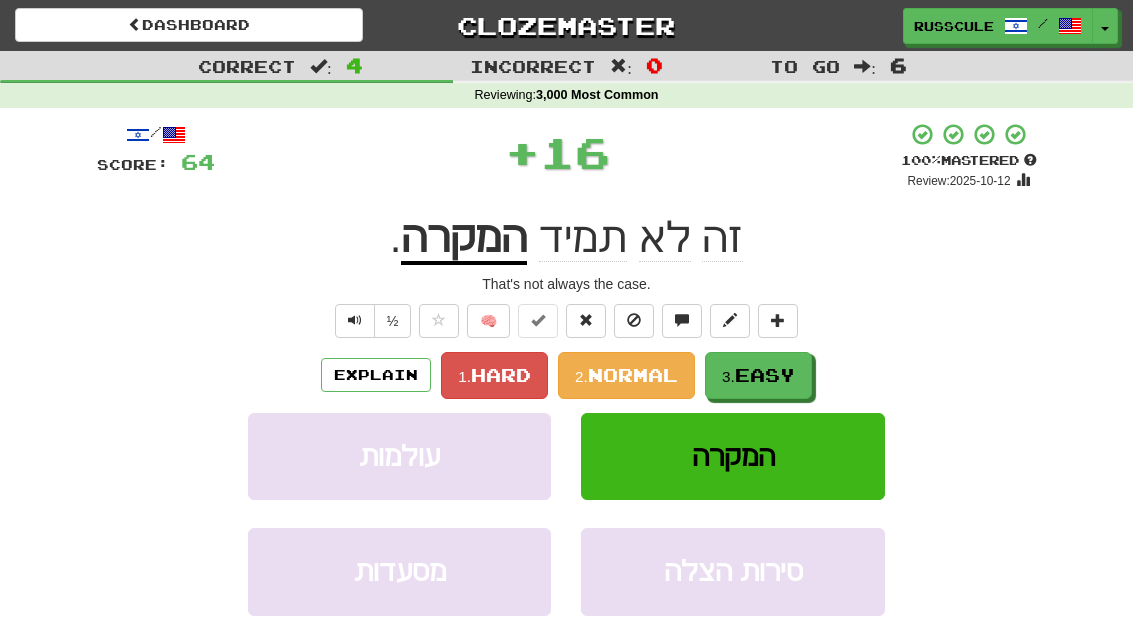 click on "Easy" at bounding box center [765, 375] 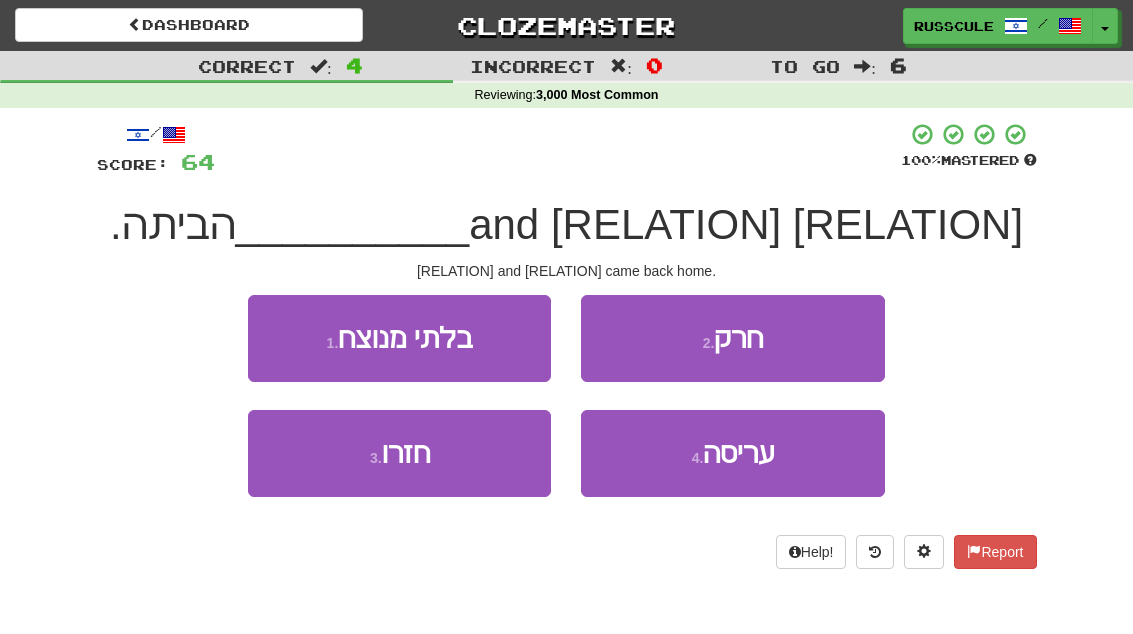 click on "3 .  חזרו" at bounding box center (399, 453) 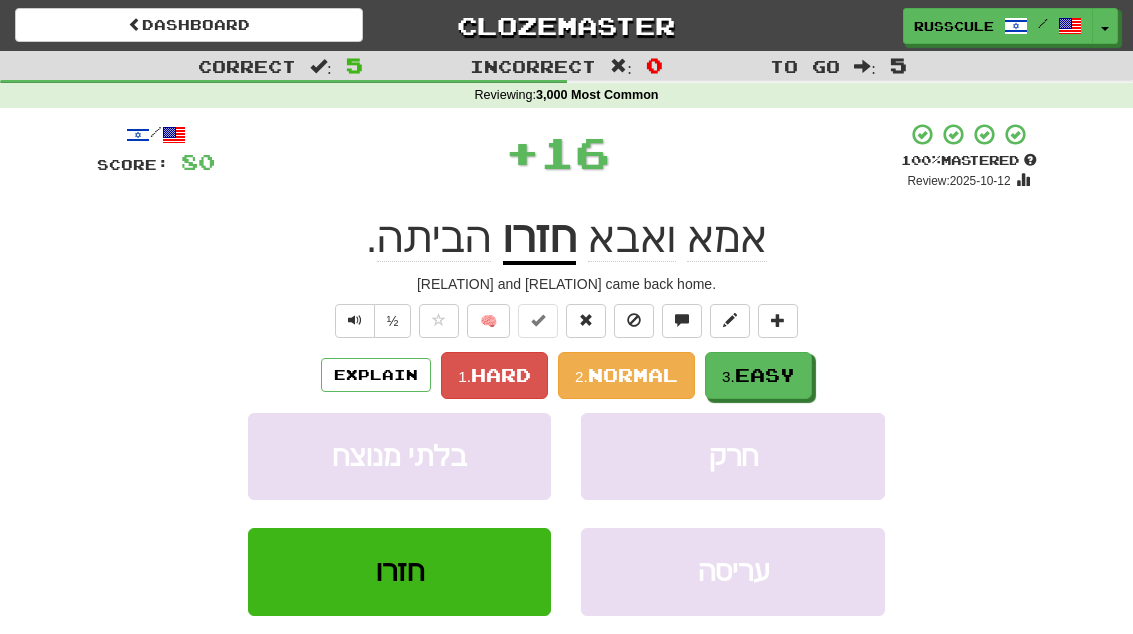 click on "3.  Easy" at bounding box center [758, 375] 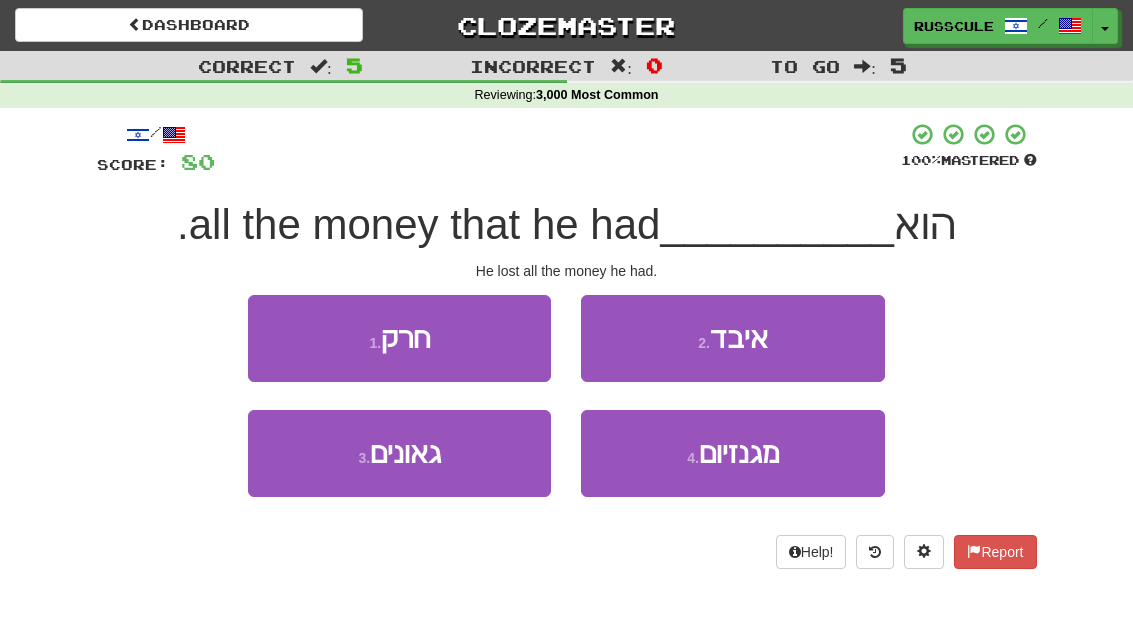 click on "2 .  איבד" at bounding box center (732, 338) 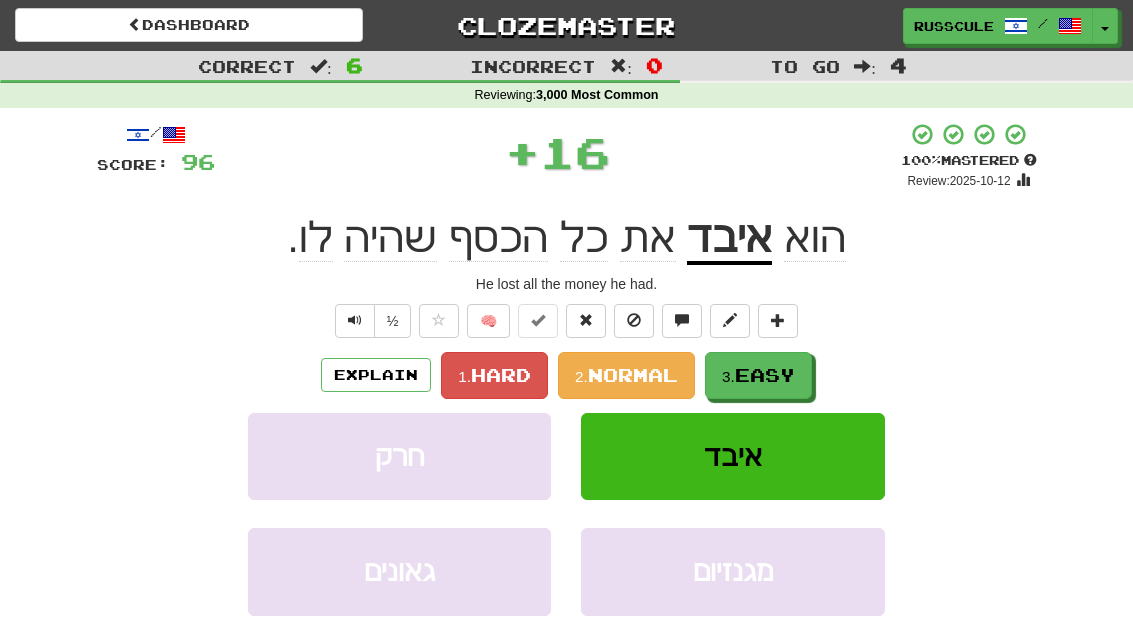click on "Easy" at bounding box center [765, 375] 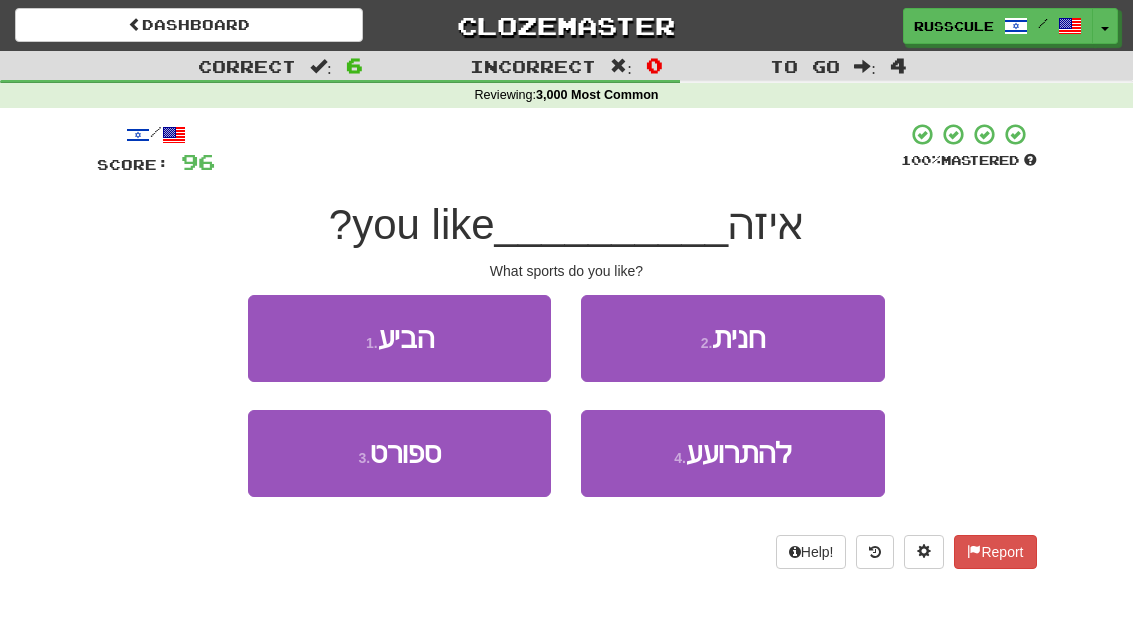 click on "3 .  ספורט" at bounding box center [399, 453] 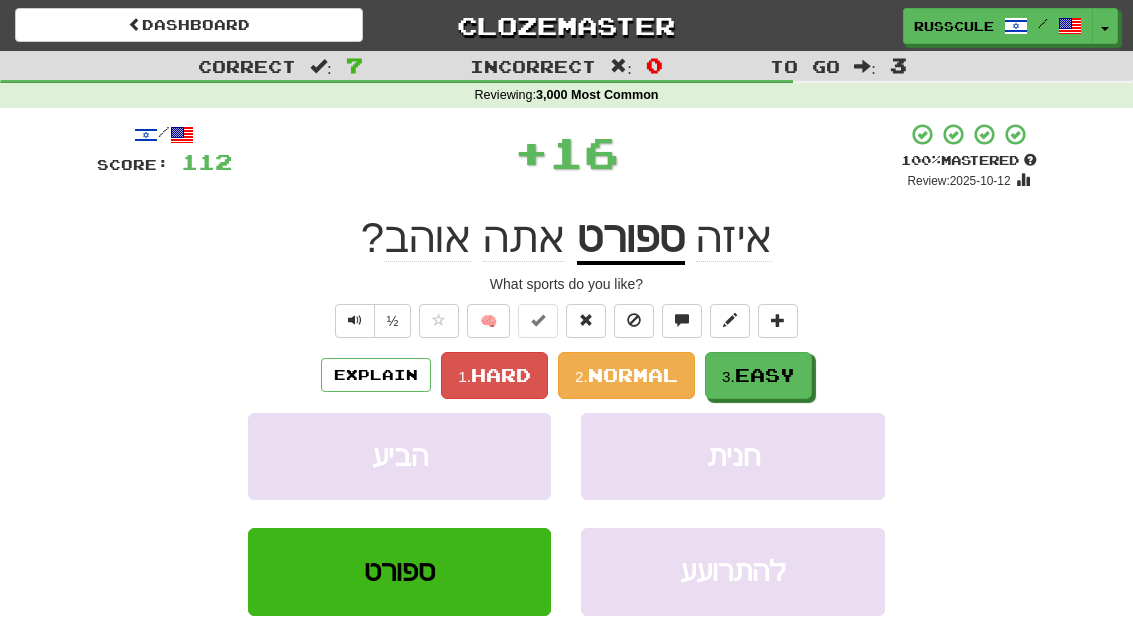 click on "Easy" at bounding box center (765, 375) 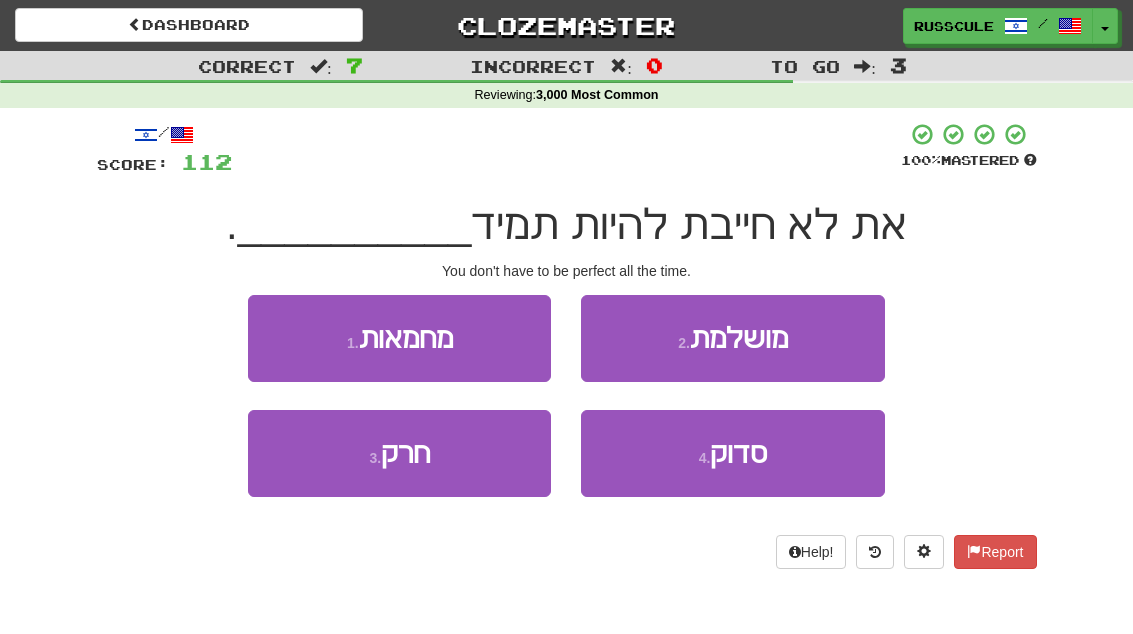 click on "2 .  מושלמת" at bounding box center [732, 338] 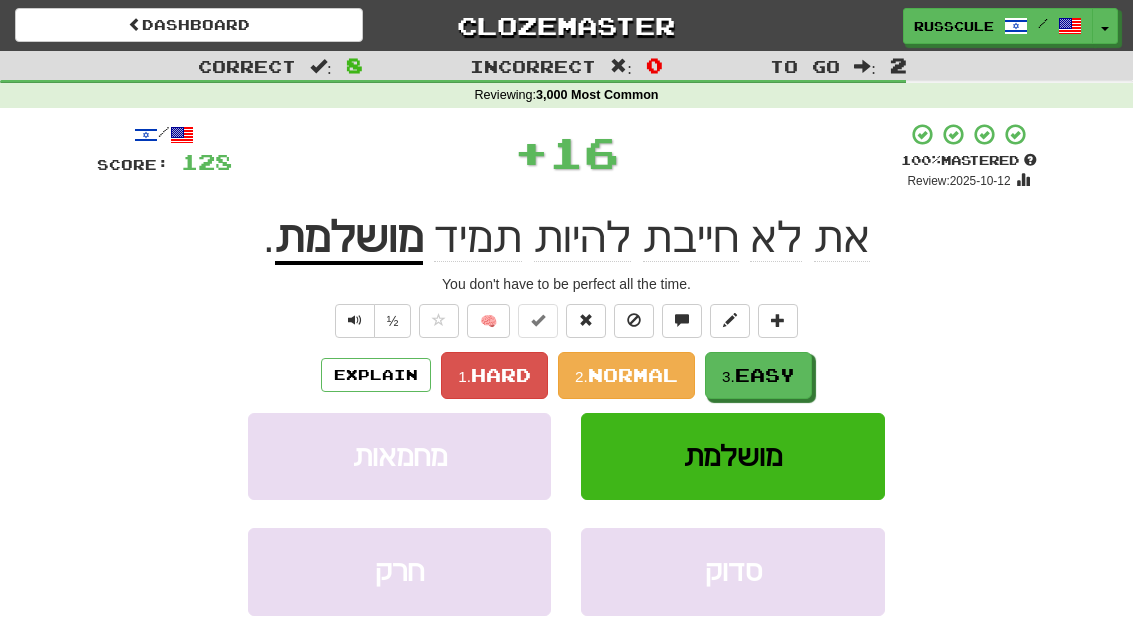 click on "Easy" at bounding box center [765, 375] 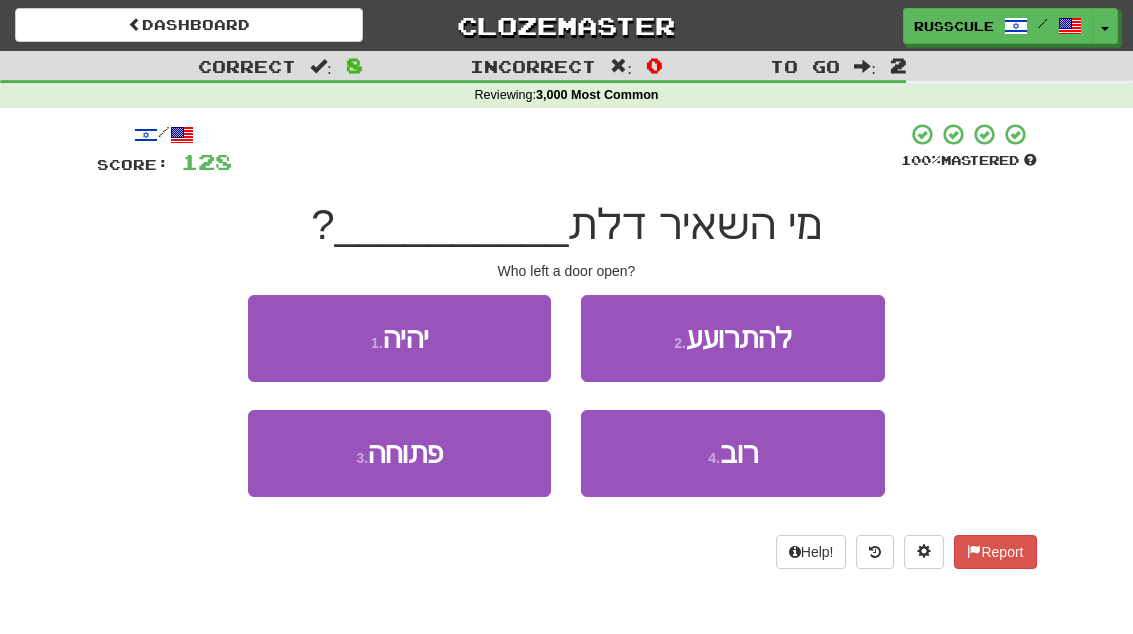 click on "3 .  פתוחה" at bounding box center (399, 453) 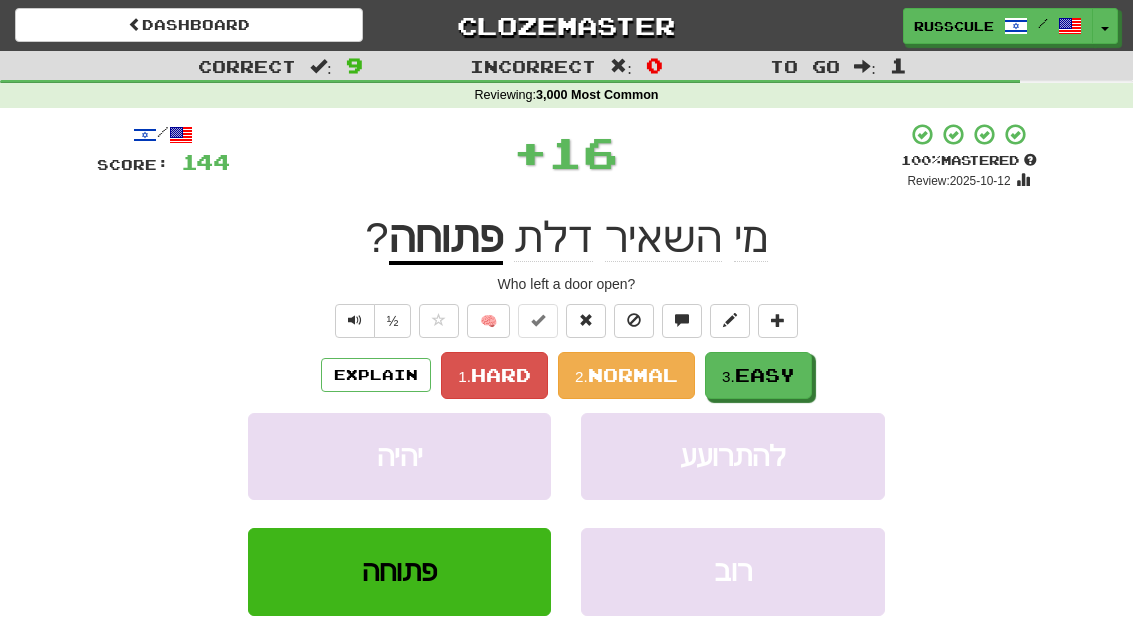click on "Easy" at bounding box center [765, 375] 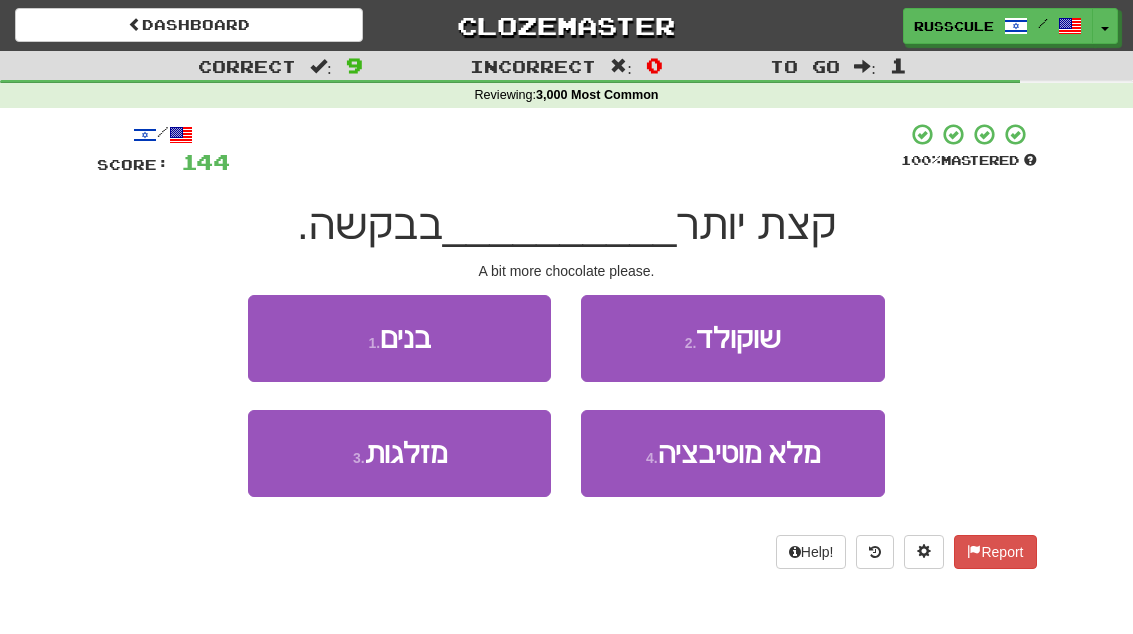click on "2 .  שוקולד" at bounding box center (732, 338) 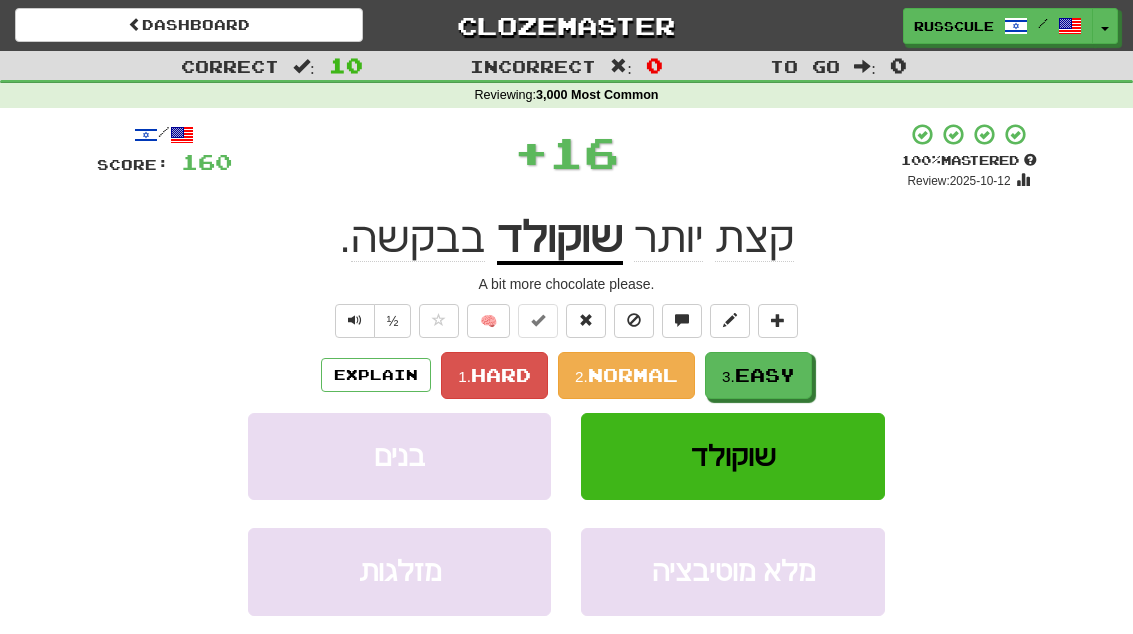 click on "Easy" at bounding box center [765, 375] 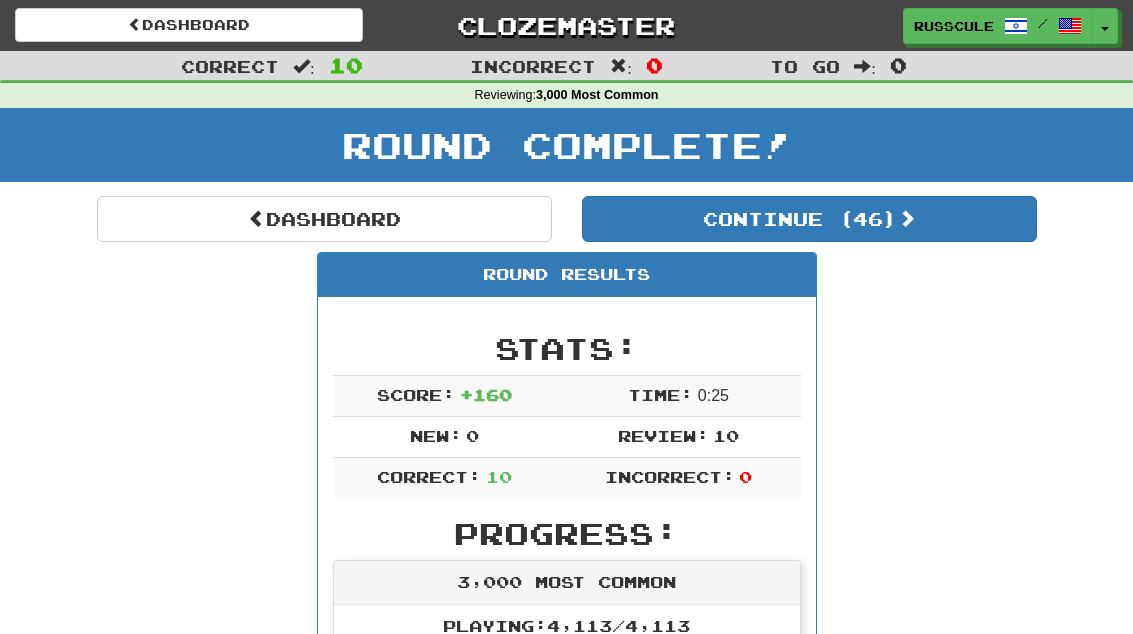 click on "Continue ( 46 )" at bounding box center [809, 219] 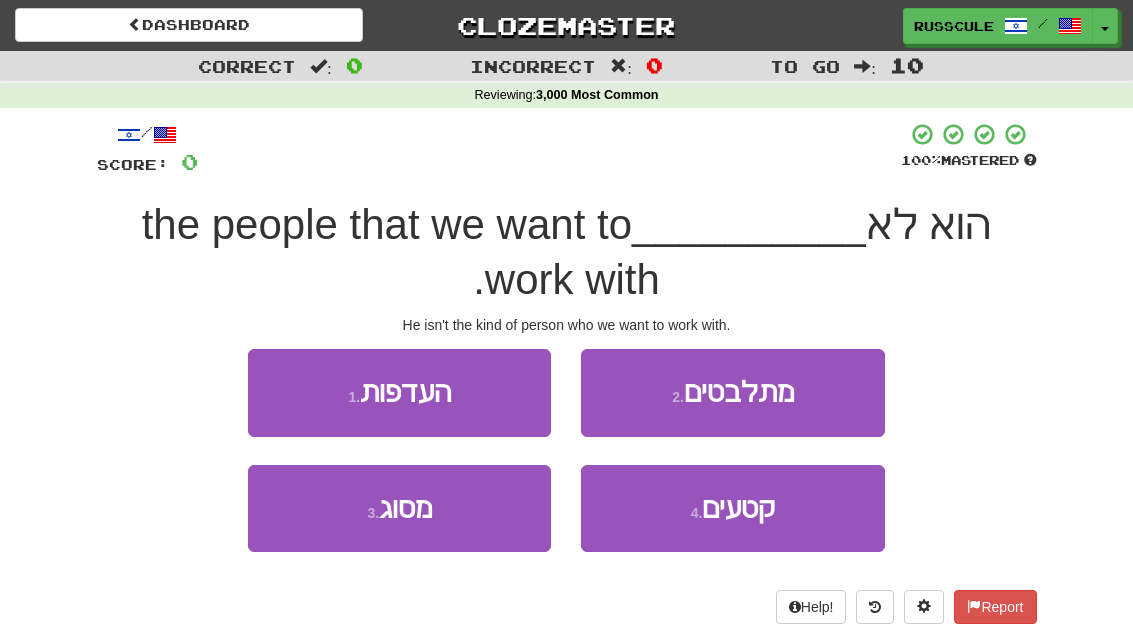 click on "3 .  מסוג" at bounding box center [399, 508] 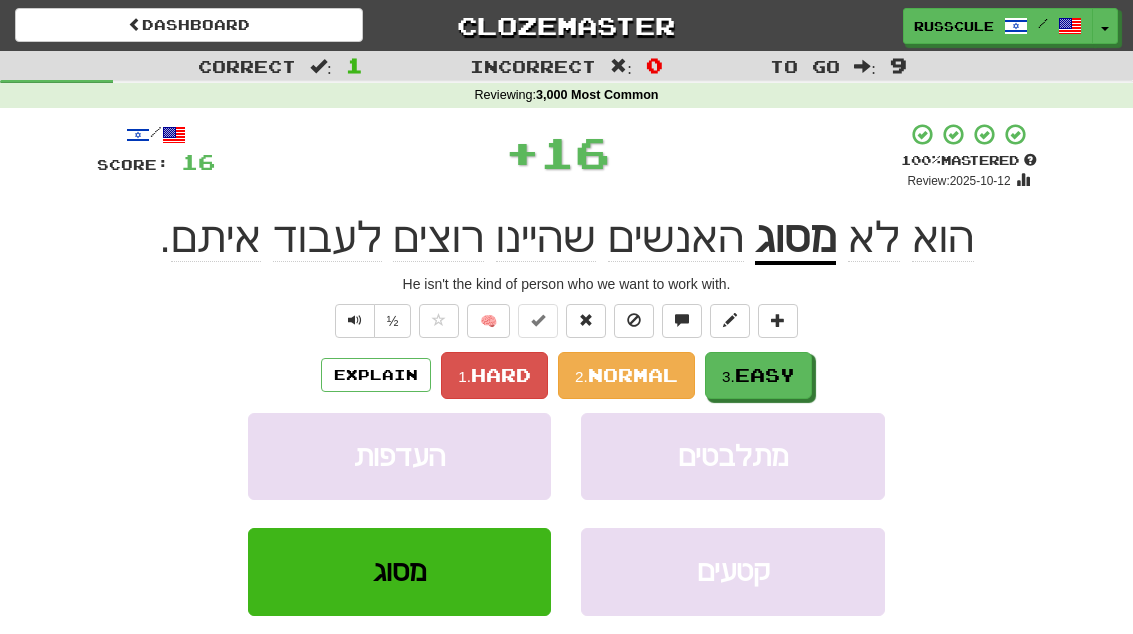 click on "3.  Easy" at bounding box center [758, 375] 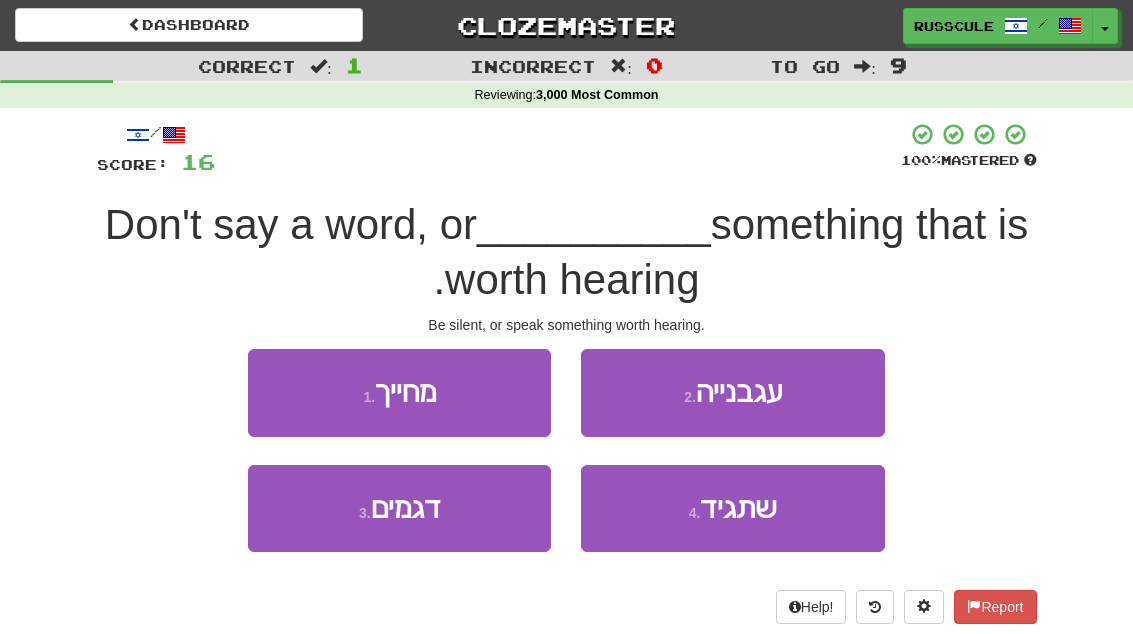 click on "4 .  שתגיד" at bounding box center (732, 508) 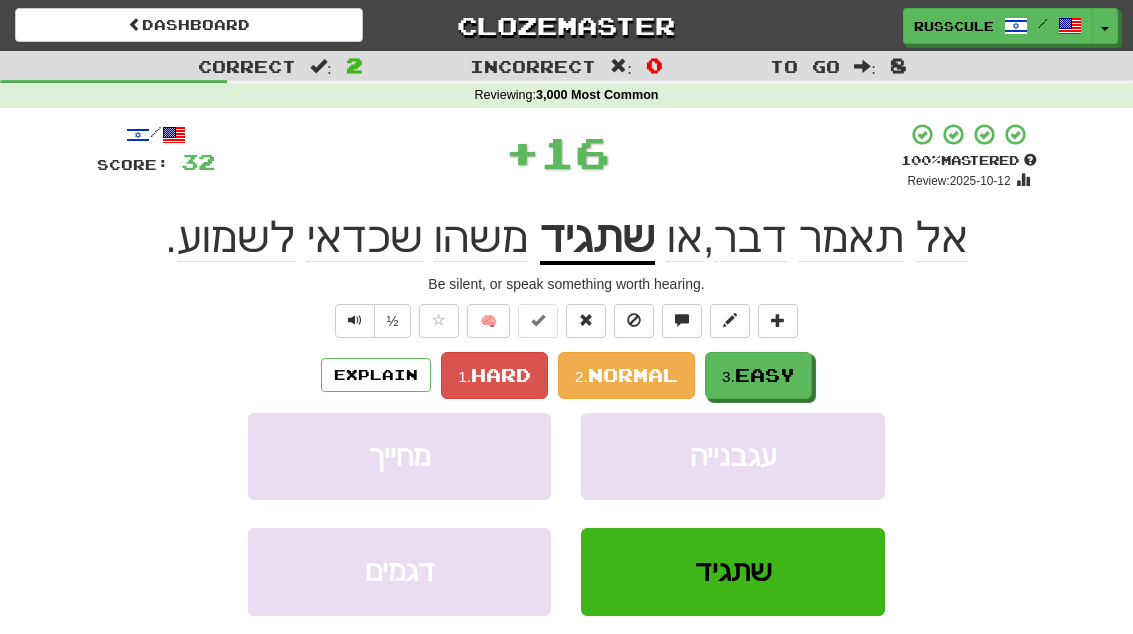 click on "3.  Easy" at bounding box center [758, 375] 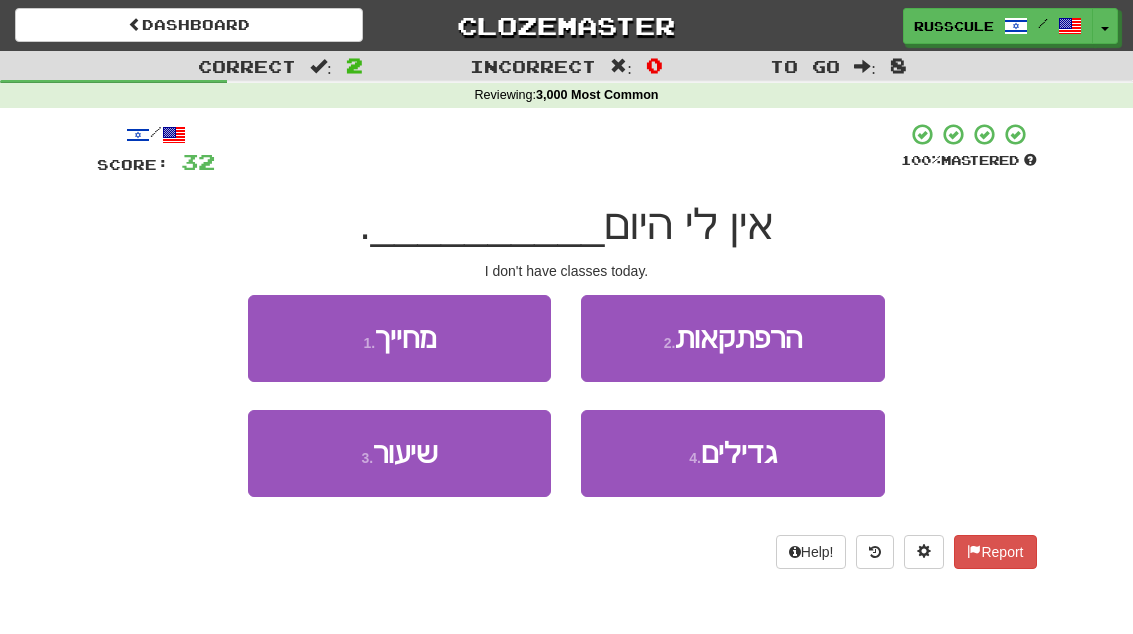 click on "3 .  שיעור" at bounding box center [399, 453] 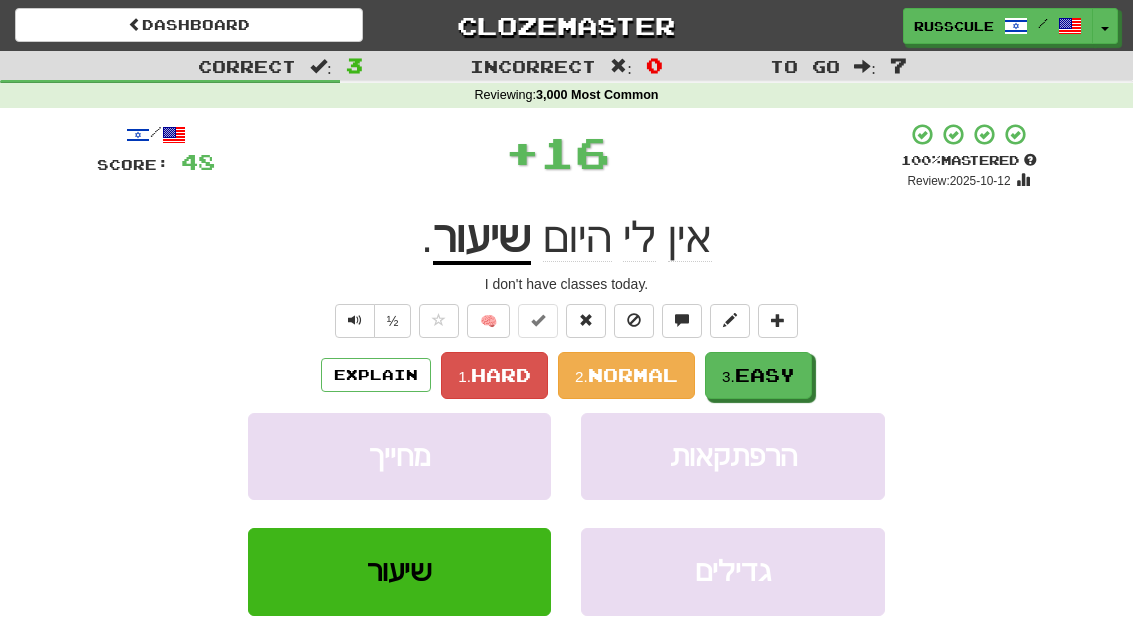 click on "Easy" at bounding box center (765, 375) 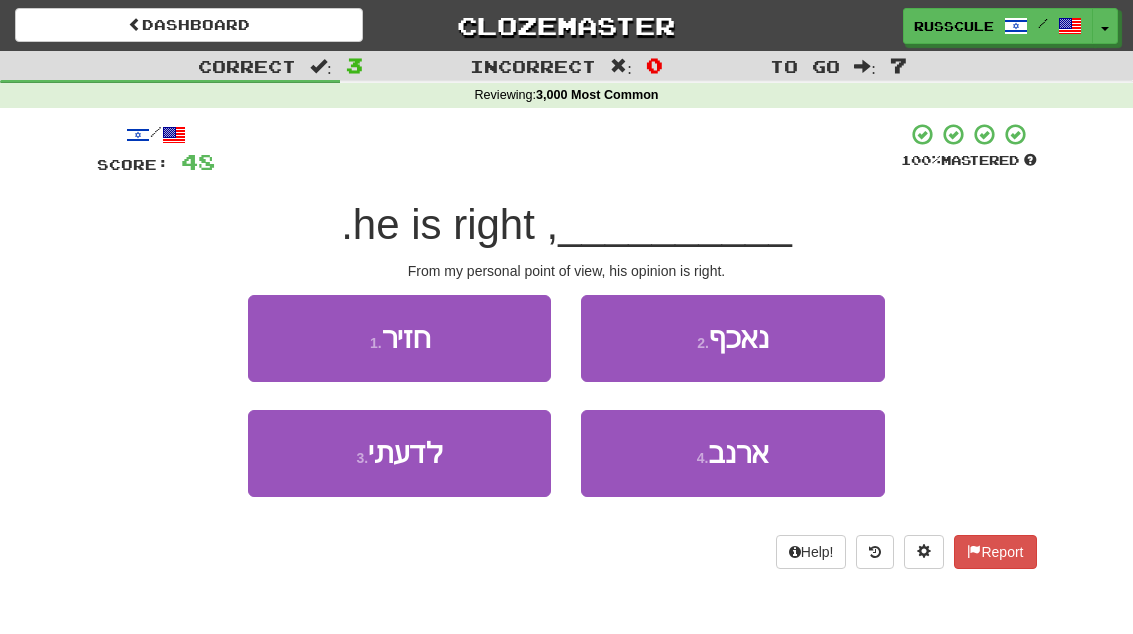 click on "3 .  לדעתי" at bounding box center (399, 453) 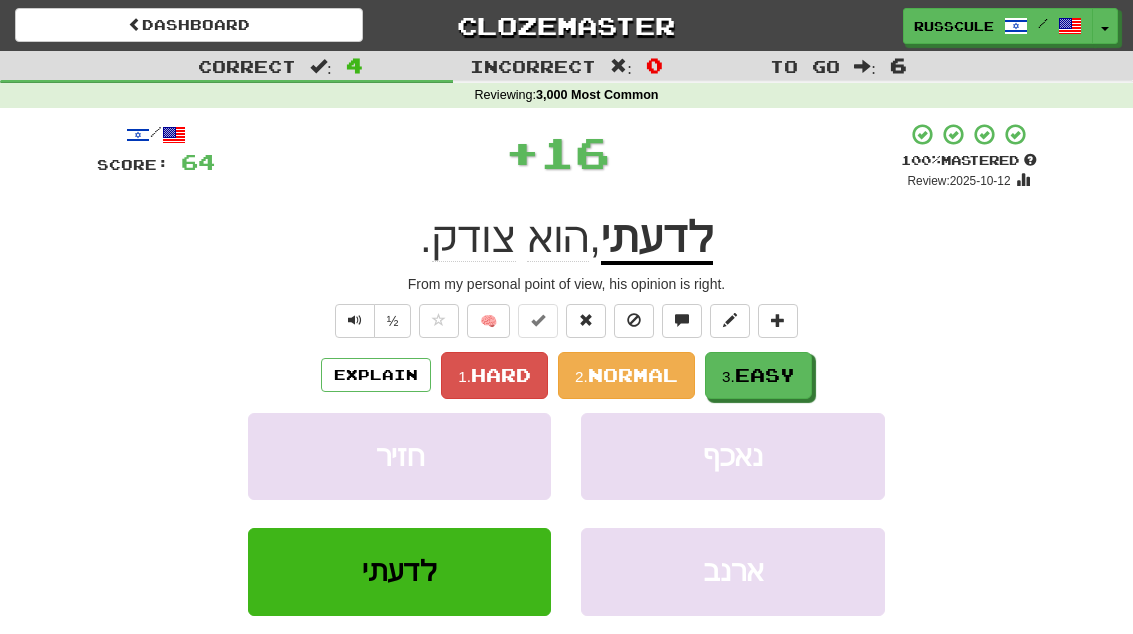 click on "3.  Easy" at bounding box center [758, 375] 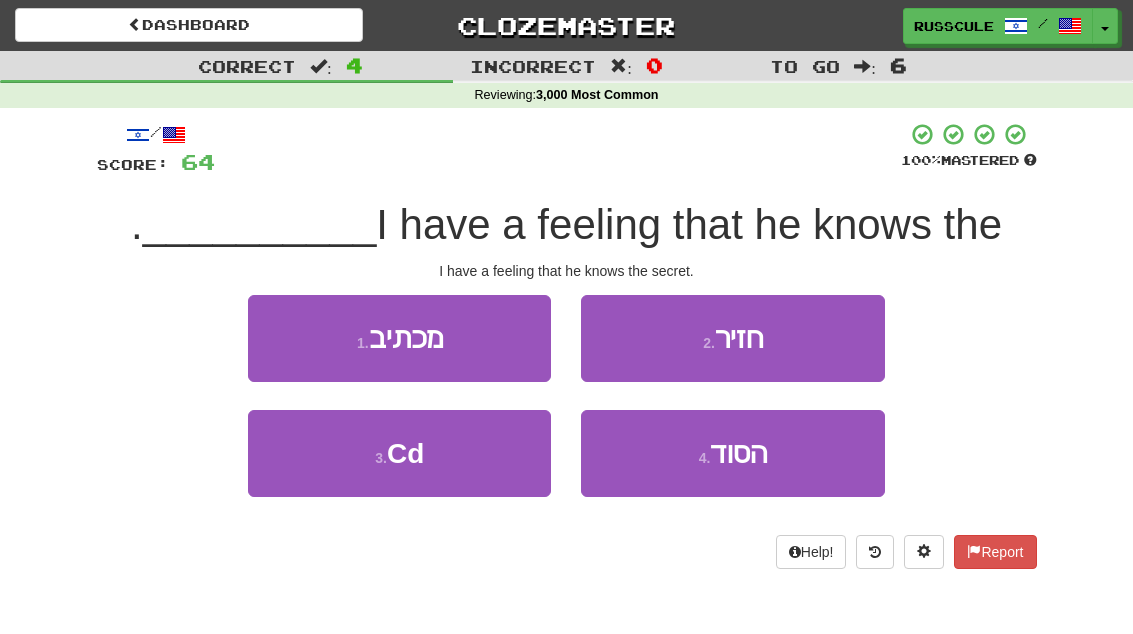 click on "4 .  הסוד" at bounding box center [732, 453] 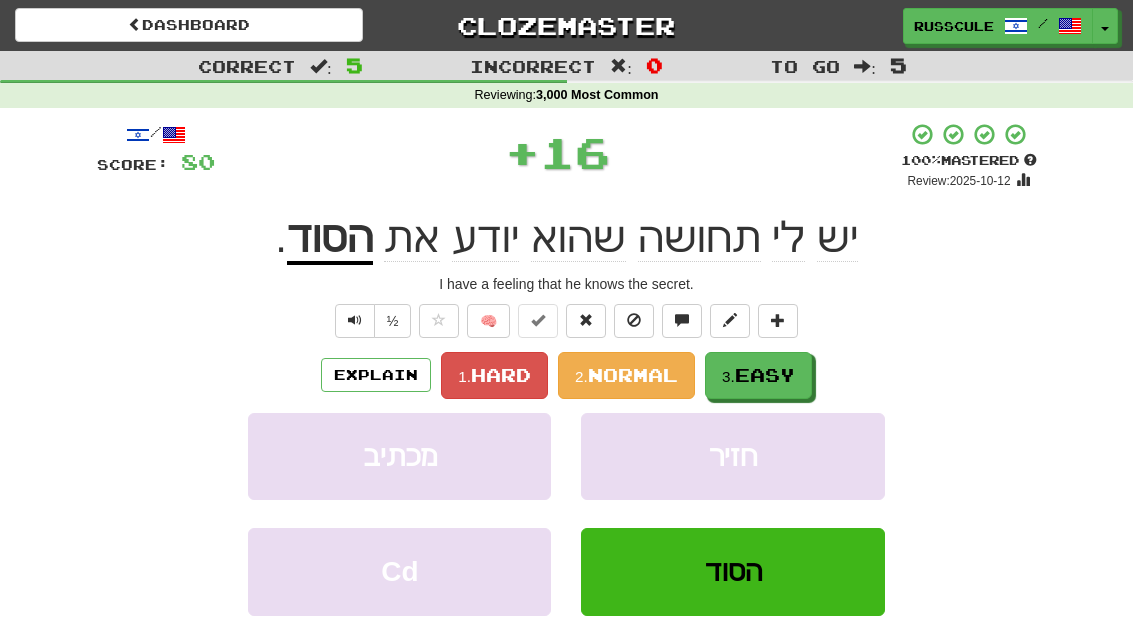 click on "3.  Easy" at bounding box center (758, 375) 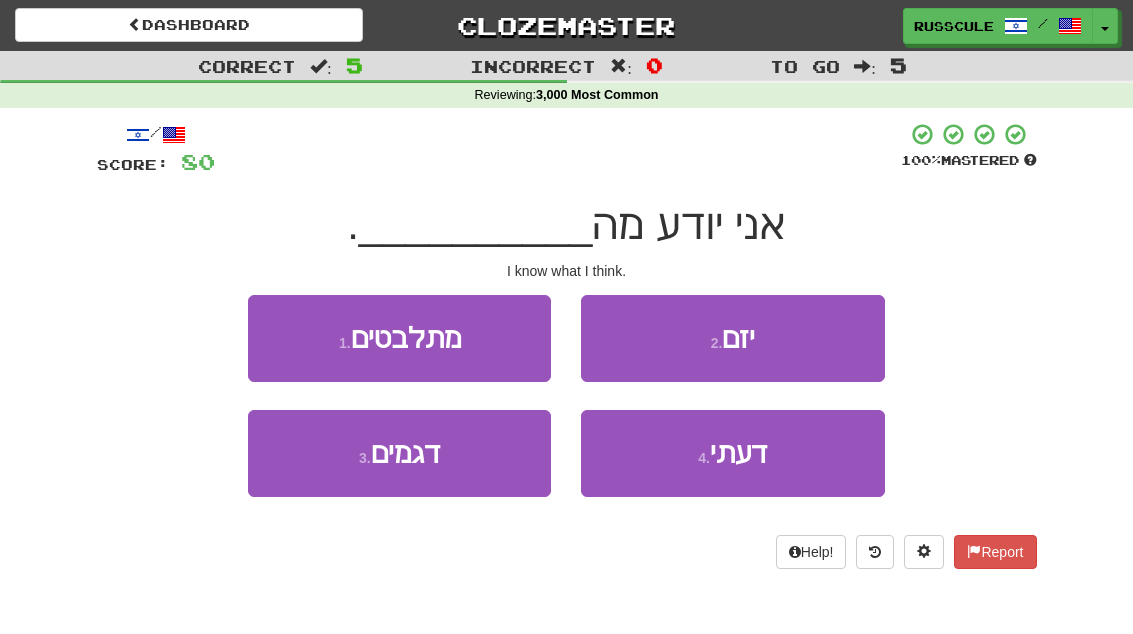 click on "4 .  דעתי" at bounding box center [732, 453] 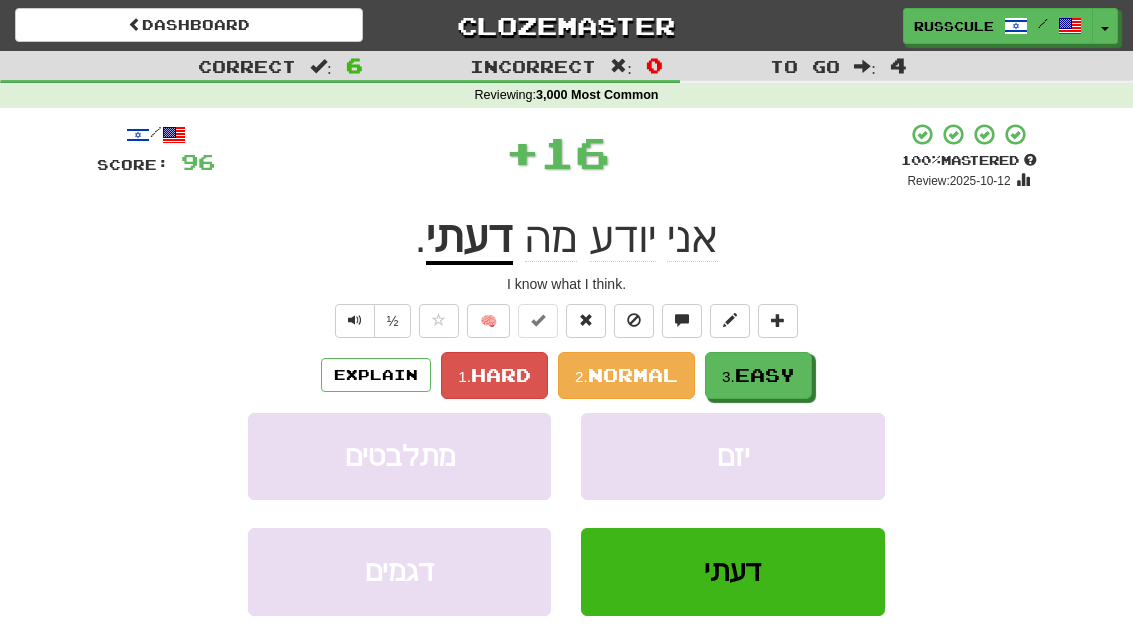 click on "3.  Easy" at bounding box center [758, 375] 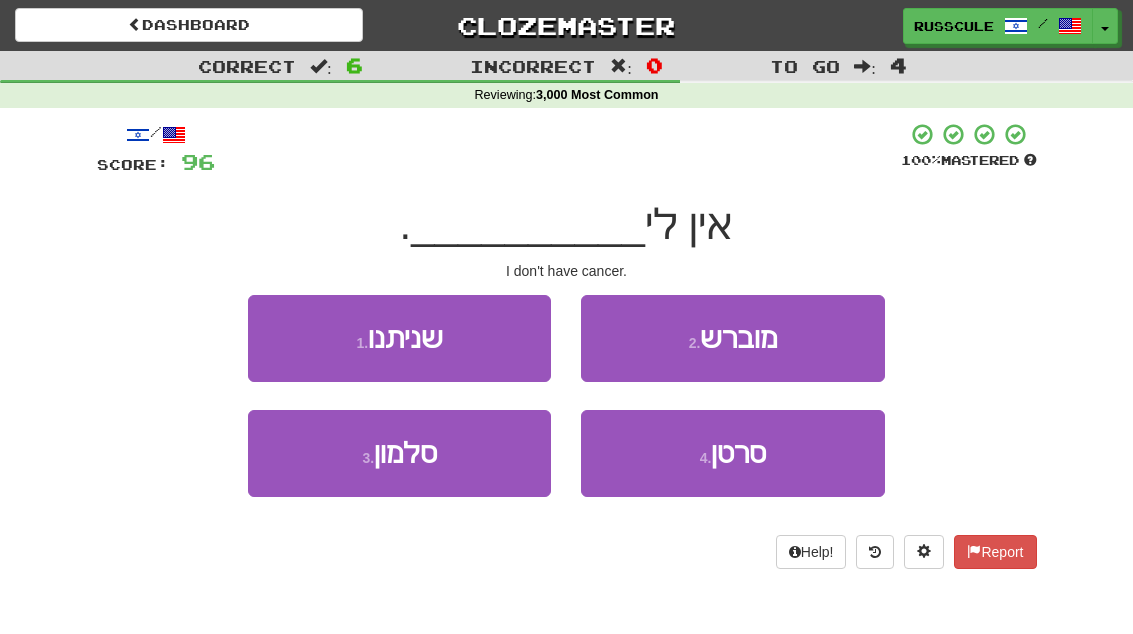 click on "4 .  סרטן" at bounding box center [732, 453] 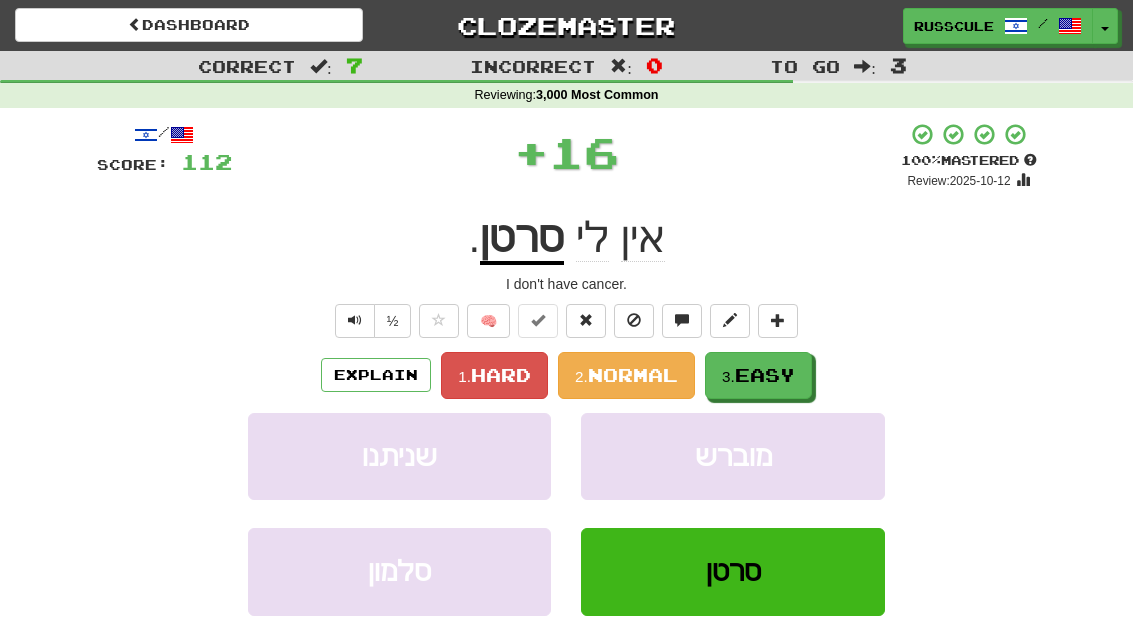click on "3.  Easy" at bounding box center [758, 375] 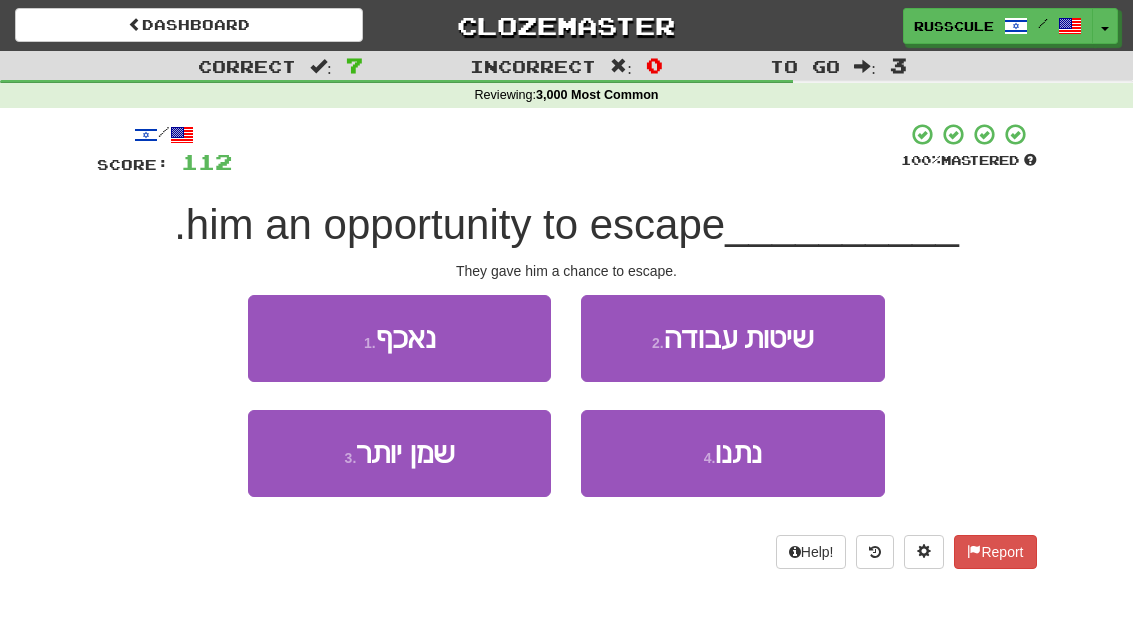 click on "4 .  נתנו" at bounding box center (732, 453) 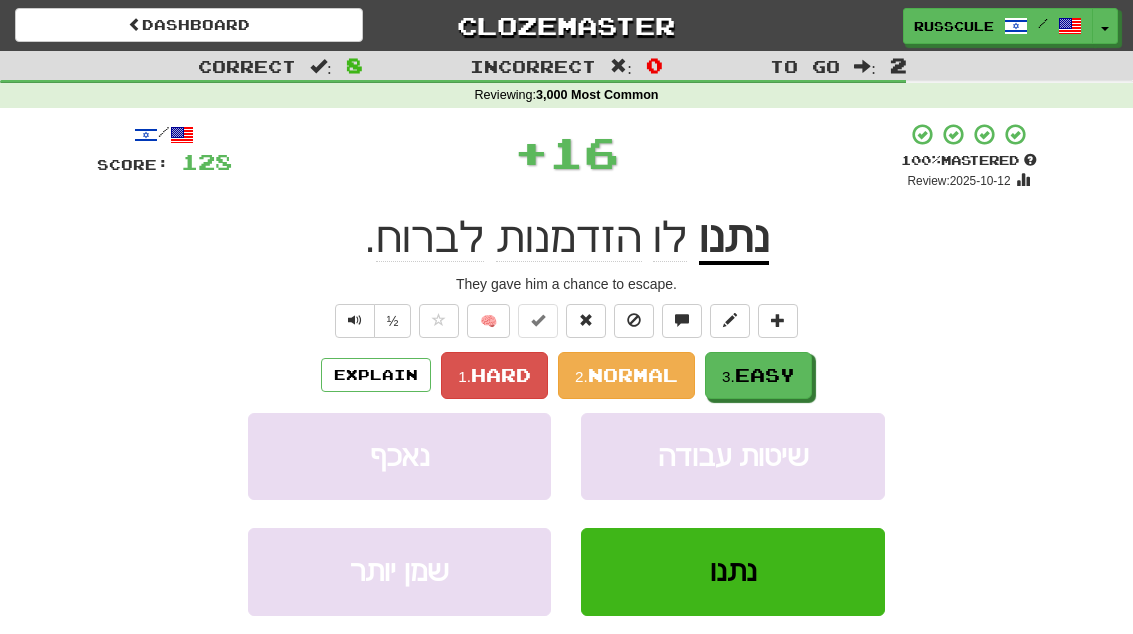 click on "3.  Easy" at bounding box center (758, 375) 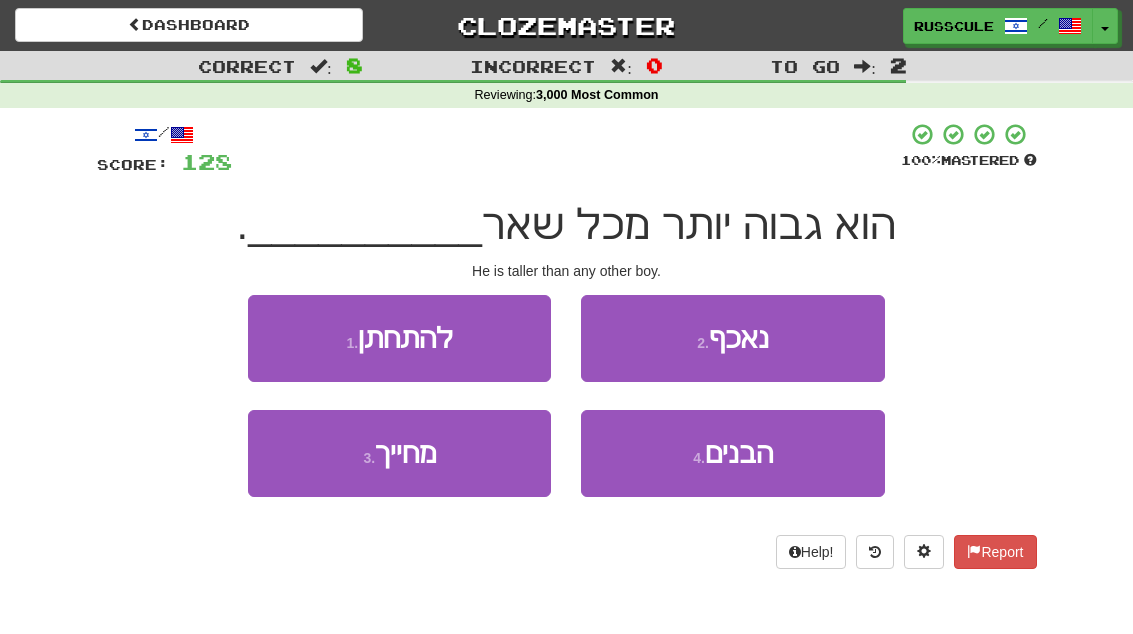 click on "4 .  הבנים" at bounding box center [732, 453] 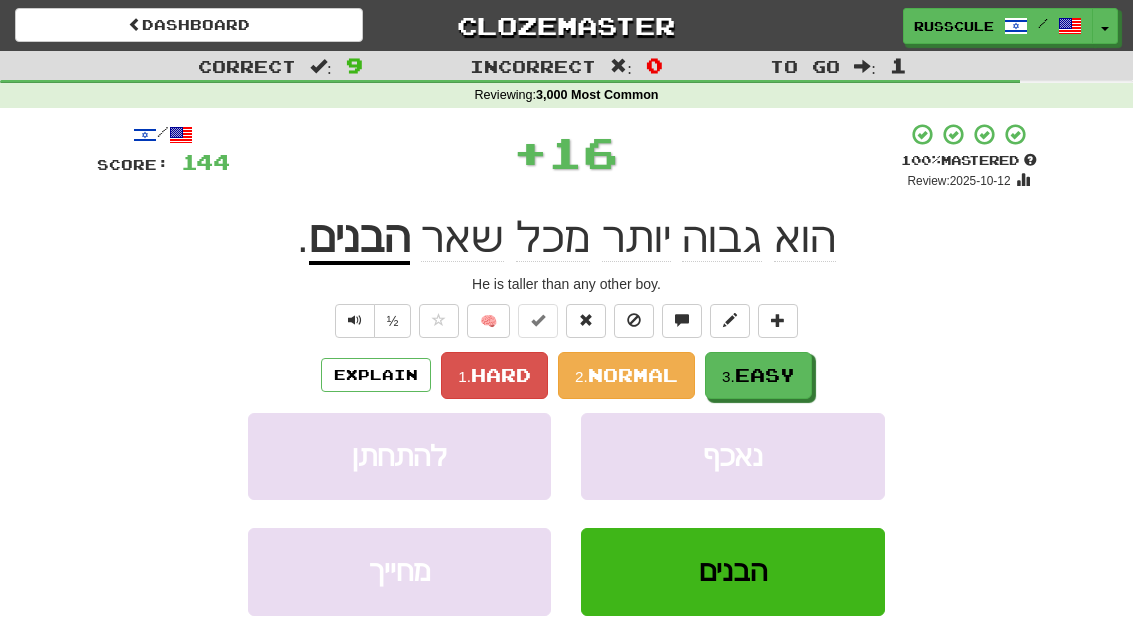 click on "3.  Easy" at bounding box center [758, 375] 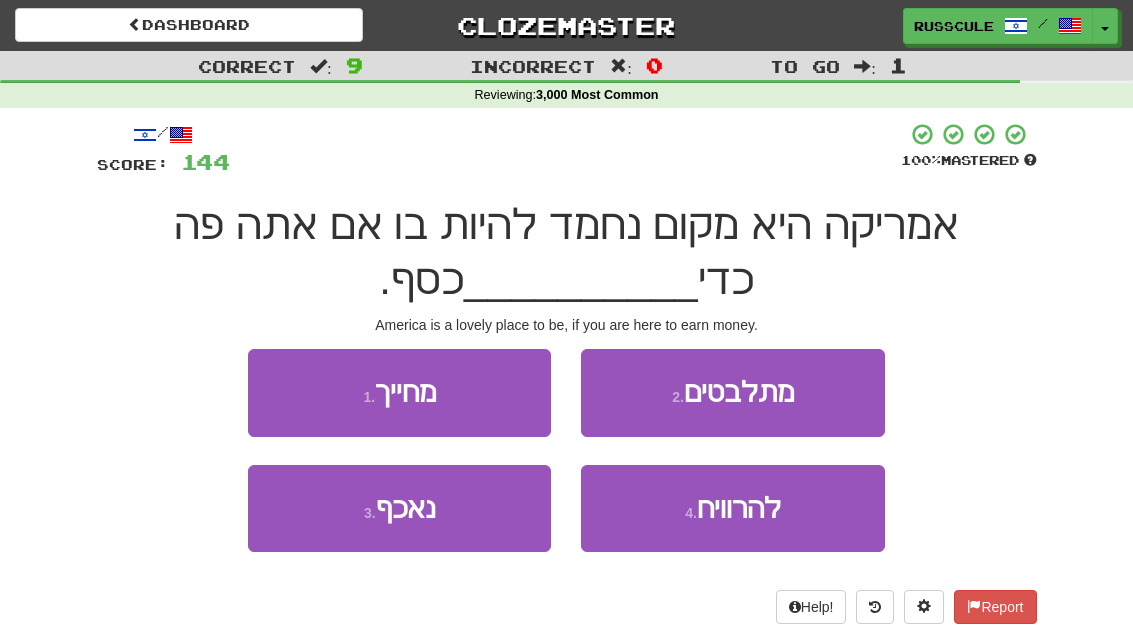 click on "להרוויח" at bounding box center (739, 508) 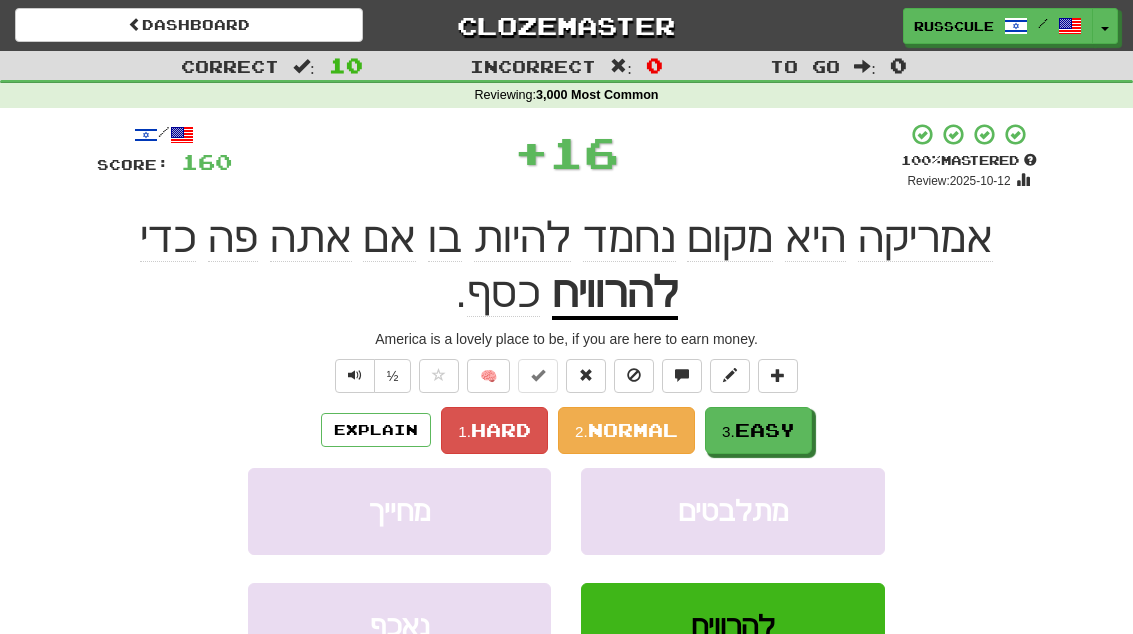 click on "Easy" at bounding box center [765, 430] 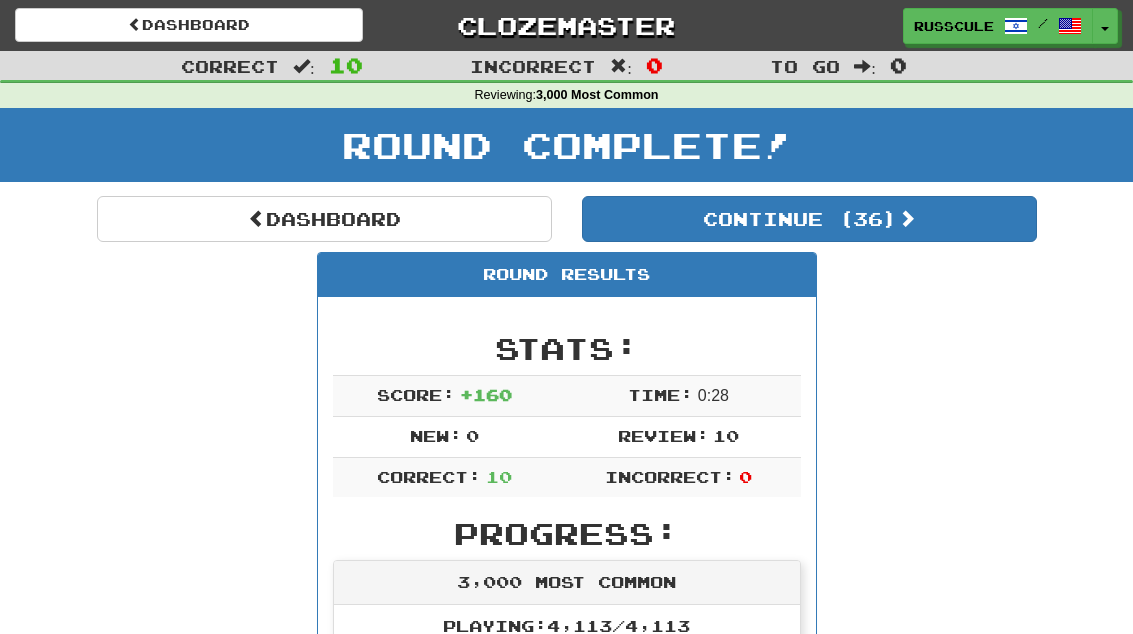 click on "Continue ( 36 )" at bounding box center [809, 219] 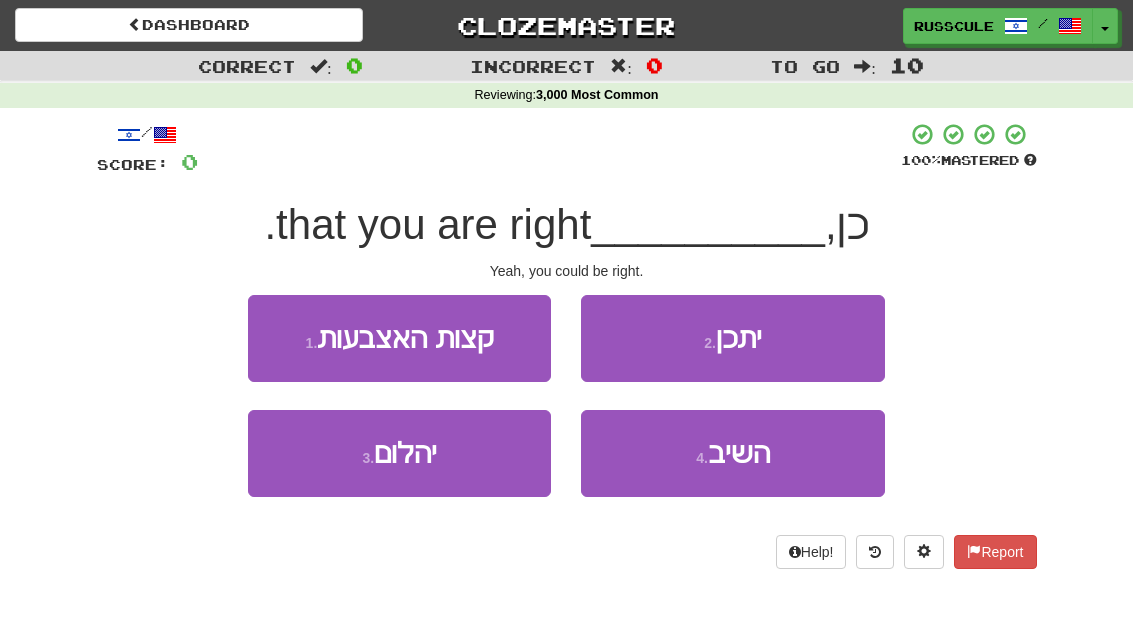 click on "2 .  יתכן" at bounding box center (732, 338) 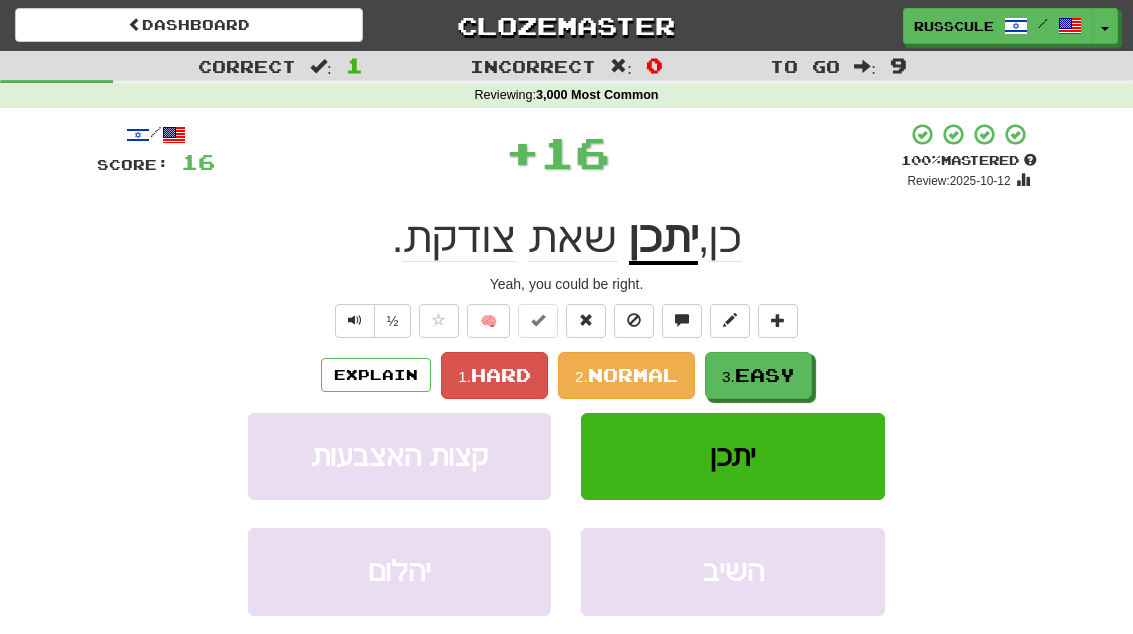 click on "3.  Easy" at bounding box center (758, 375) 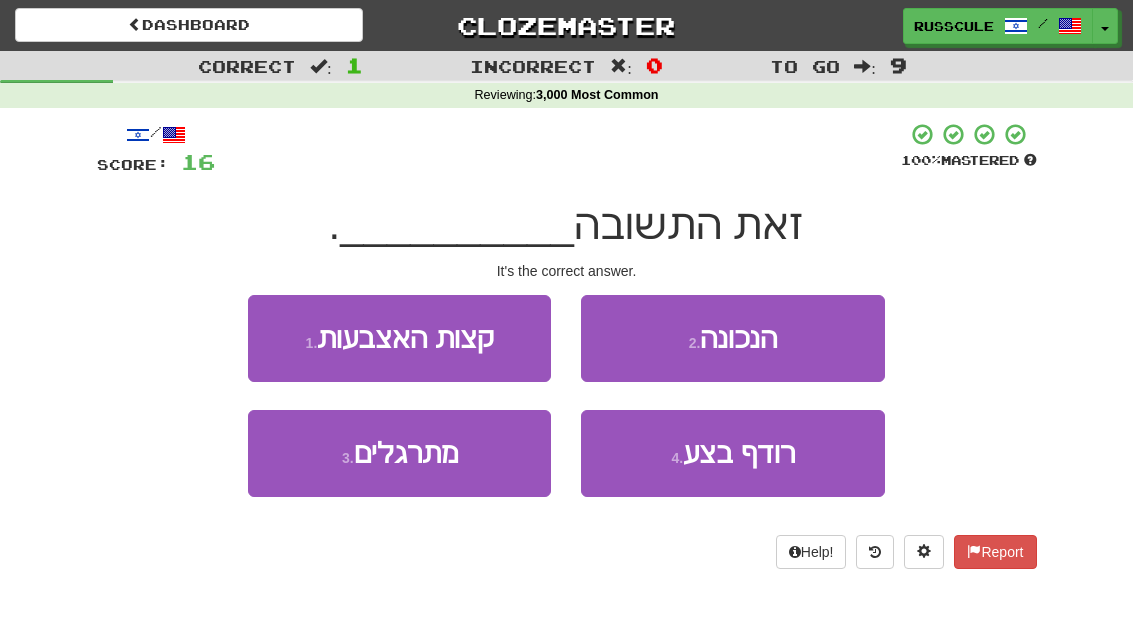 click on "2 .  הנכונה" at bounding box center (732, 338) 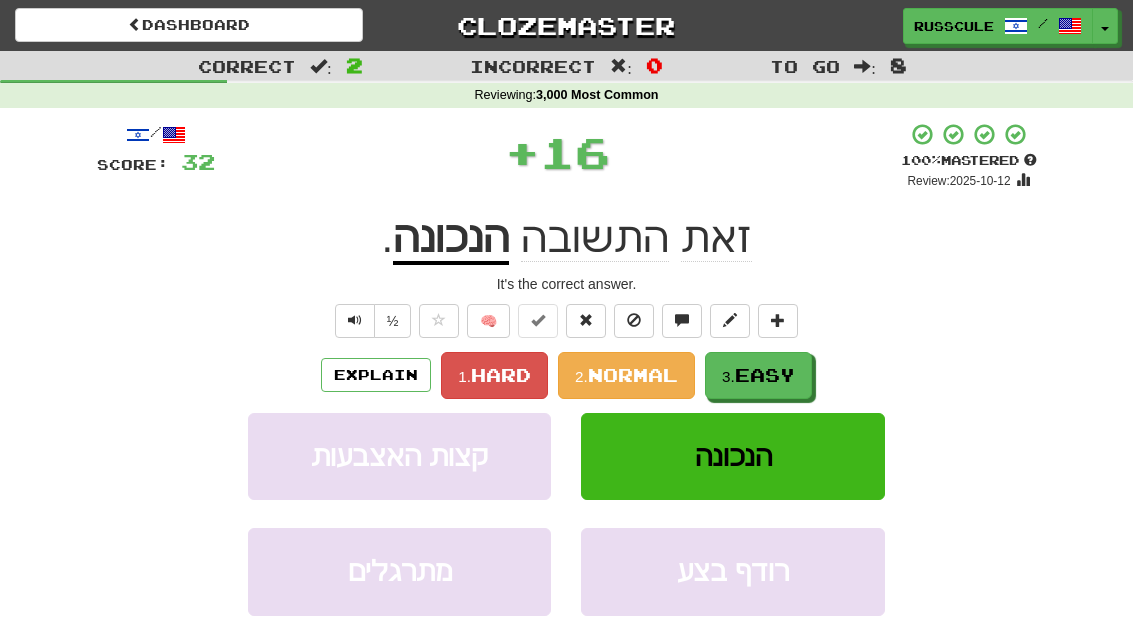 click on "3.  Easy" at bounding box center (758, 375) 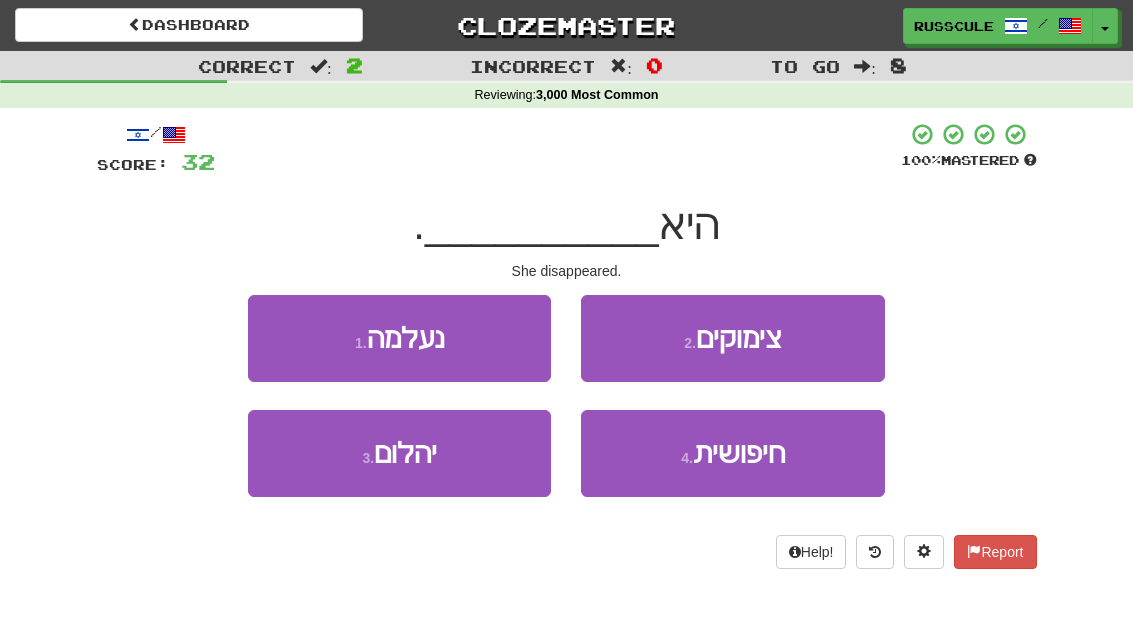 click on "1 .  נעלמה" at bounding box center [399, 338] 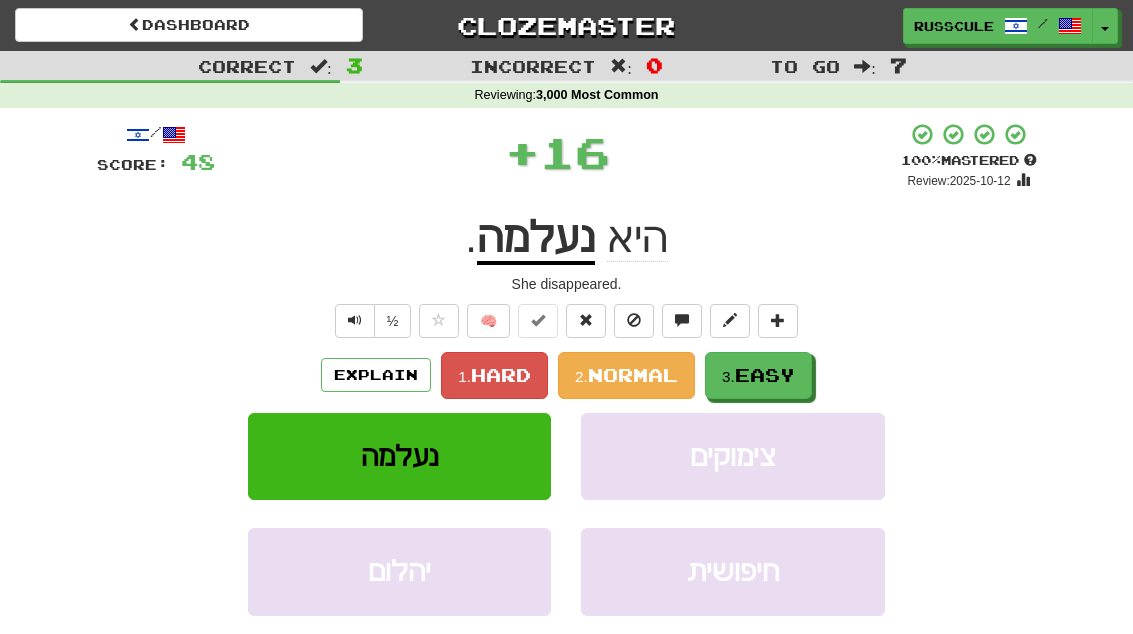 click on "3.  Easy" at bounding box center (758, 375) 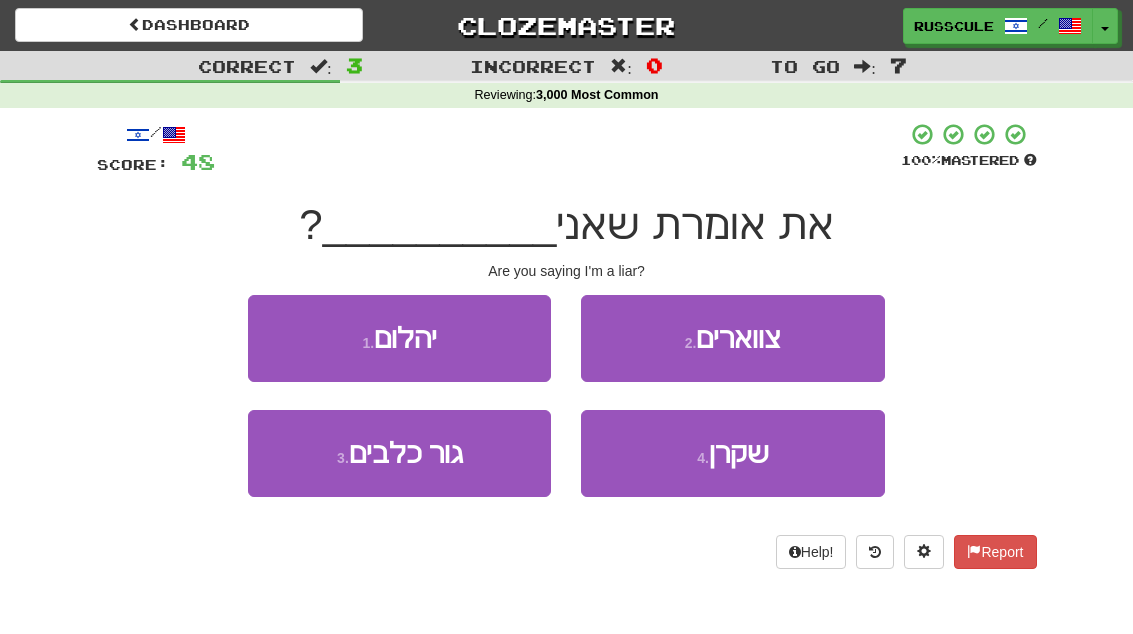 click on "4 .  שקרן" at bounding box center [732, 453] 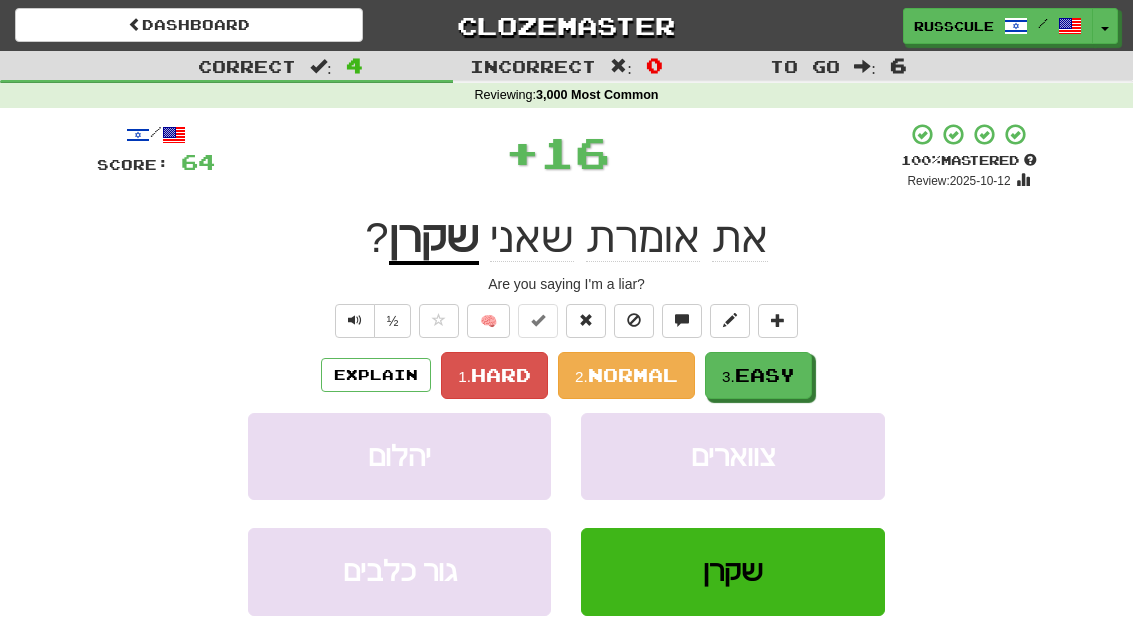 click on "3.  Easy" at bounding box center (758, 375) 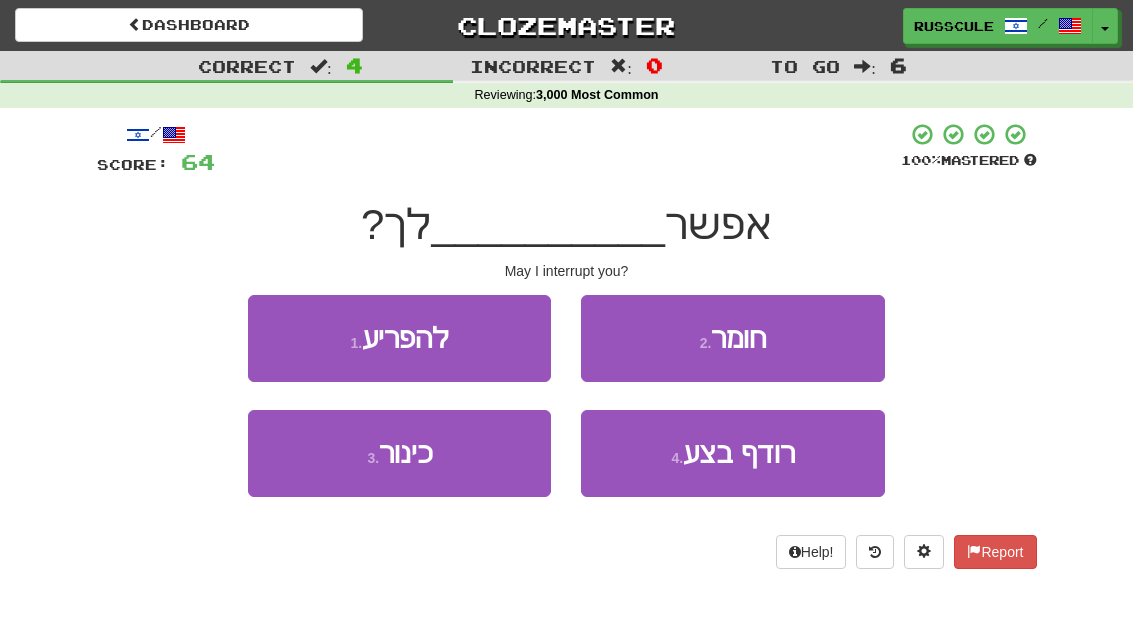 click on "1 .  להפריע" at bounding box center (399, 338) 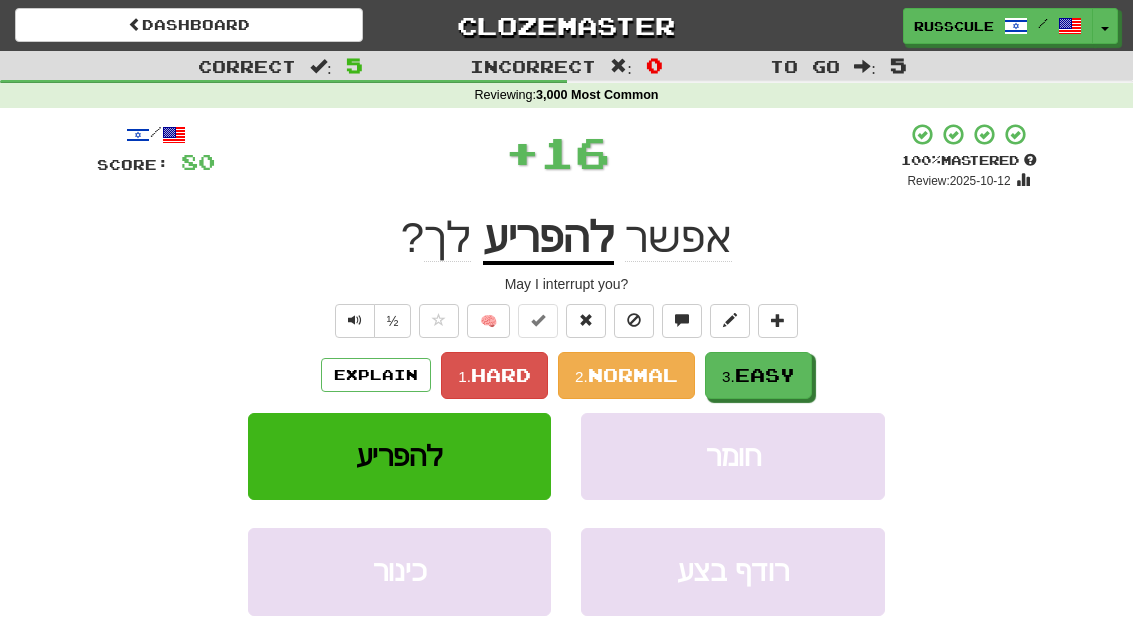 click on "3.  Easy" at bounding box center [758, 375] 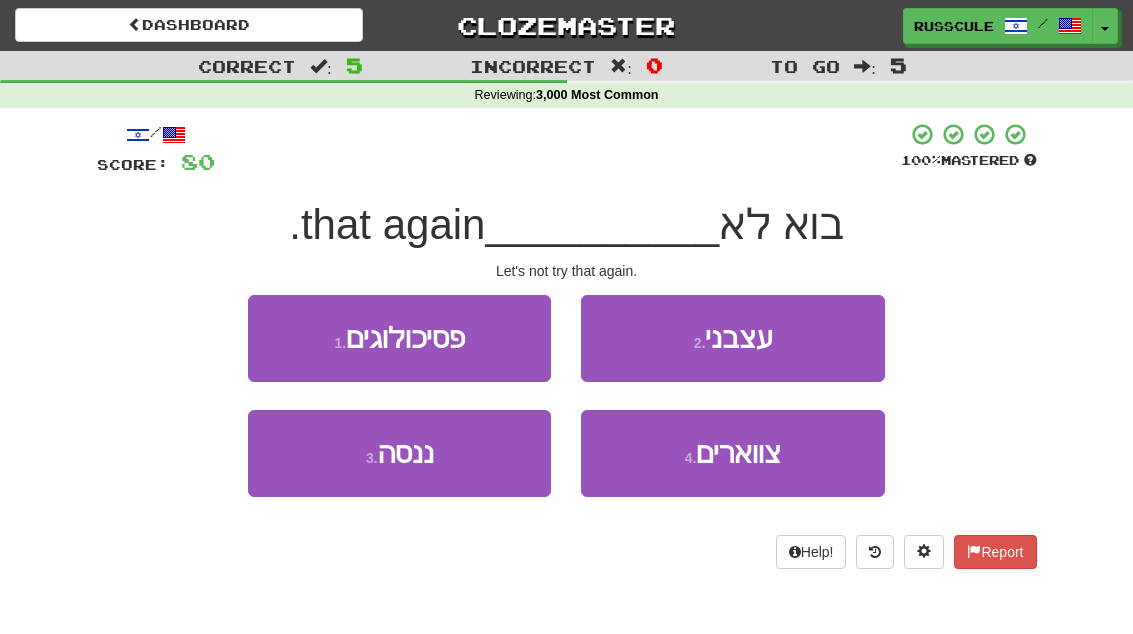 click on "3 .  ננסה" at bounding box center [399, 453] 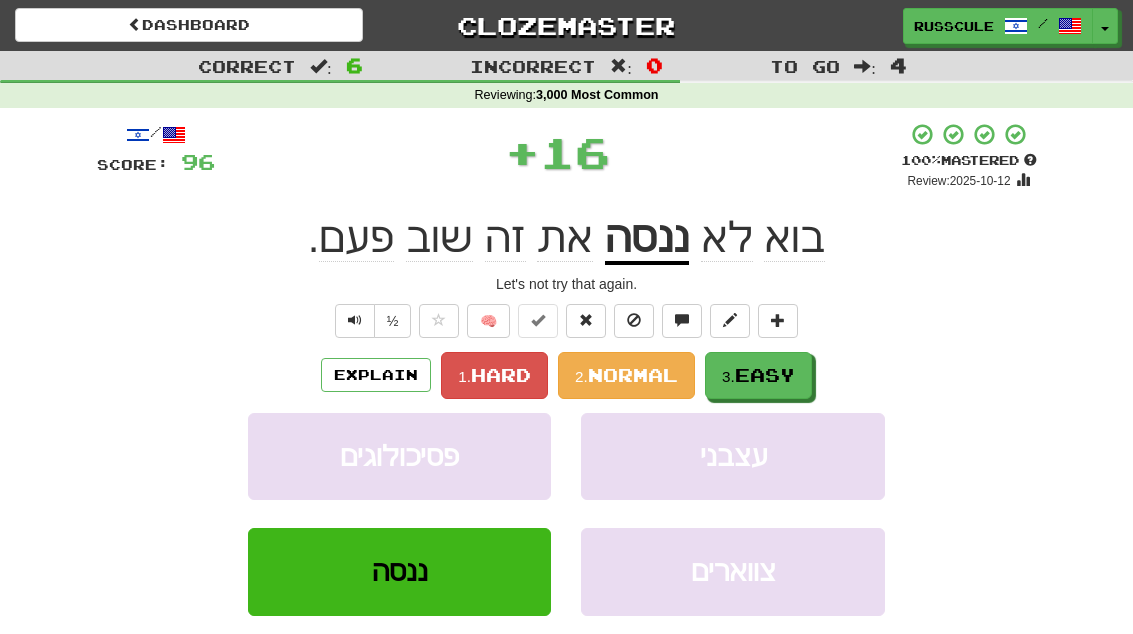 click on "3.  Easy" at bounding box center (758, 375) 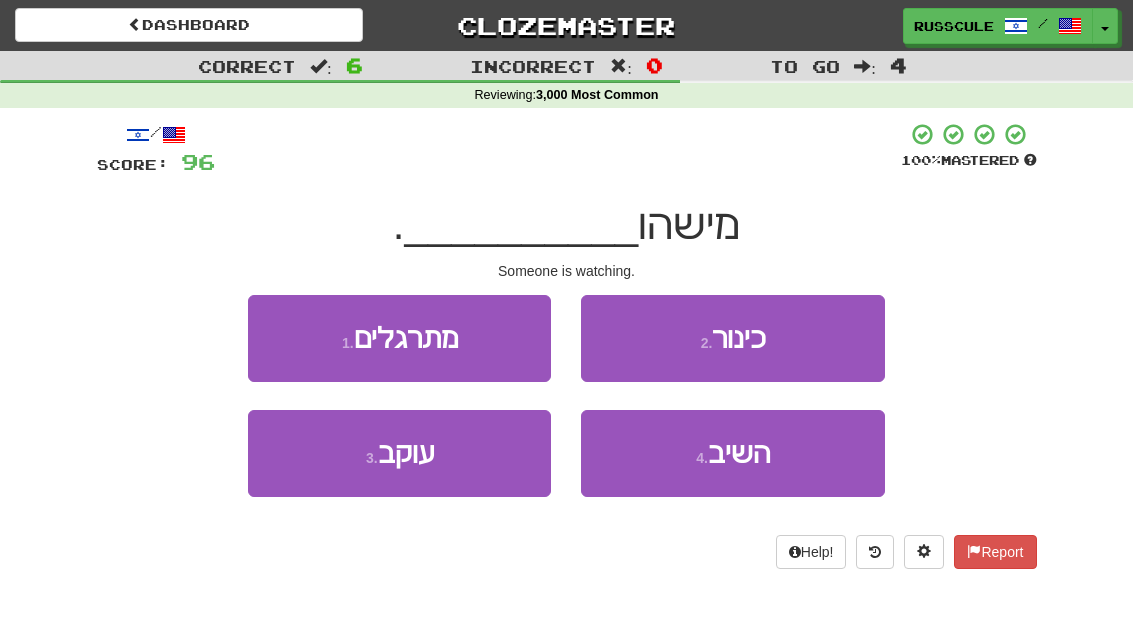 click on "3 .  עוקב" at bounding box center (399, 453) 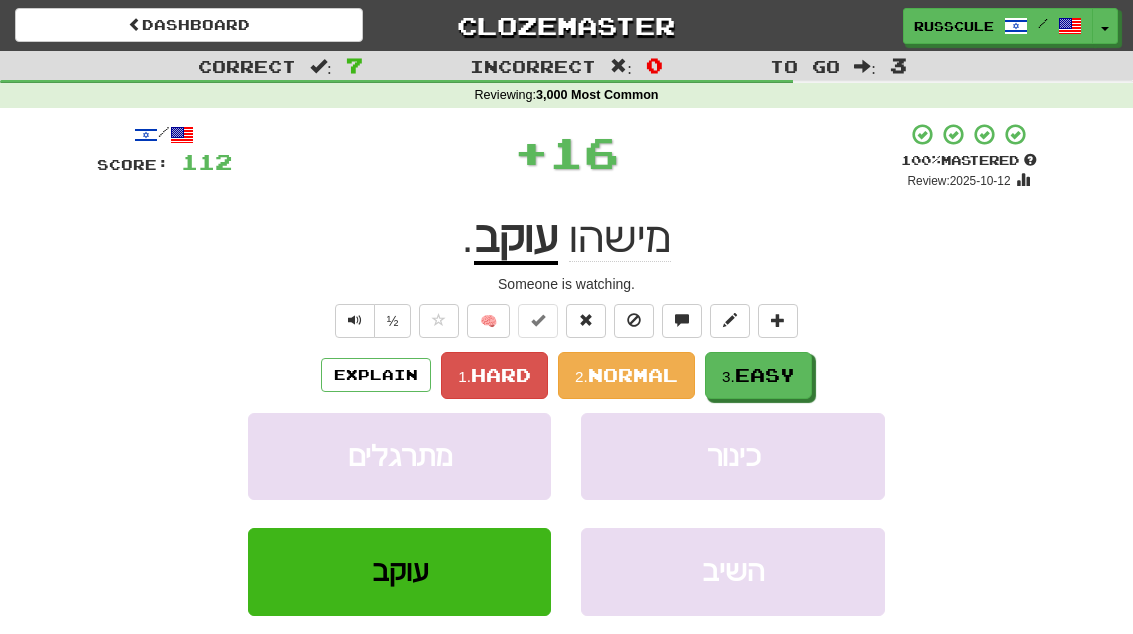 click on "3.  Easy" at bounding box center [758, 375] 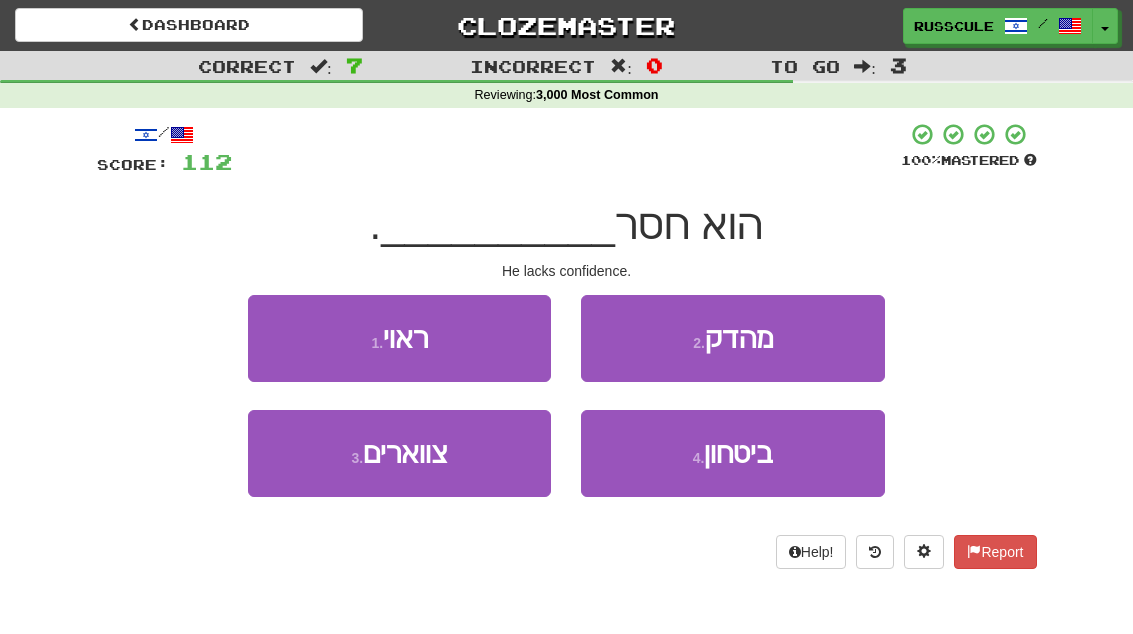 click on "4 .  ביטחון" at bounding box center [732, 453] 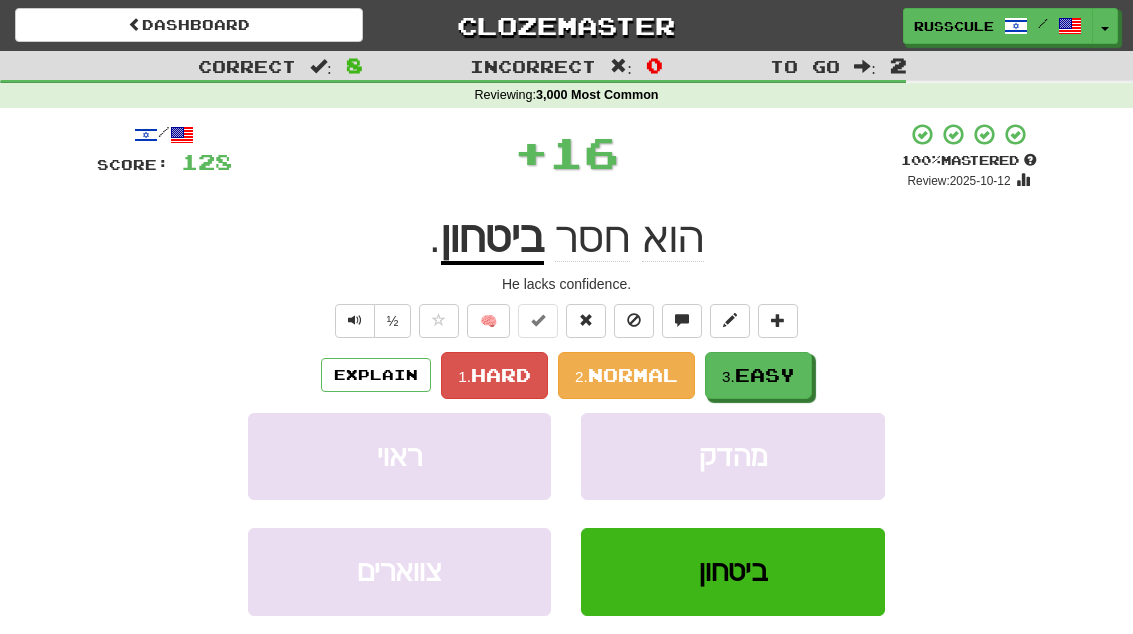 click on "3.  Easy" at bounding box center [758, 375] 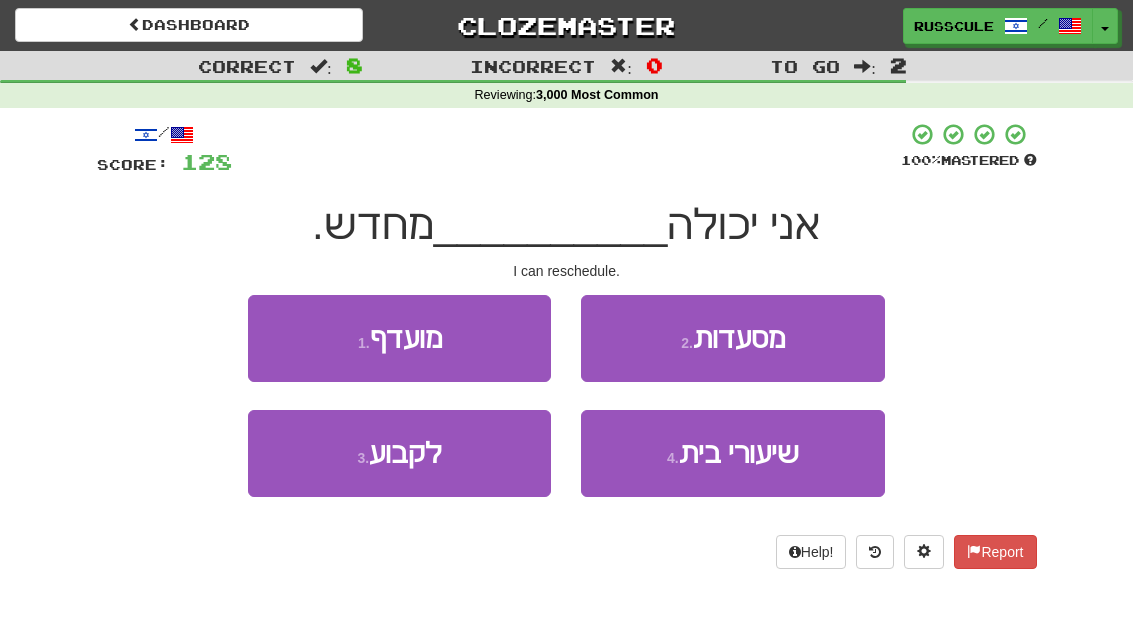click on "3 .  לקבוע" at bounding box center (399, 453) 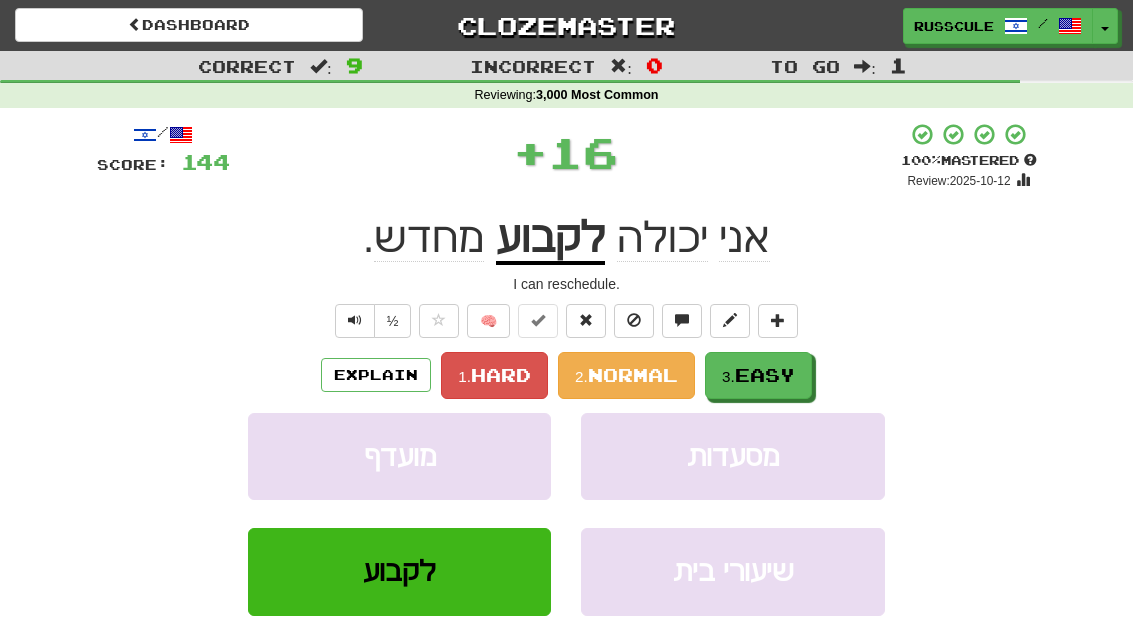 click on "3.  Easy" at bounding box center (758, 375) 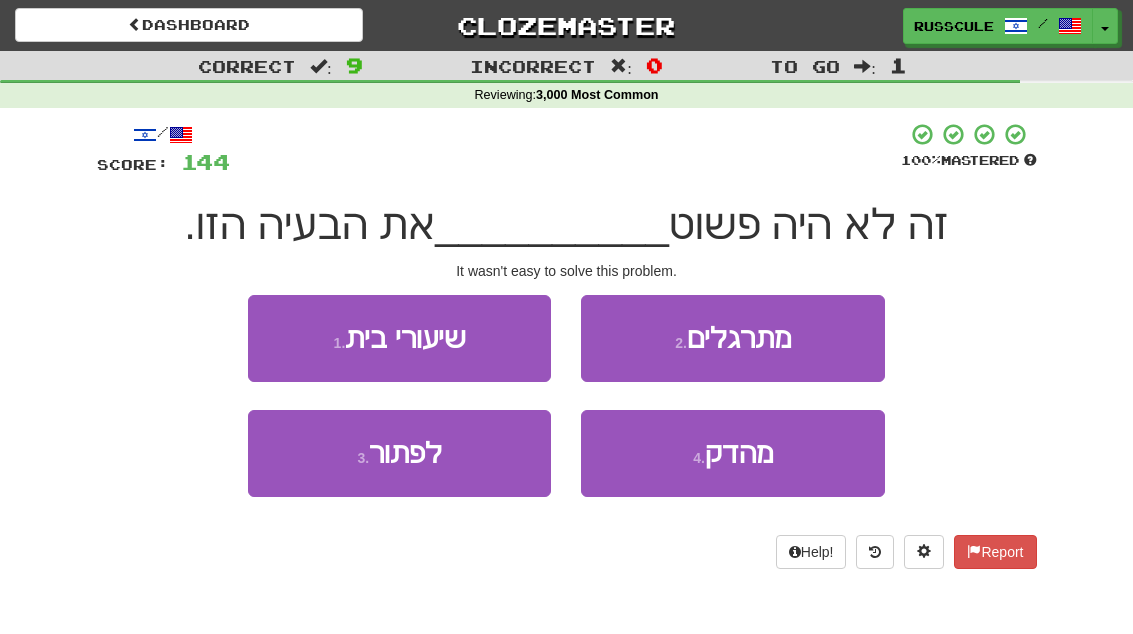 click on "3 .  לפתור" at bounding box center [399, 453] 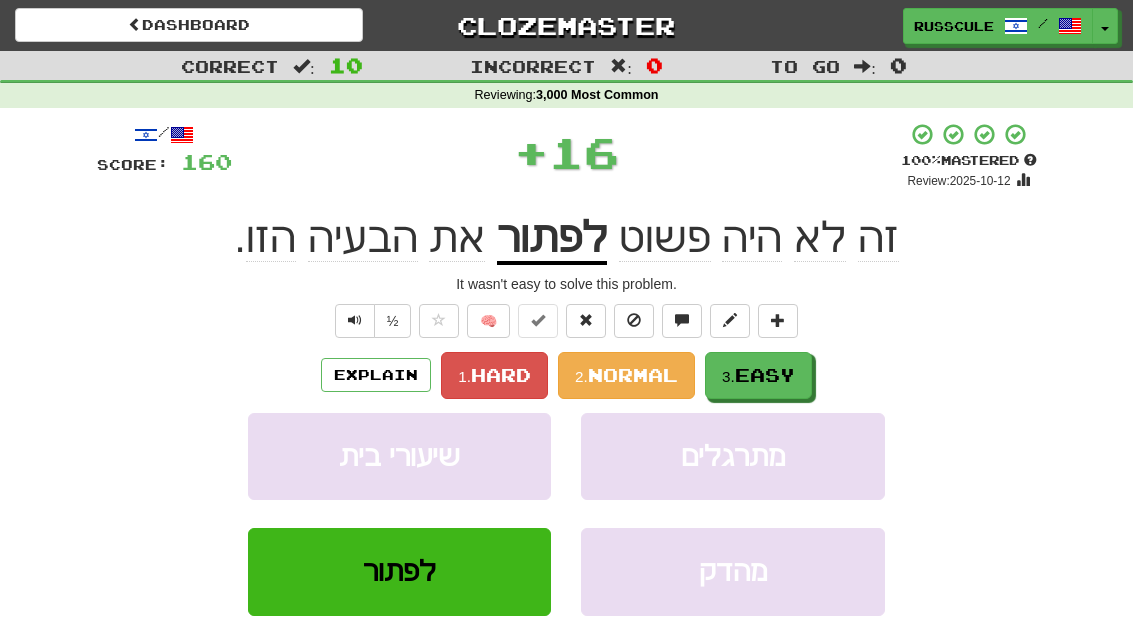 click on "3.  Easy" at bounding box center [758, 375] 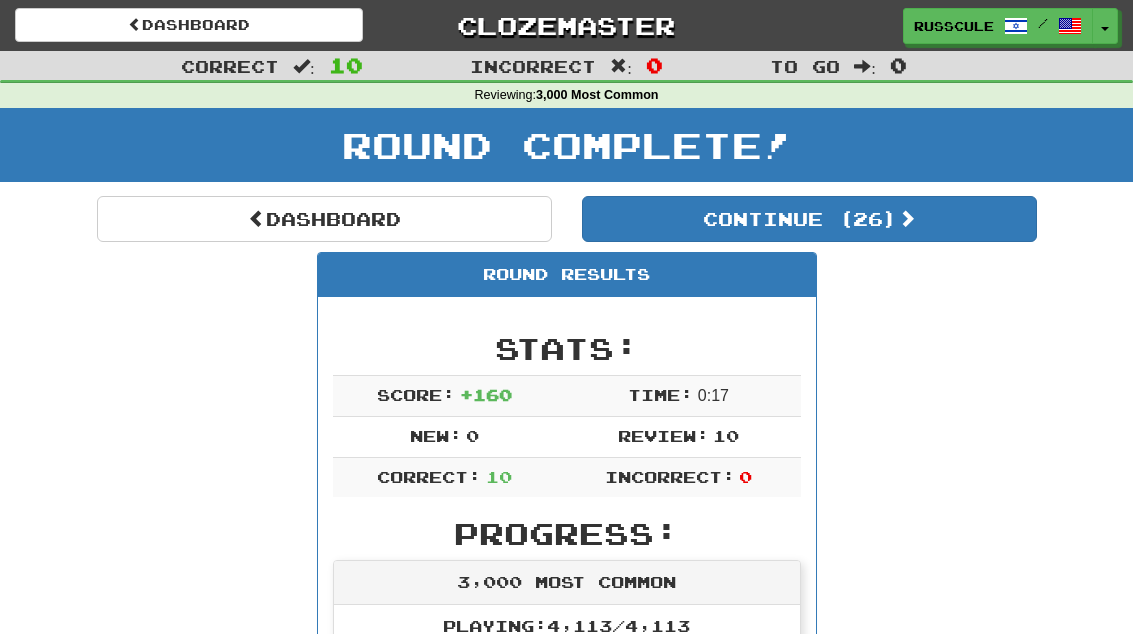 click on "Continue ( 26 )" at bounding box center (809, 219) 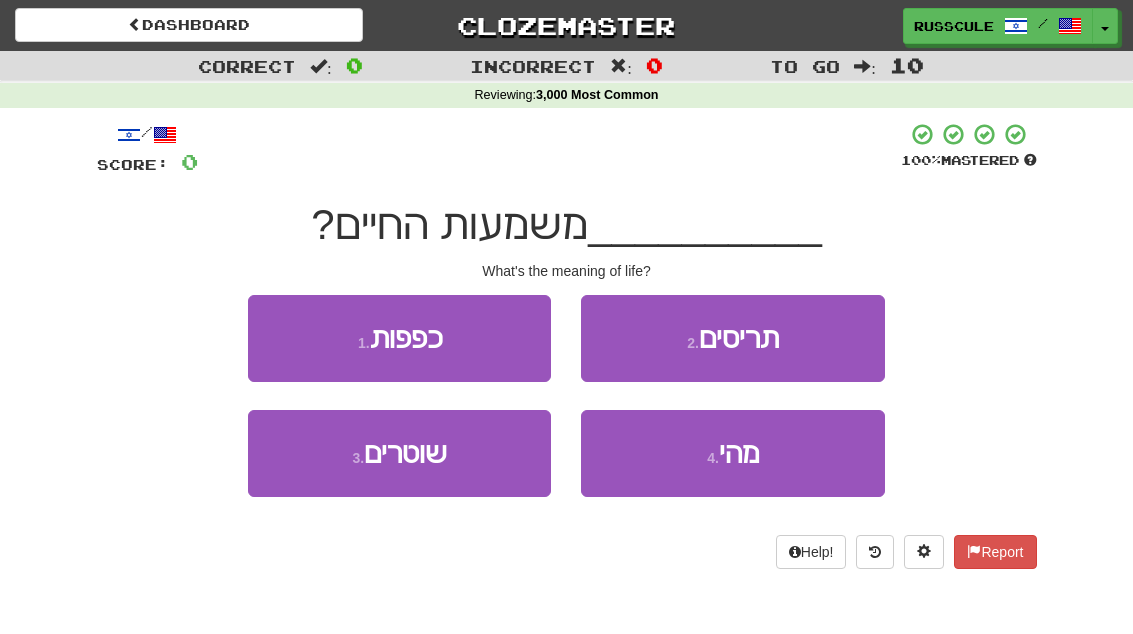 click on "4 .  מהי" at bounding box center [732, 453] 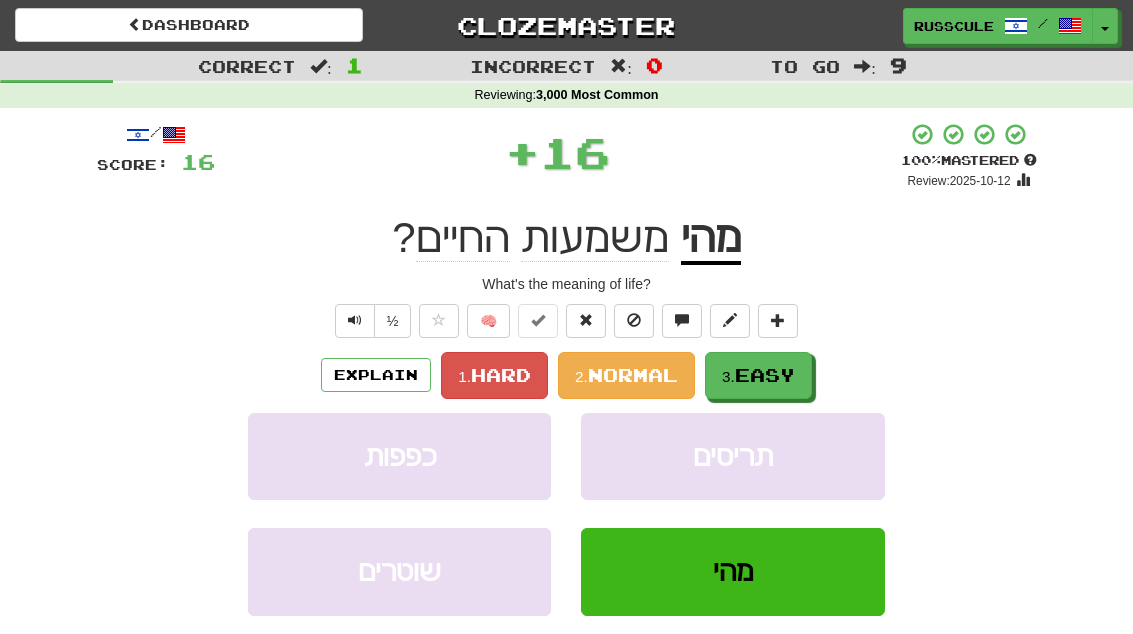 click on "3.  Easy" at bounding box center (758, 375) 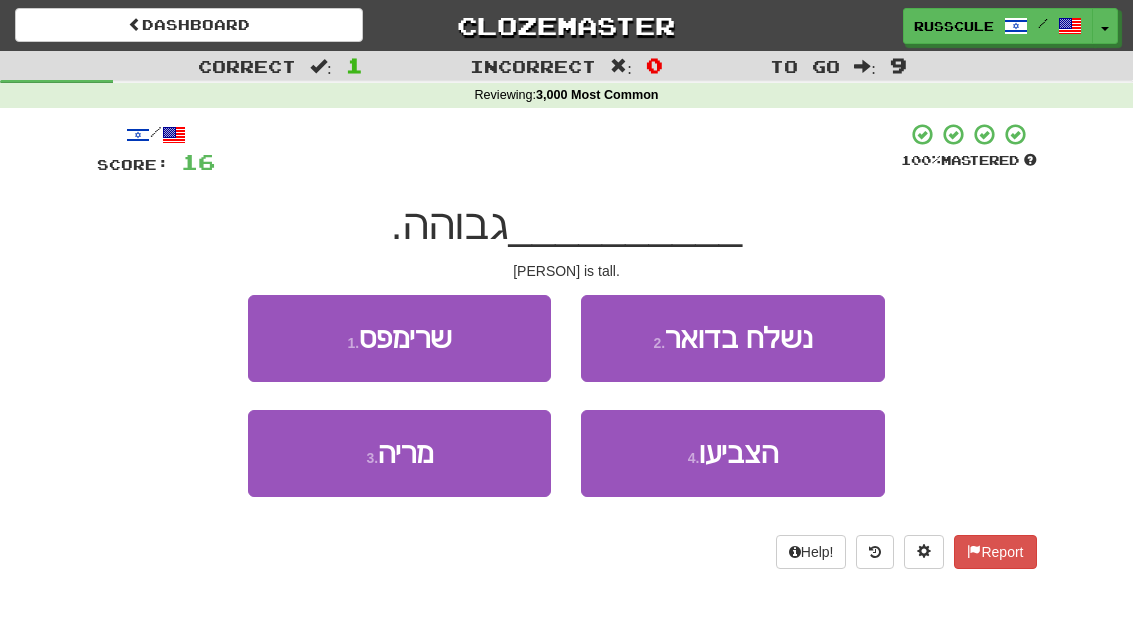 click on "3 .  מריה" at bounding box center (399, 453) 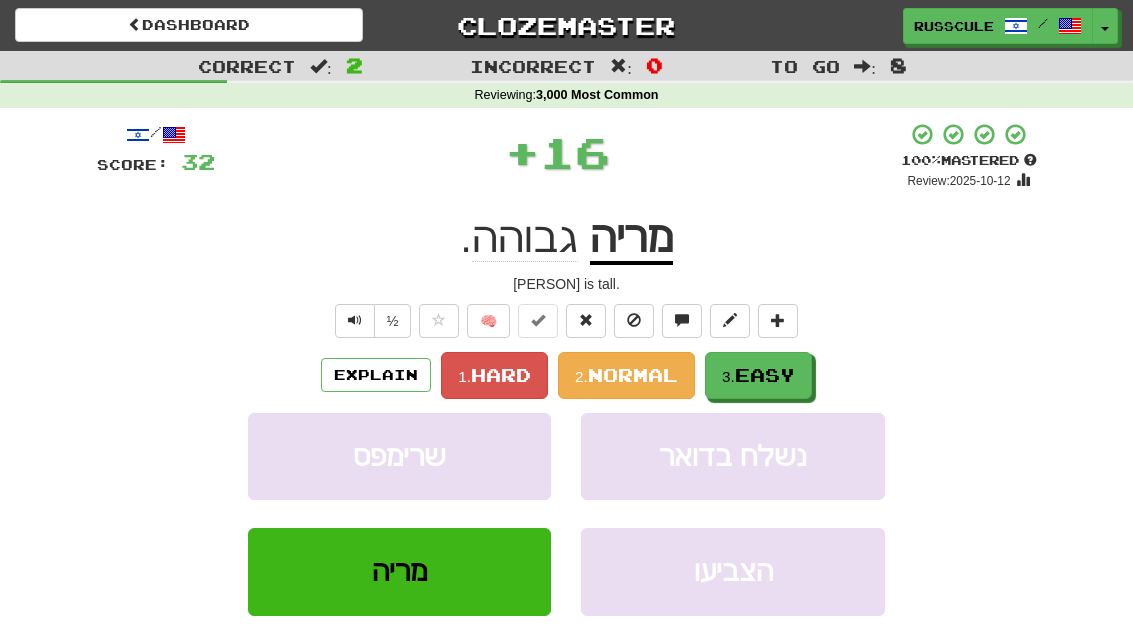 click on "3.  Easy" at bounding box center (758, 375) 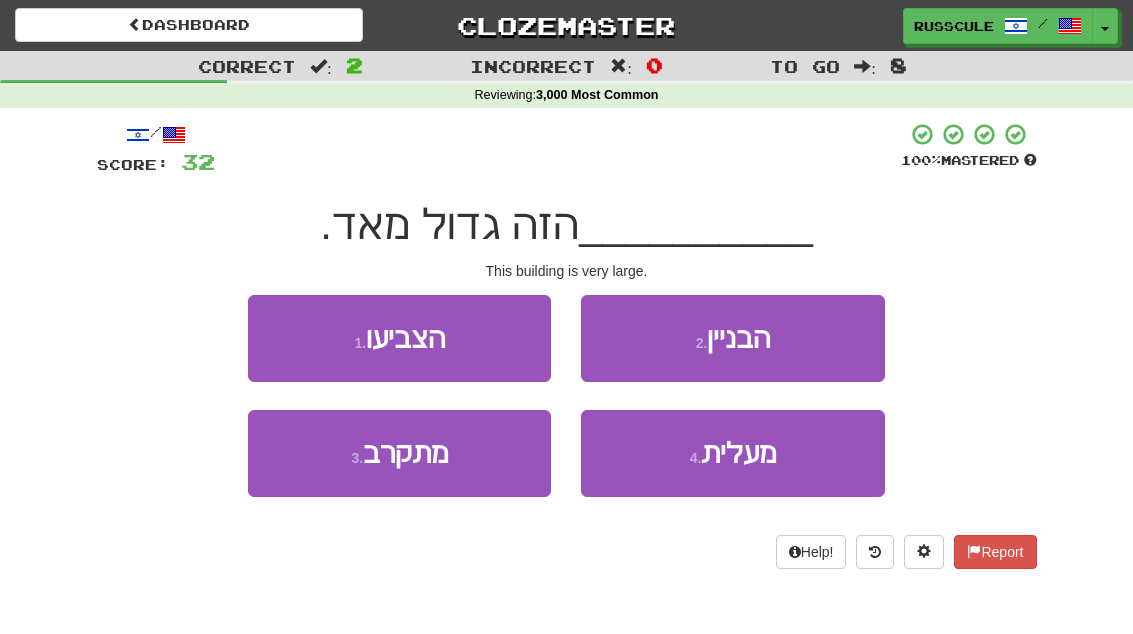 click on "2 .  הבניין" at bounding box center (732, 338) 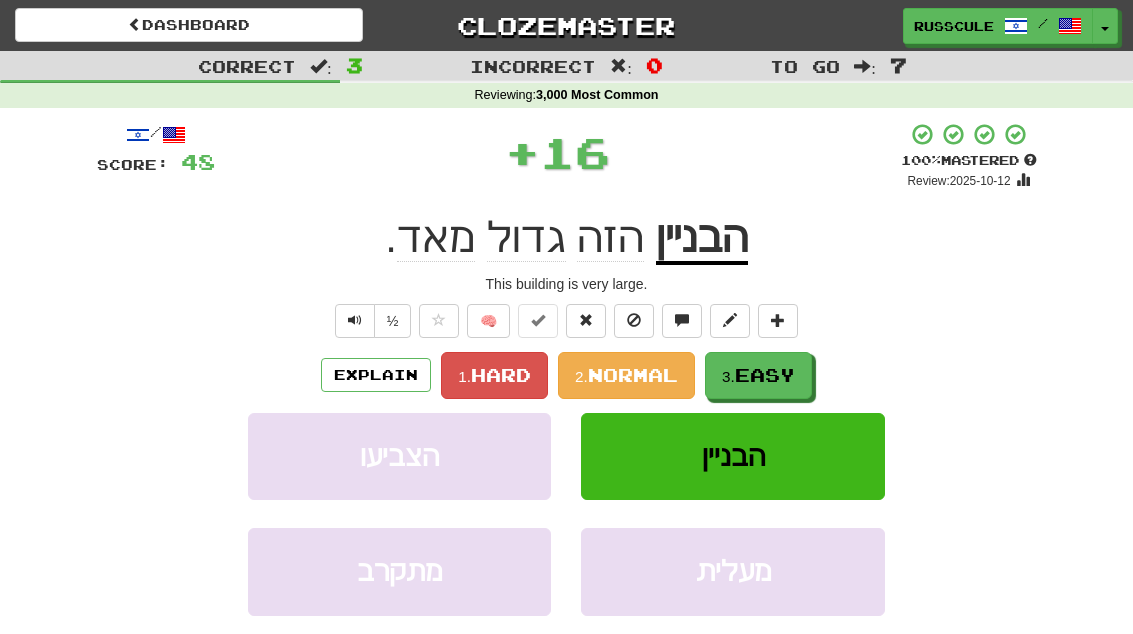 click on "Easy" at bounding box center [765, 375] 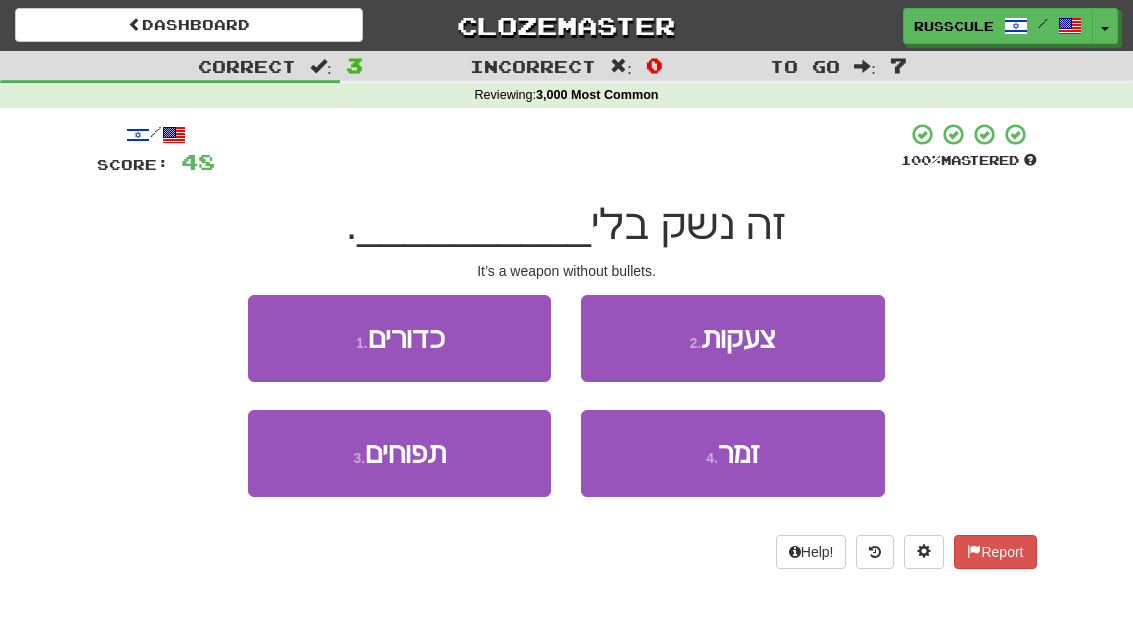 click on "1 .  כדורים" at bounding box center (399, 338) 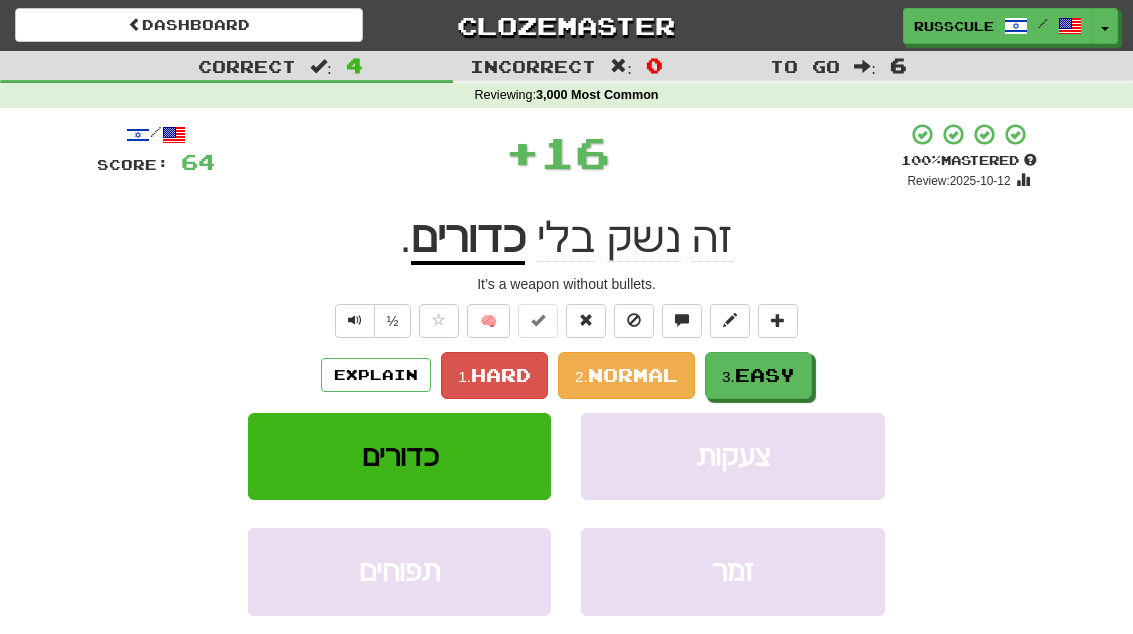 click on "Easy" at bounding box center (765, 375) 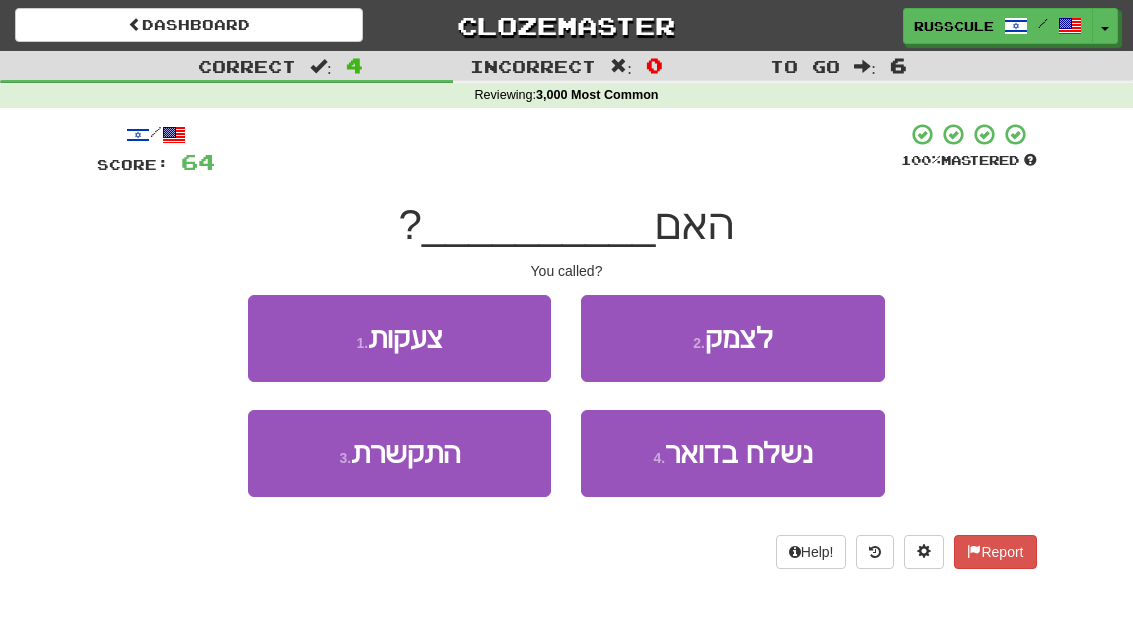 click on "3 .  התקשרת" at bounding box center (399, 453) 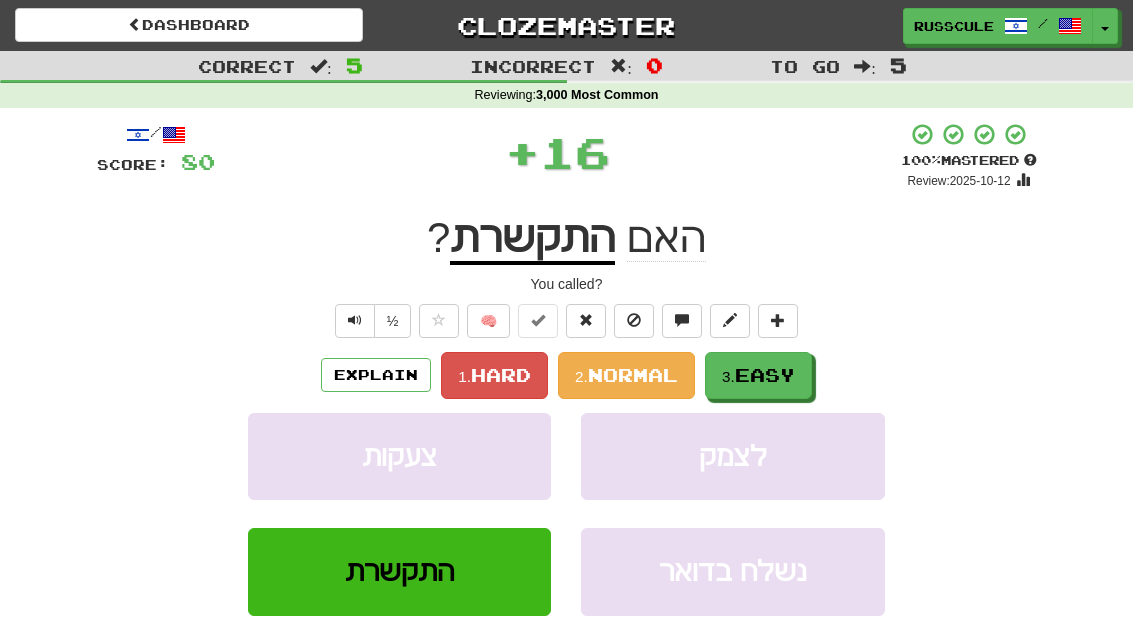 click on "3.  Easy" at bounding box center (758, 375) 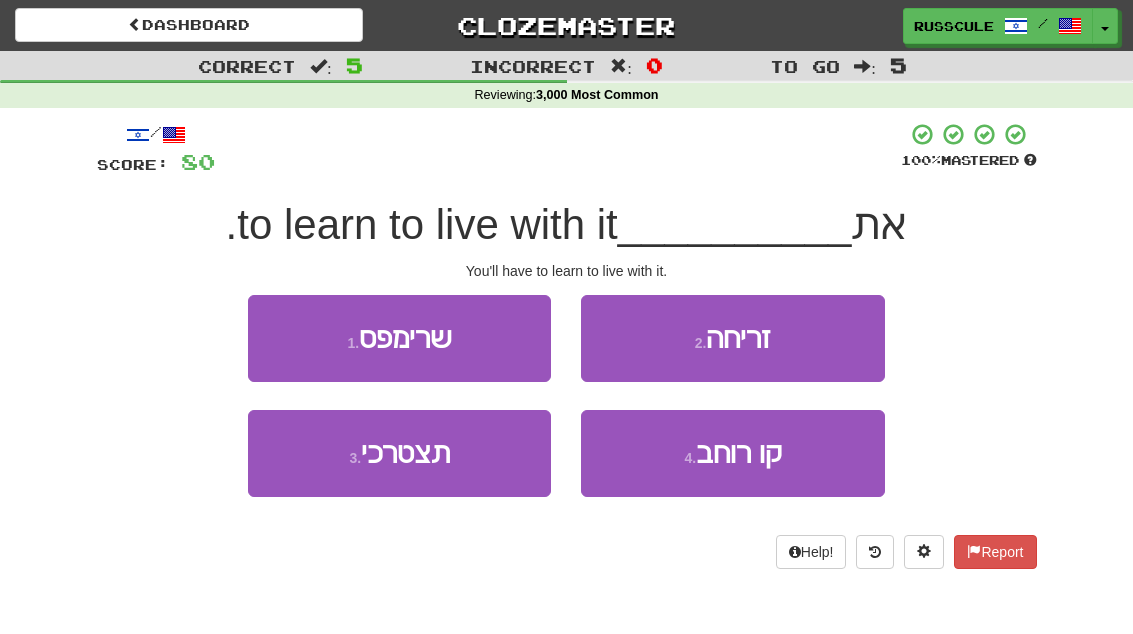 click on "3 .  תצטרכי" at bounding box center [399, 453] 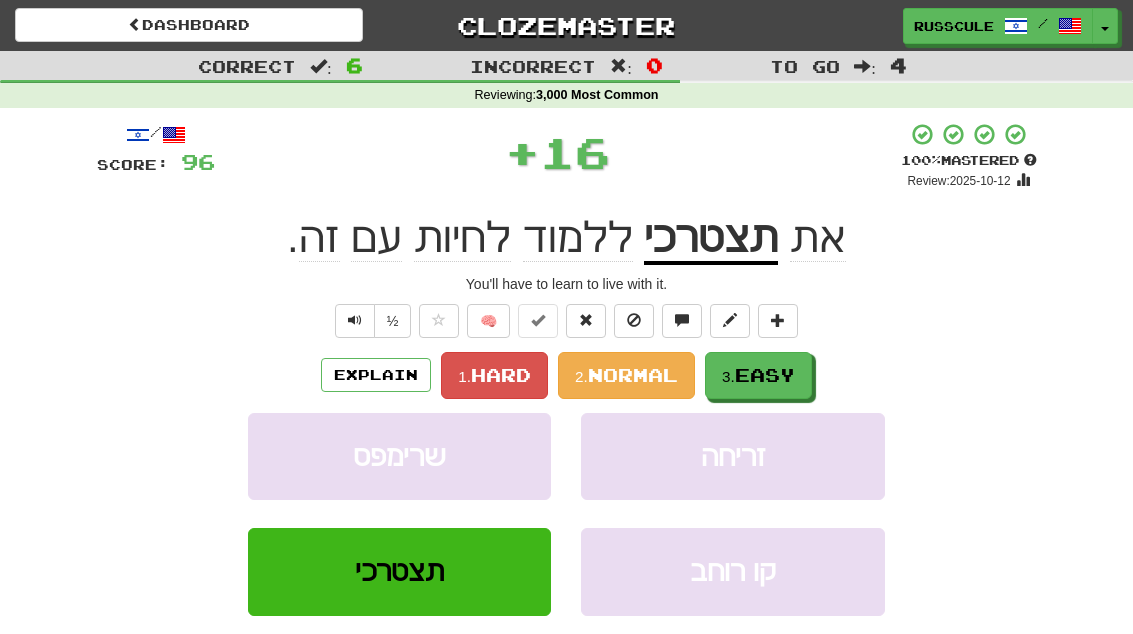 click on "Easy" at bounding box center [765, 375] 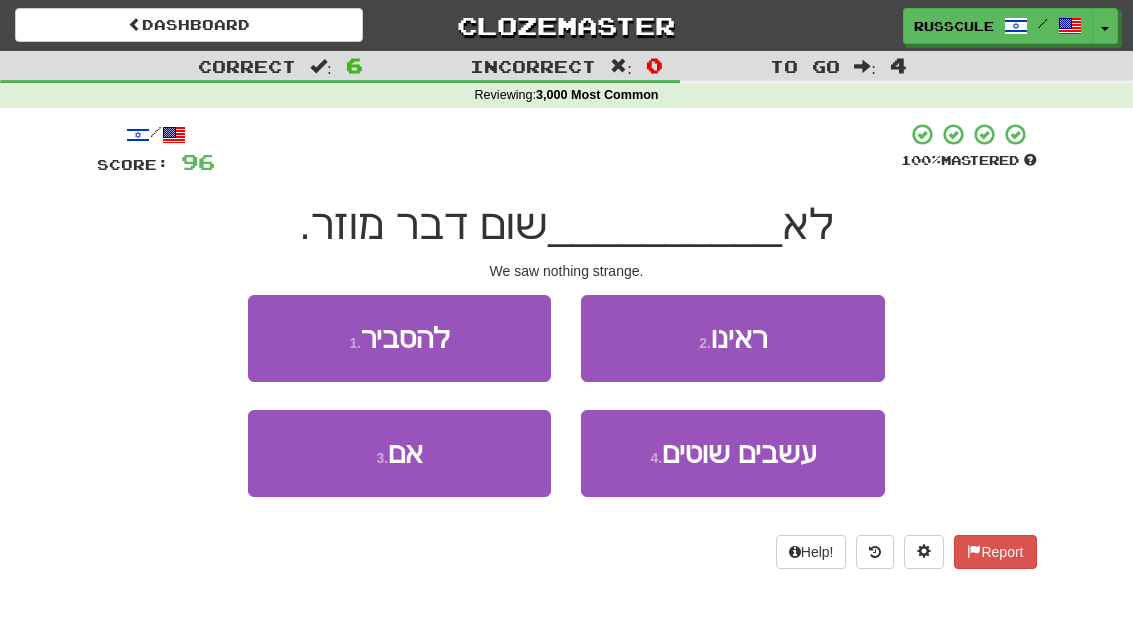 click on "2 .  ראינו" at bounding box center (732, 338) 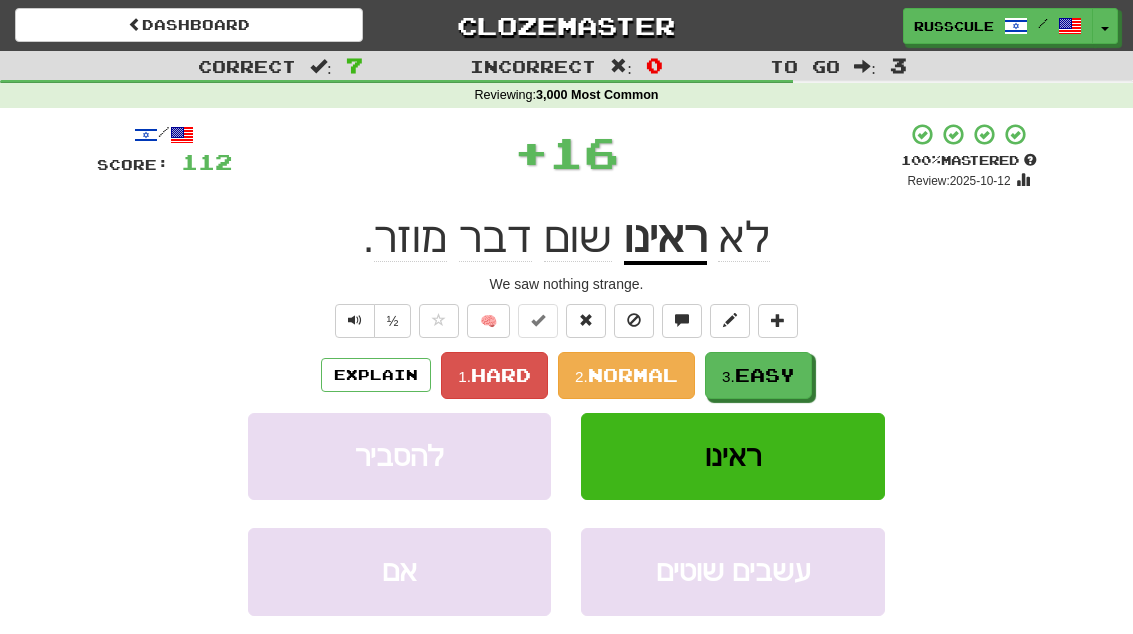 click on "Easy" at bounding box center [765, 375] 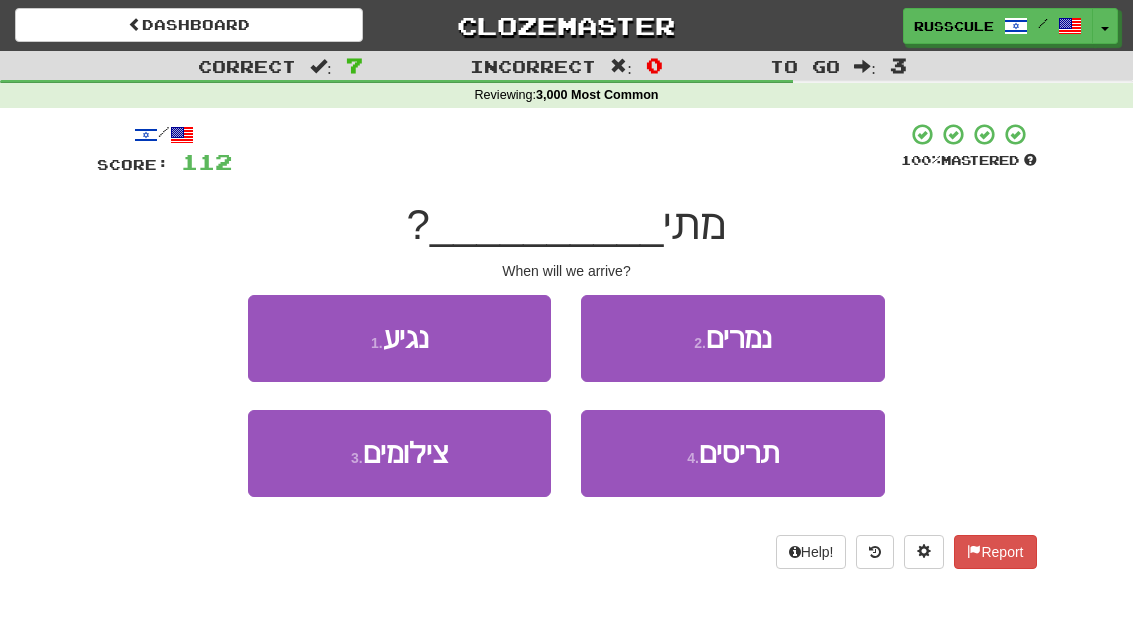 click on "1 .  נגיע" at bounding box center [399, 338] 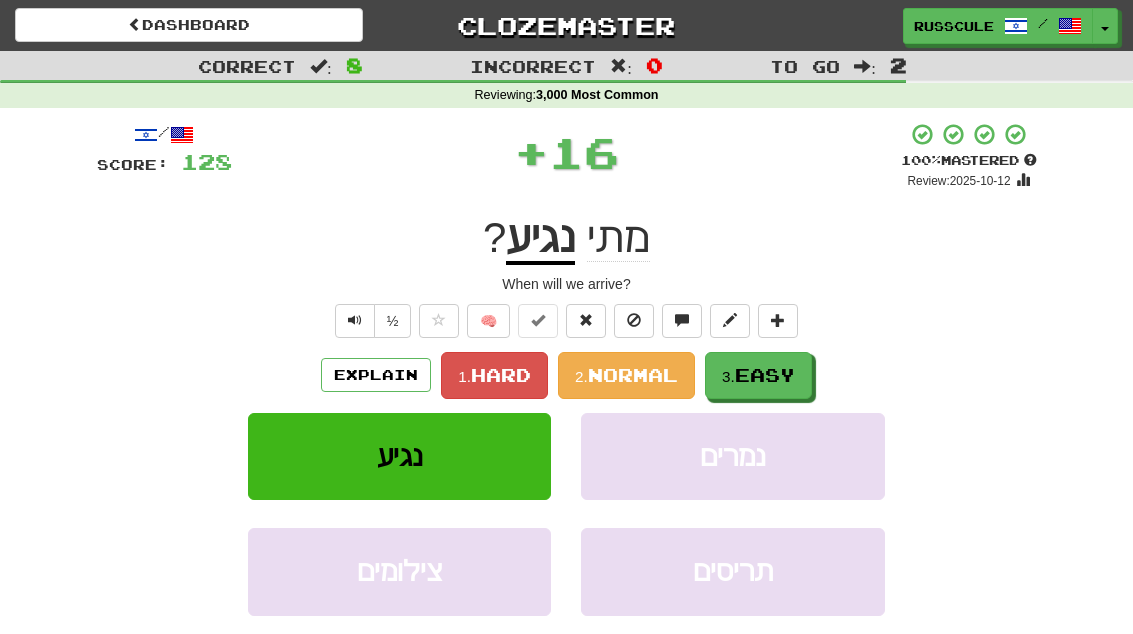 click on "Easy" at bounding box center (765, 375) 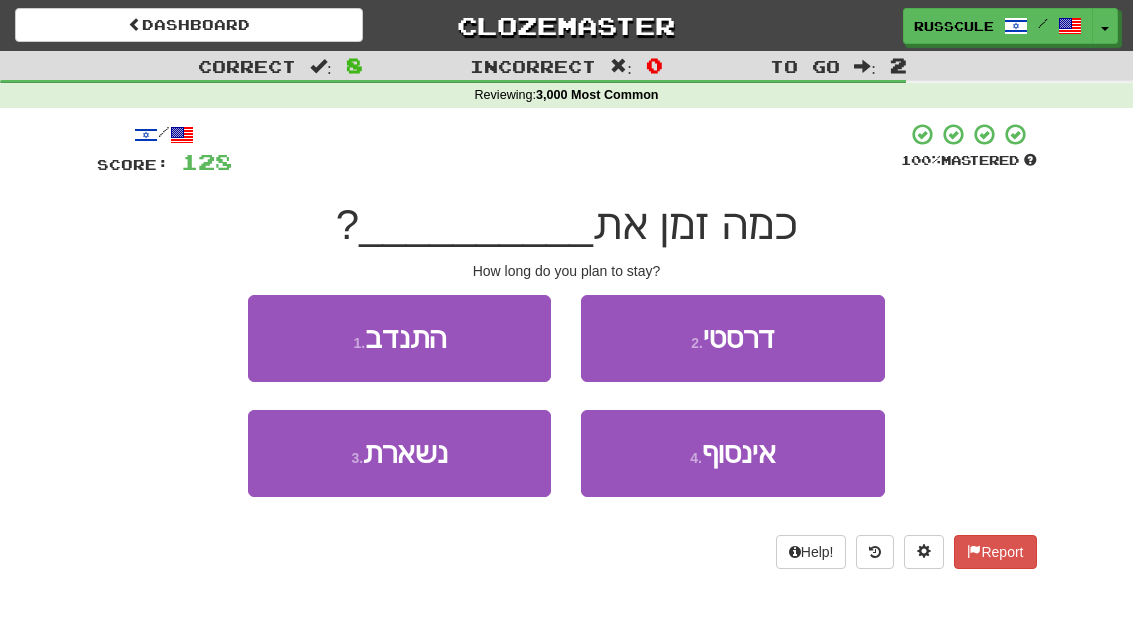 click on "3 .  נשארת" at bounding box center [399, 453] 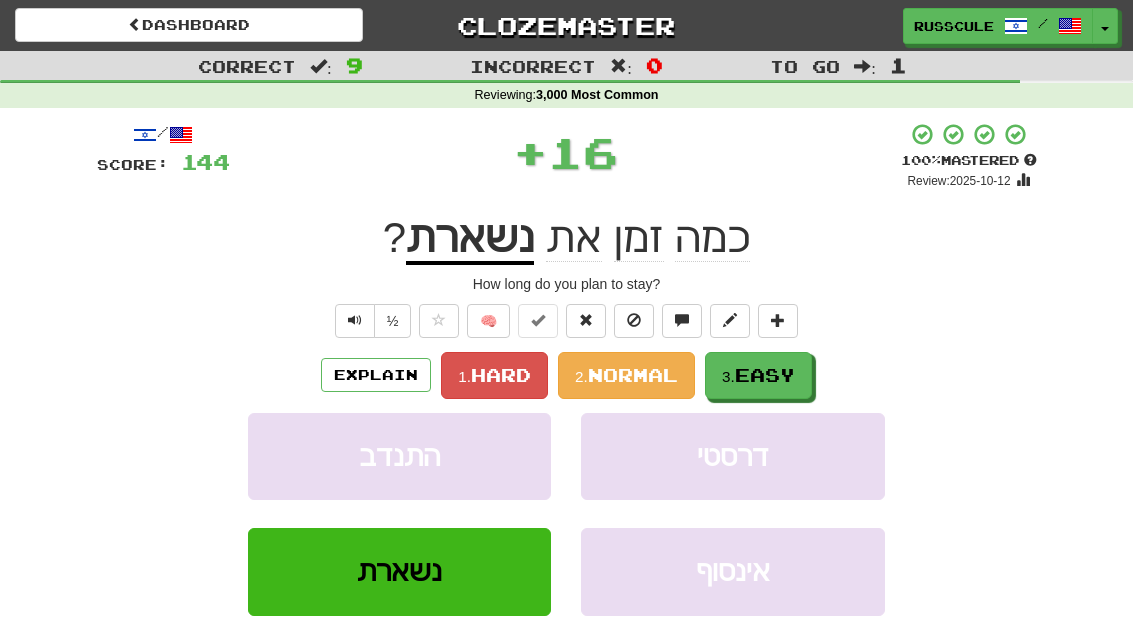 click on "3.  Easy" at bounding box center [758, 375] 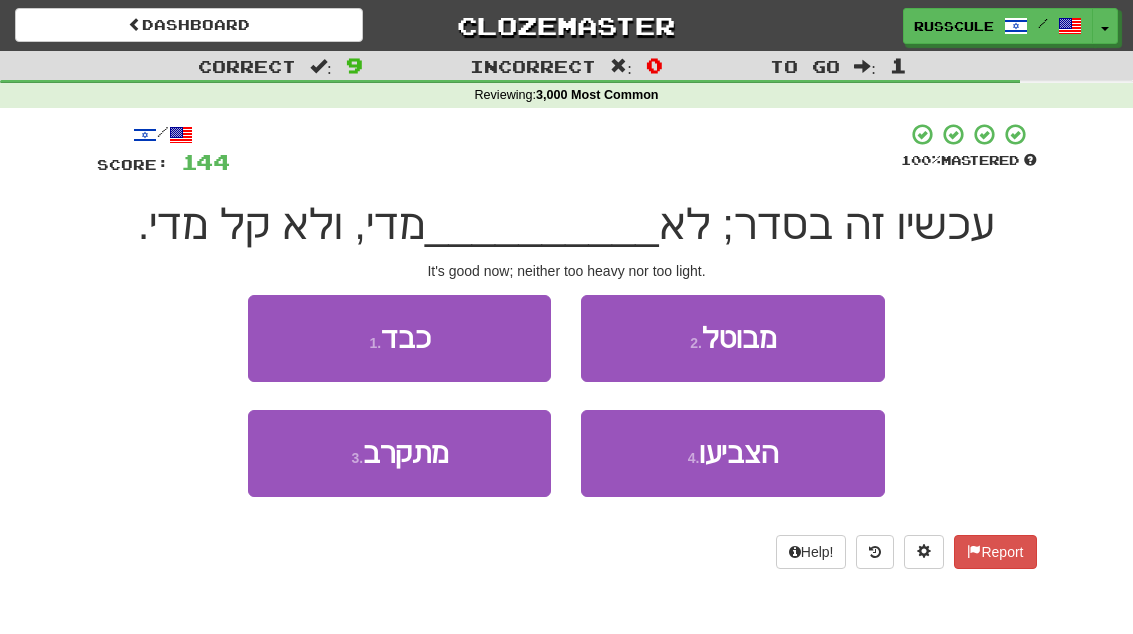 click on "1 .  כבד" at bounding box center (399, 338) 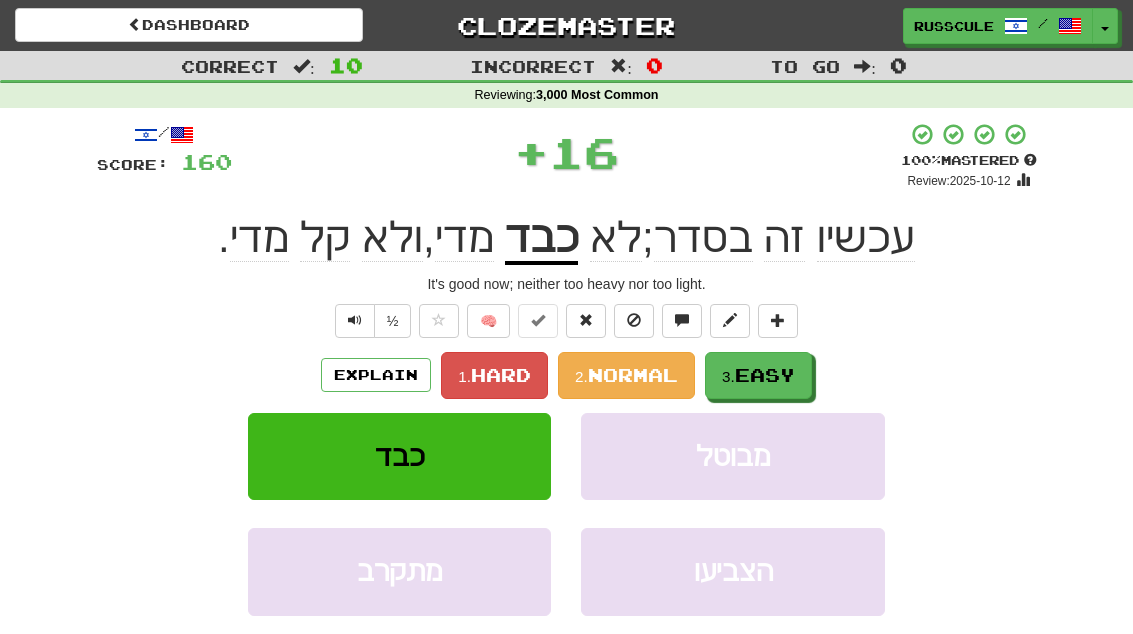 click on "Easy" at bounding box center [765, 375] 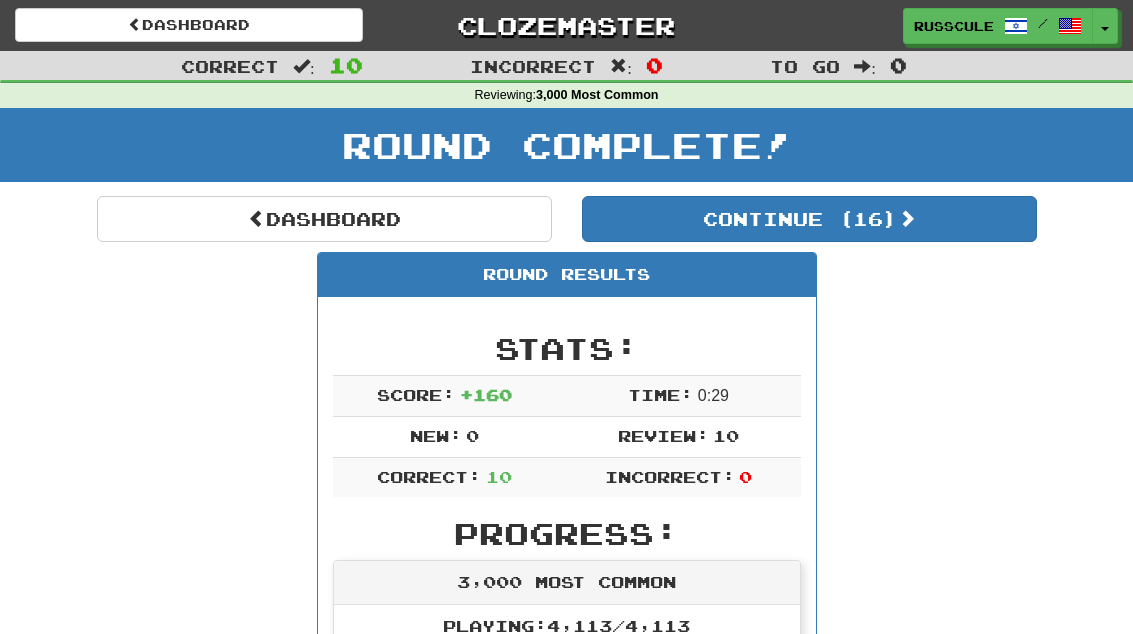 click on "Continue ( 16 )" at bounding box center (809, 219) 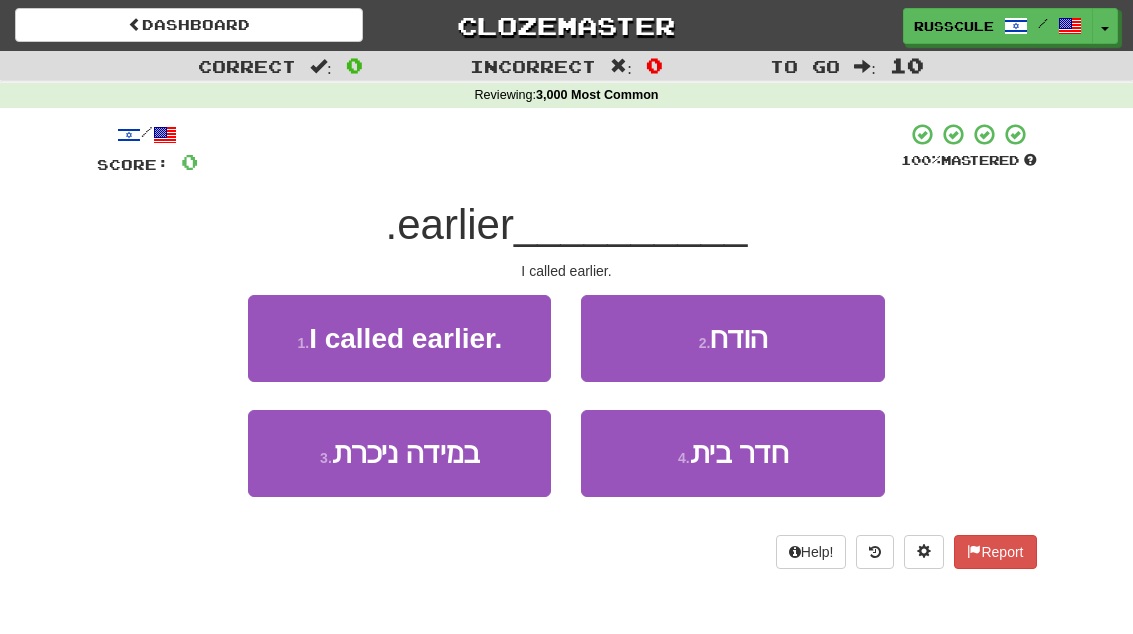 click on "1 .  התקשרתי" at bounding box center (399, 338) 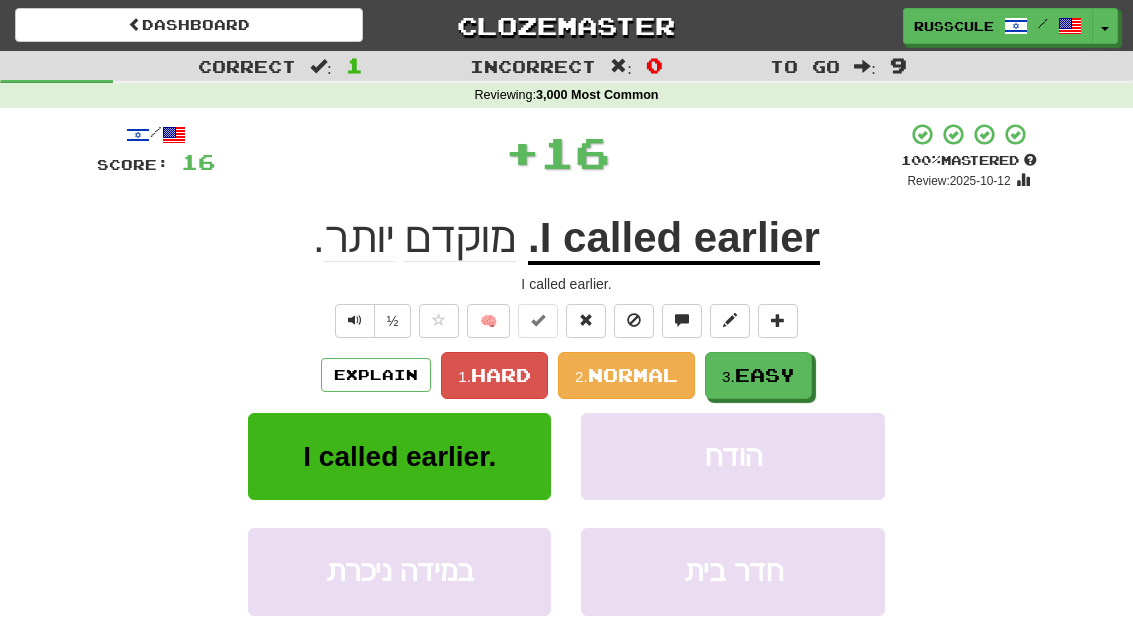 click on "3.  Easy" at bounding box center (758, 375) 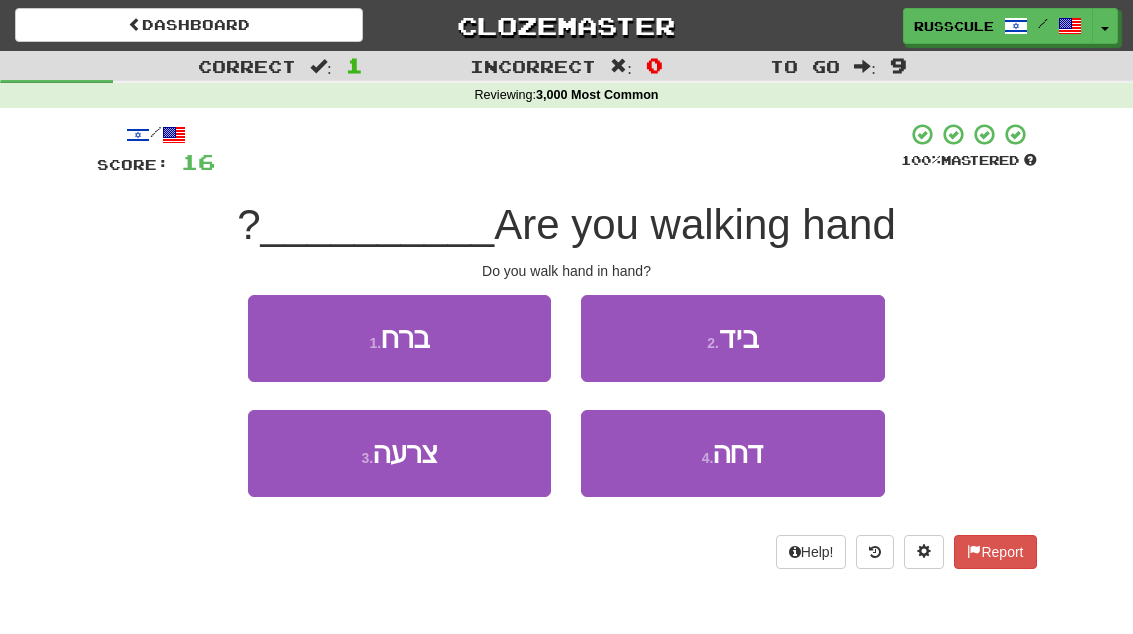 click on "2 .  ביד" at bounding box center [732, 338] 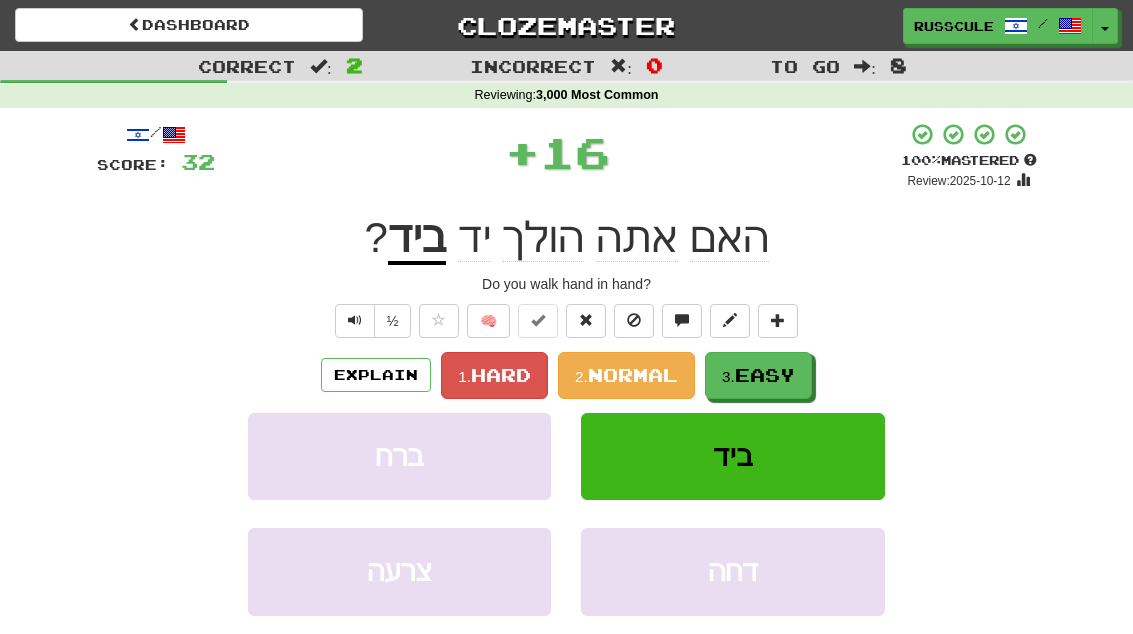 click on "Easy" at bounding box center (765, 375) 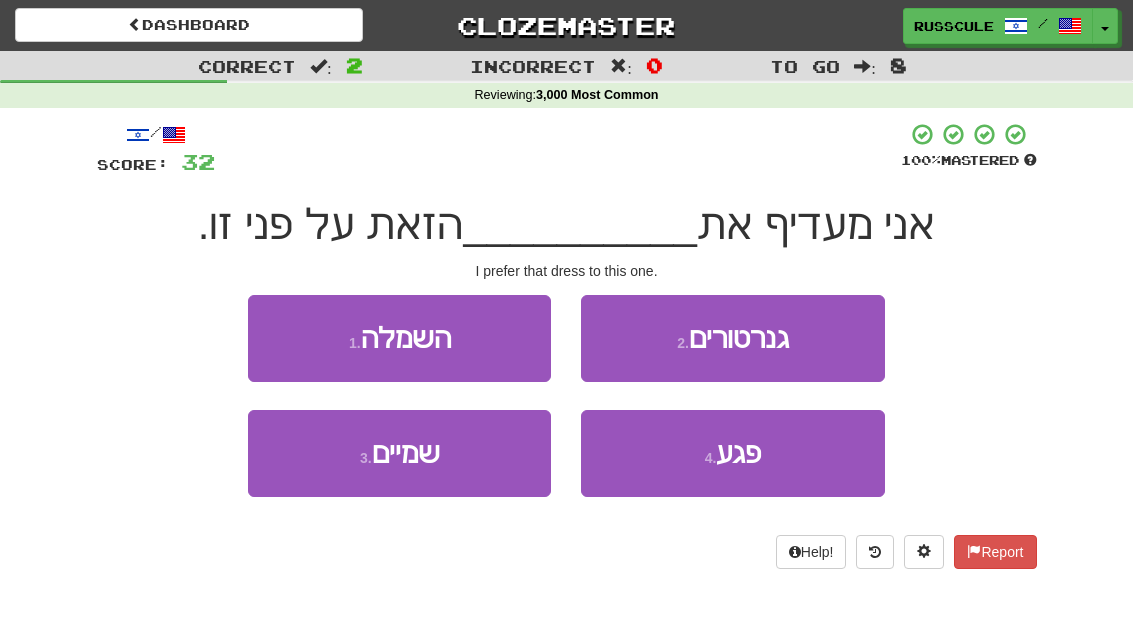 click on "1 .  השמלה" at bounding box center (399, 338) 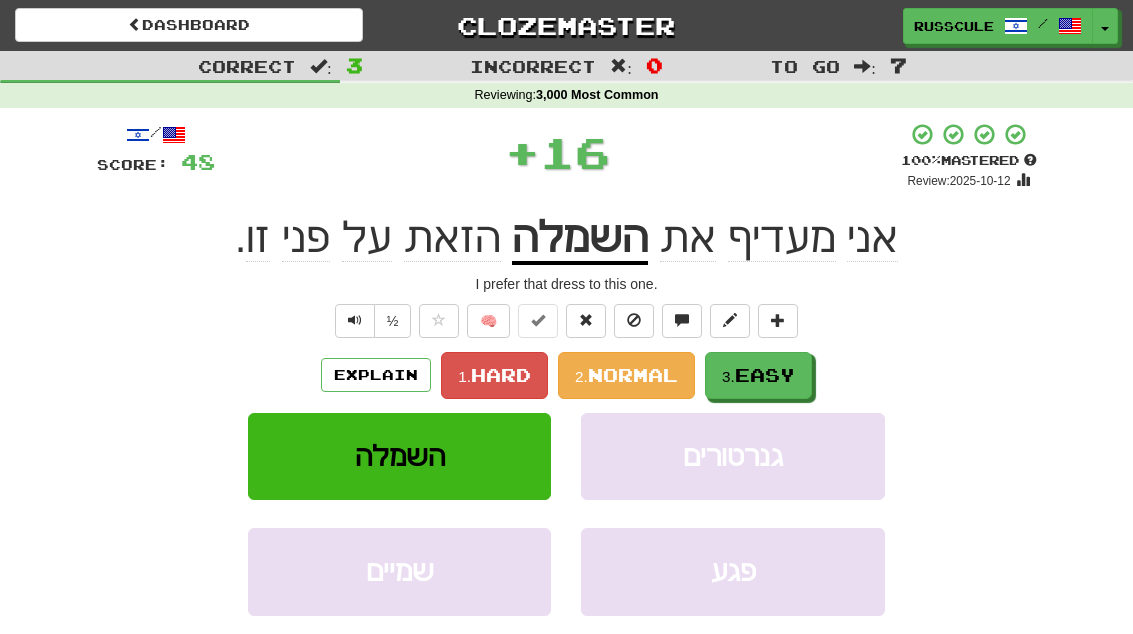 click on "3.  Easy" at bounding box center [758, 375] 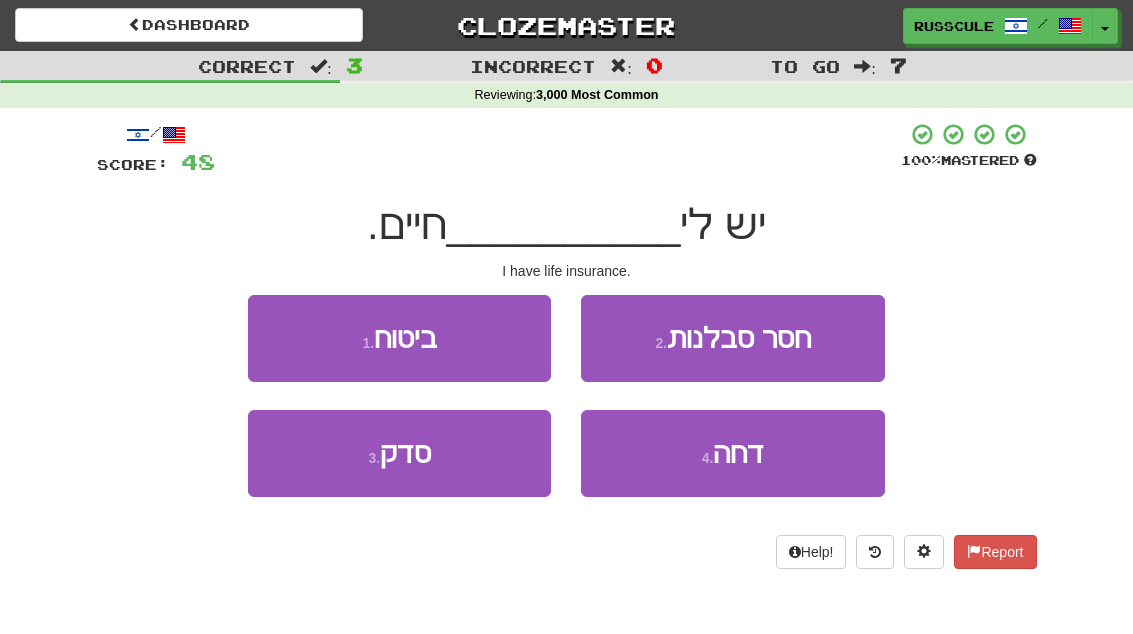 click on "1 .  ביטוח" at bounding box center [399, 338] 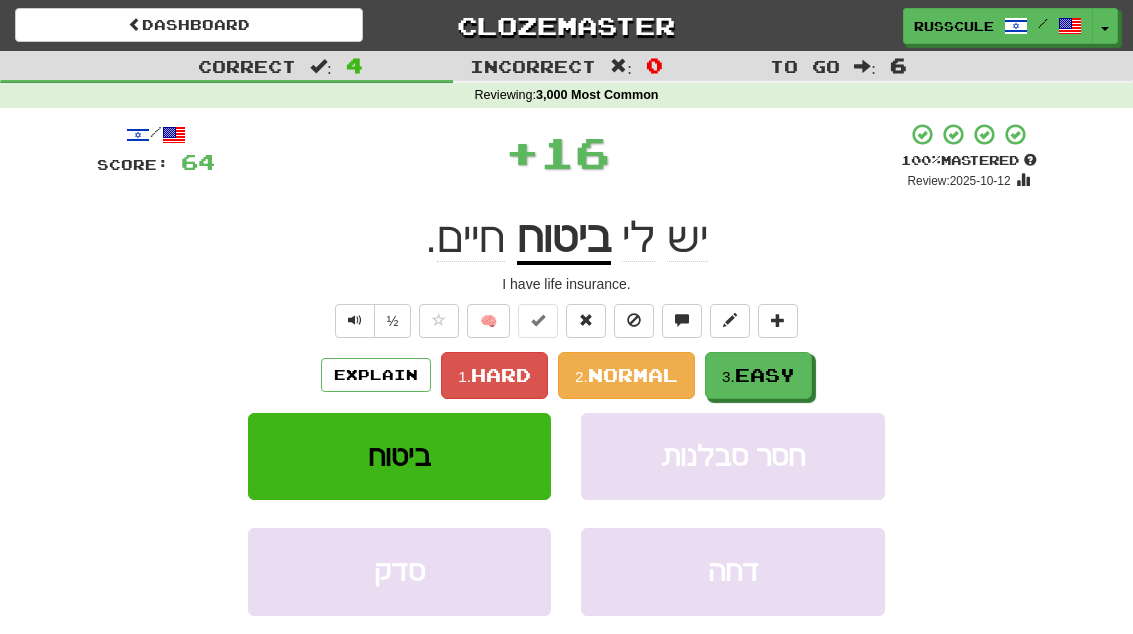 click on "3.  Easy" at bounding box center (758, 375) 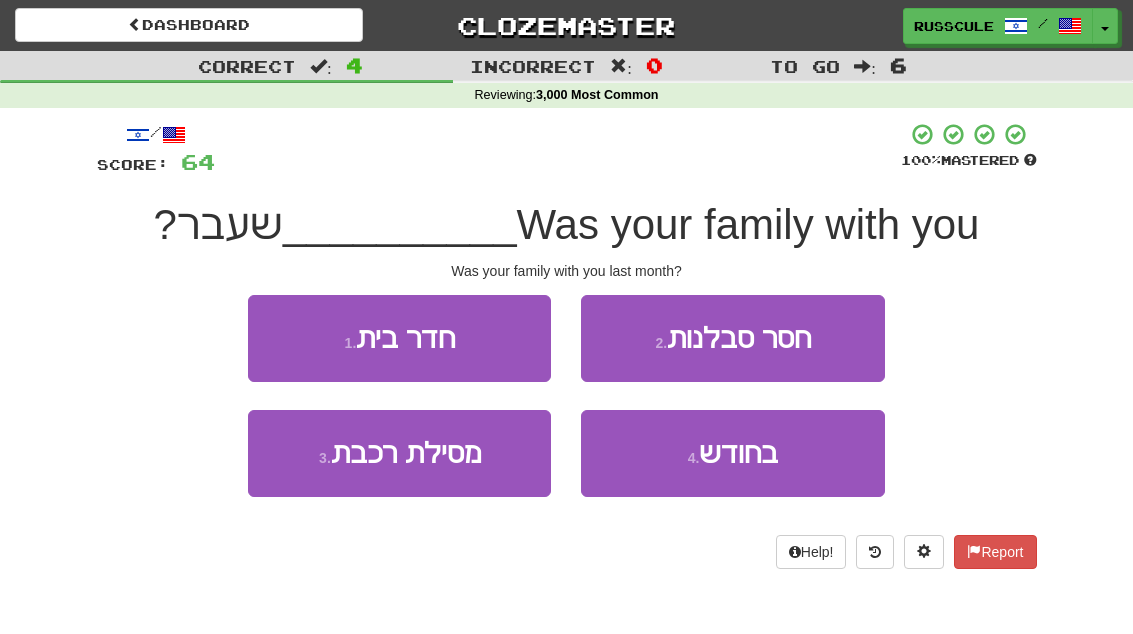 click on "בחודש" at bounding box center (738, 453) 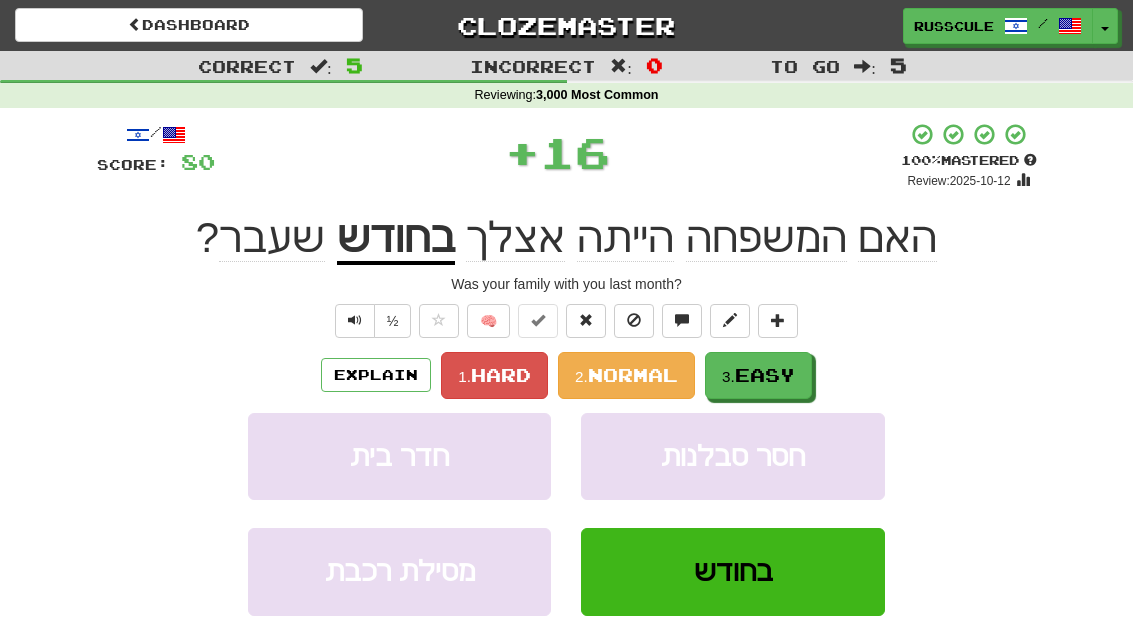 click on "3.  Easy" at bounding box center (758, 375) 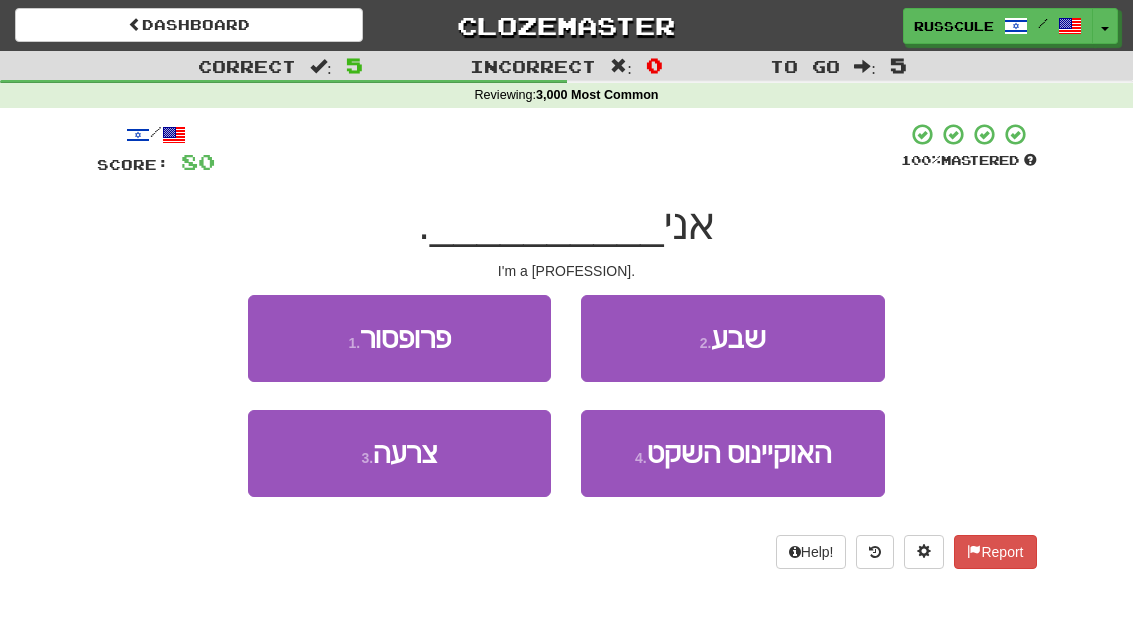 click on "1 .  פרופסור" at bounding box center [399, 338] 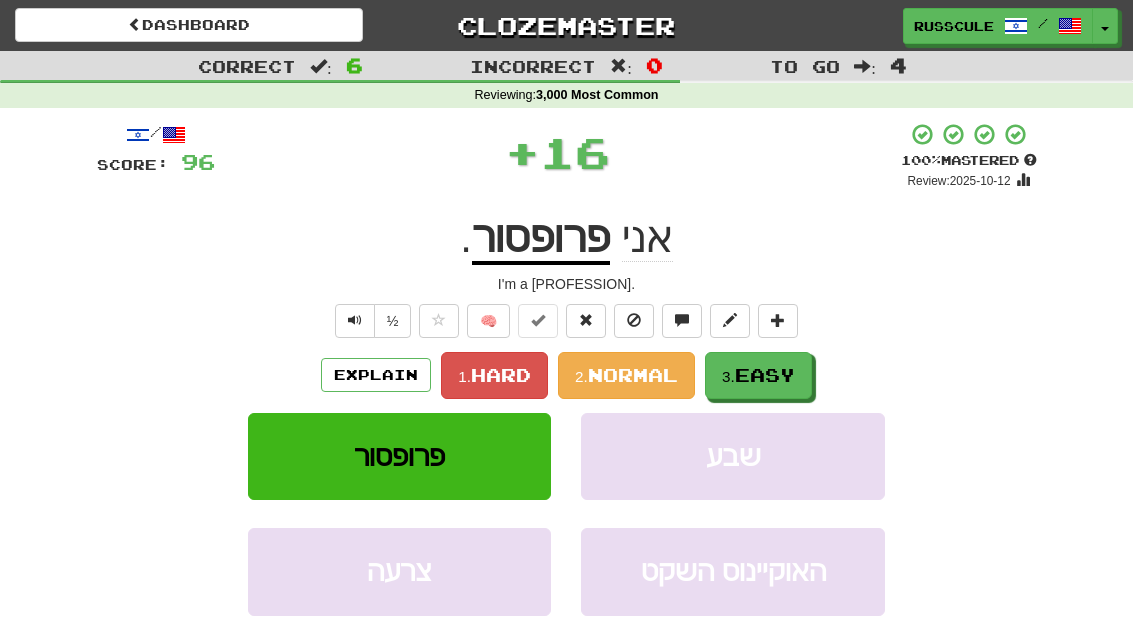 click on "Easy" at bounding box center (765, 375) 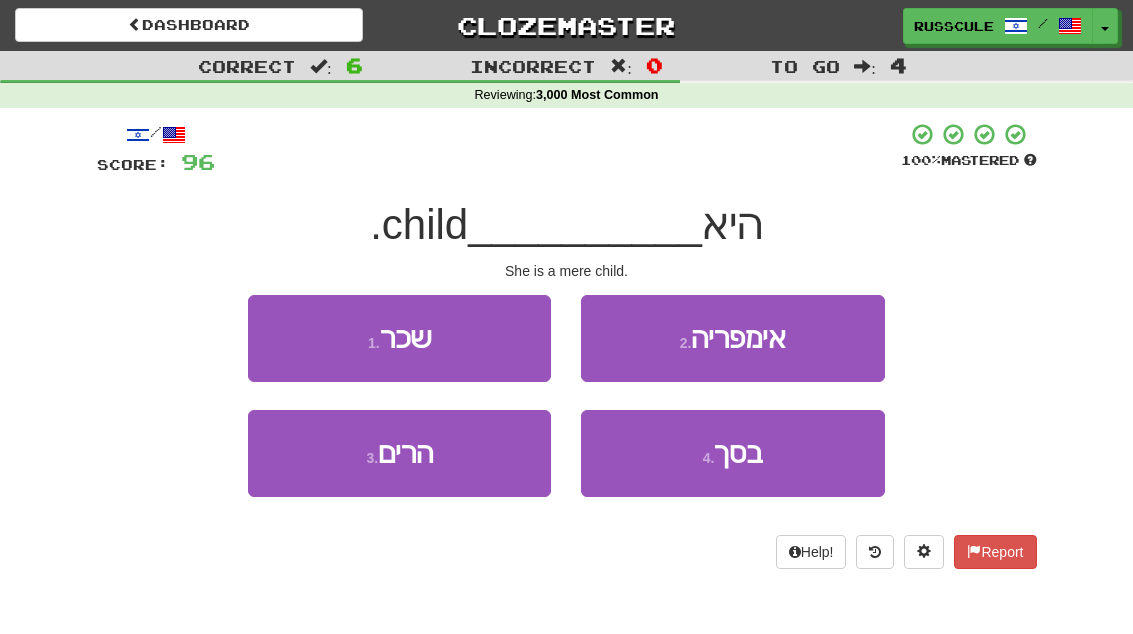 click on "4 .  בסך" at bounding box center (732, 453) 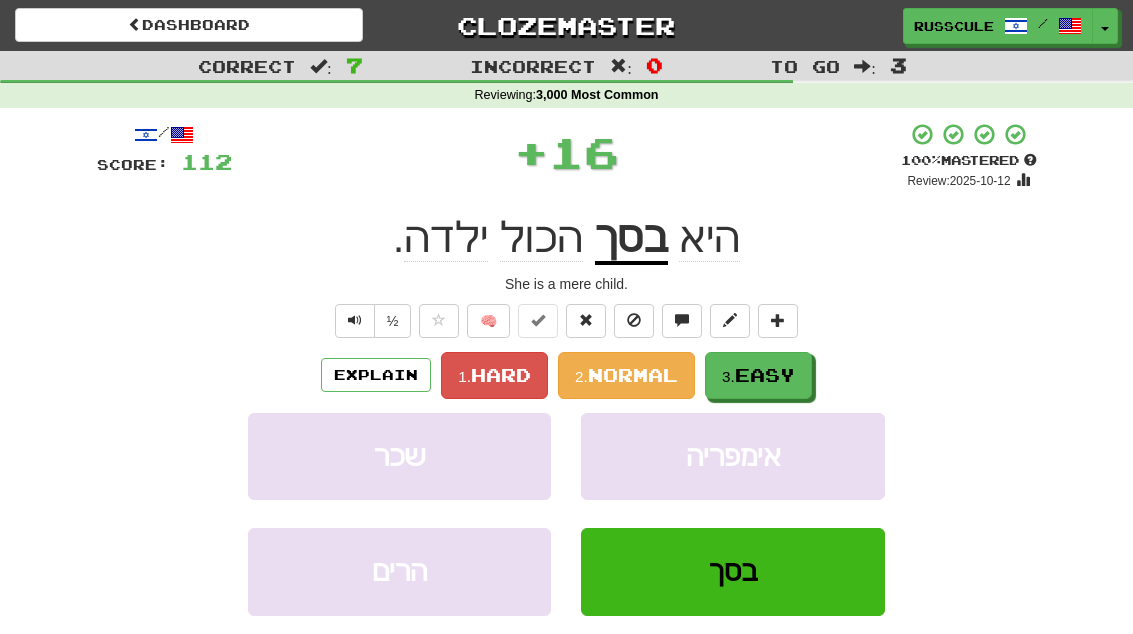 click on "3.  Easy" at bounding box center [758, 375] 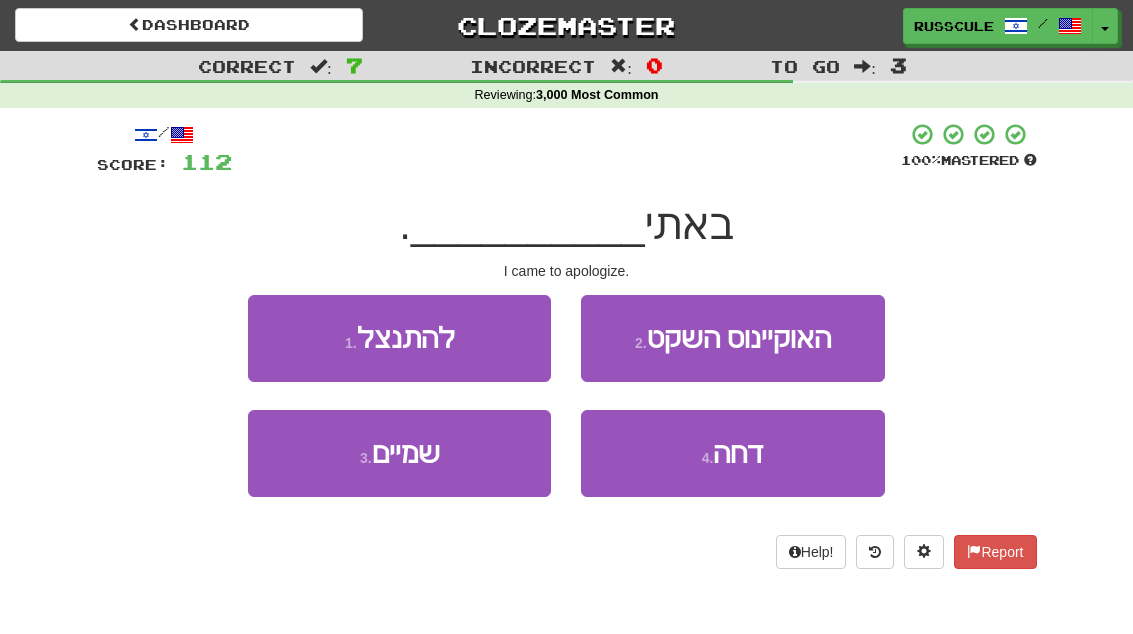 click on "1 .  להתנצל" at bounding box center [399, 338] 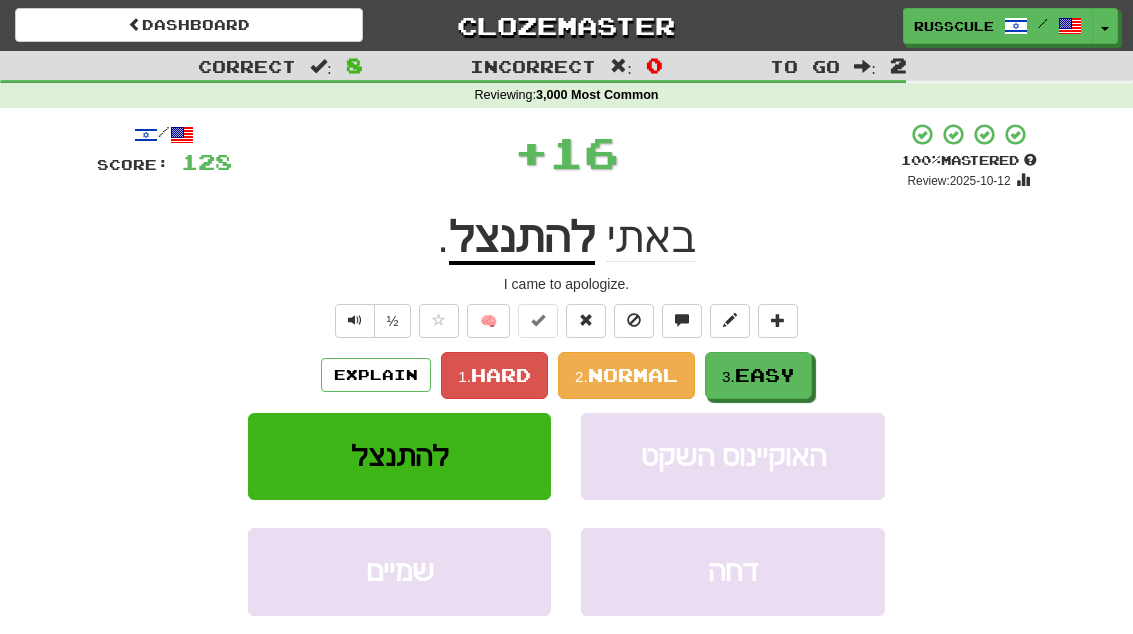 click on "Easy" at bounding box center (765, 375) 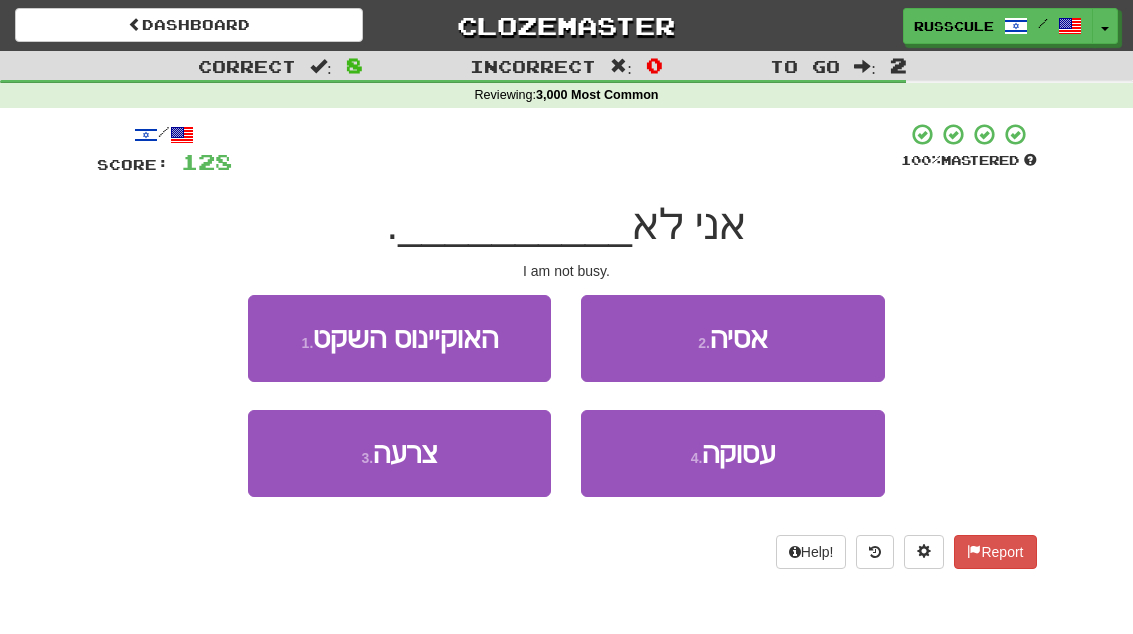 click on "4 .  עסוקה" at bounding box center [732, 453] 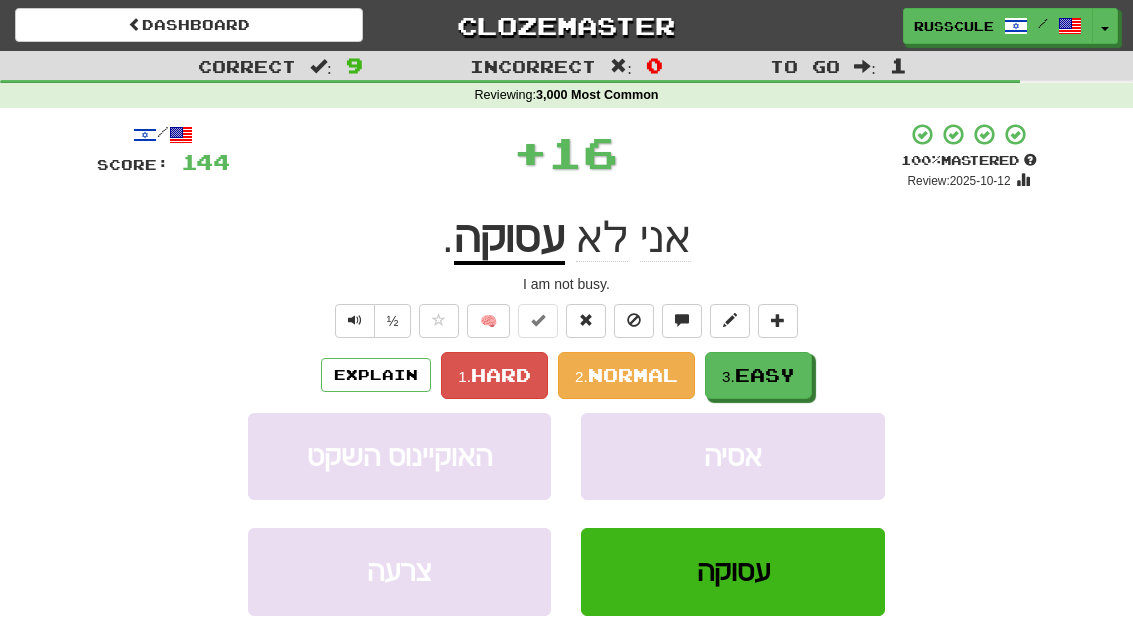 click on "3.  Easy" at bounding box center (758, 375) 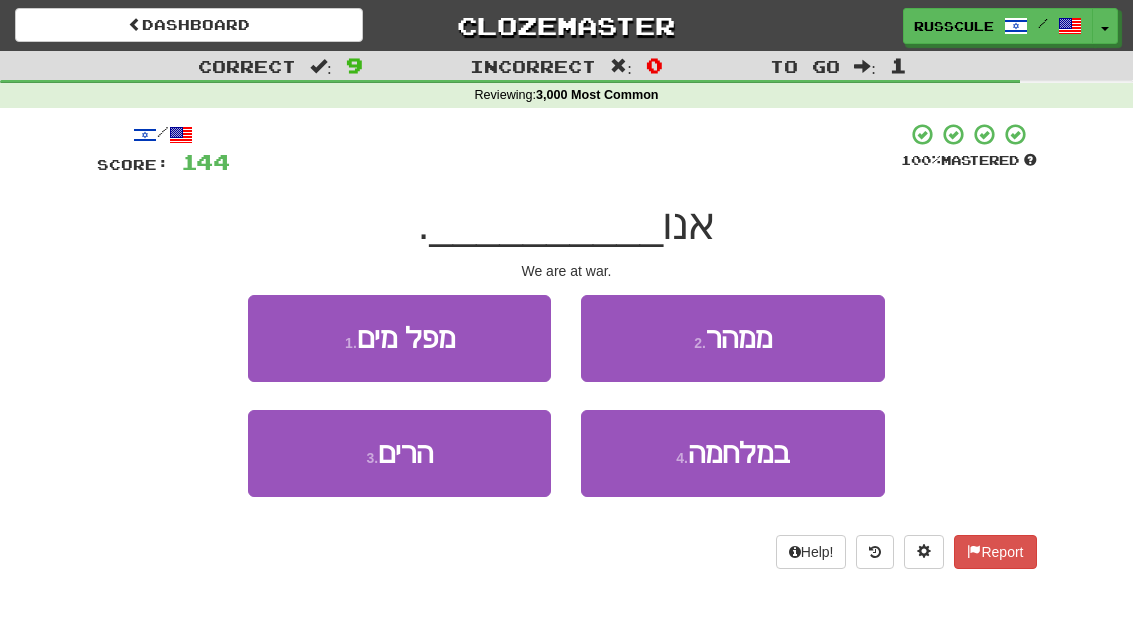 click on "4 .  במלחמה" at bounding box center [732, 453] 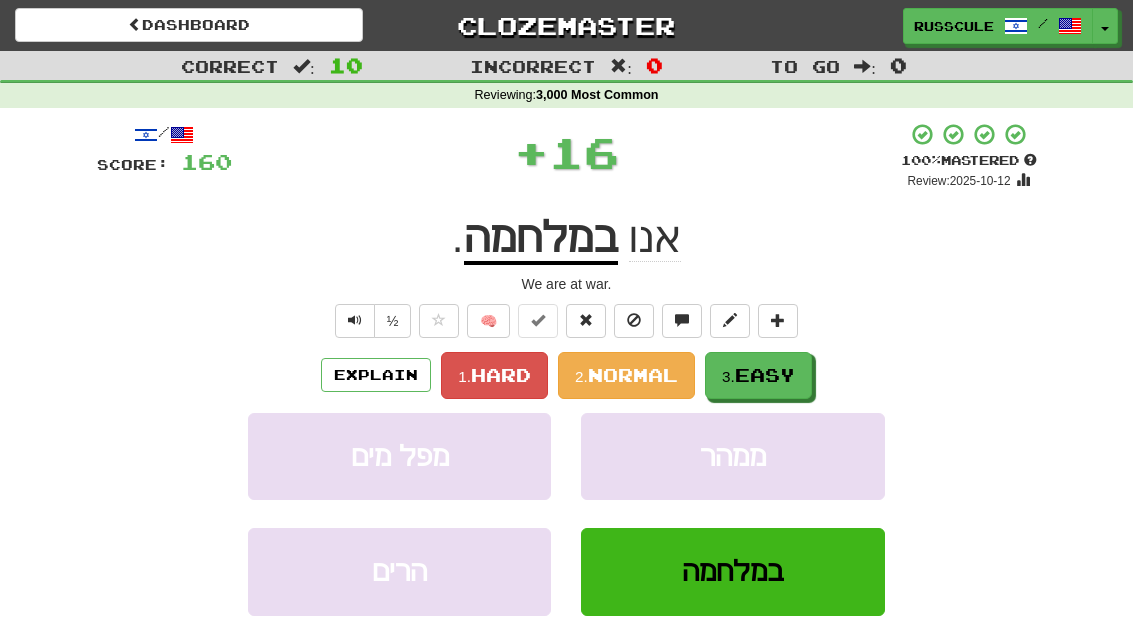 click on "3.  Easy" at bounding box center (758, 375) 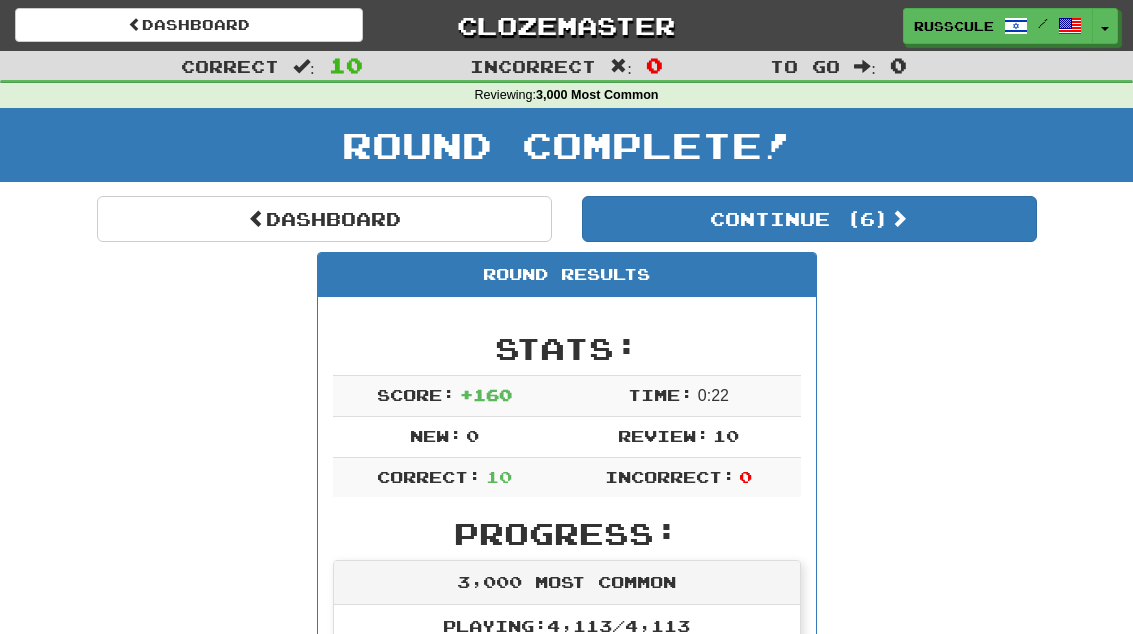 click on "Continue ( 6 )" at bounding box center [809, 219] 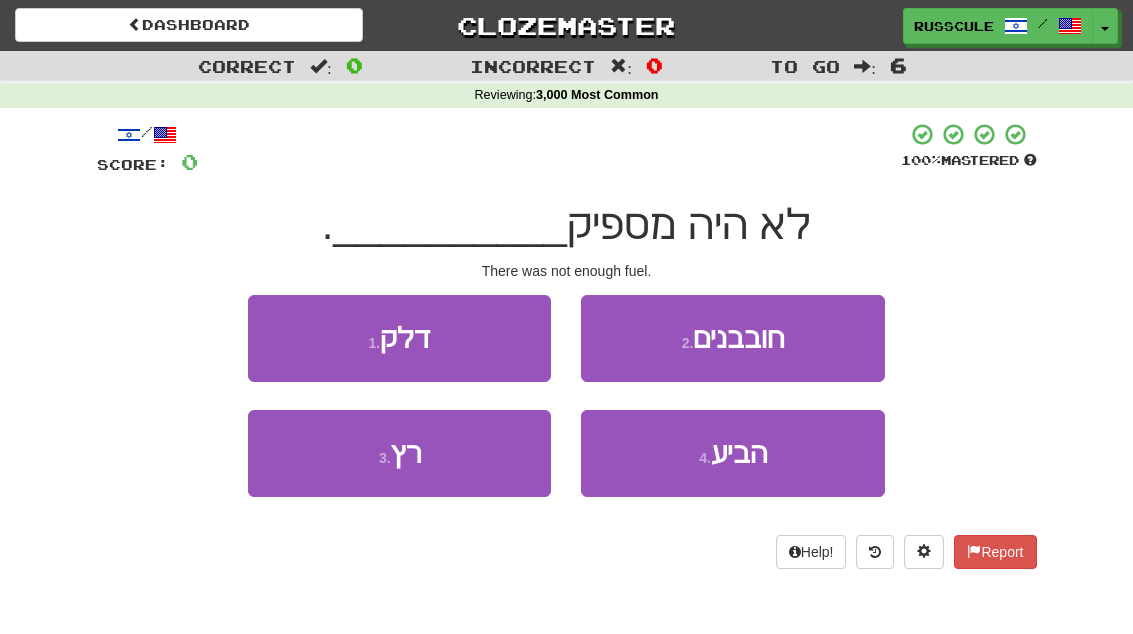 click on "1 .  דלק" at bounding box center [399, 338] 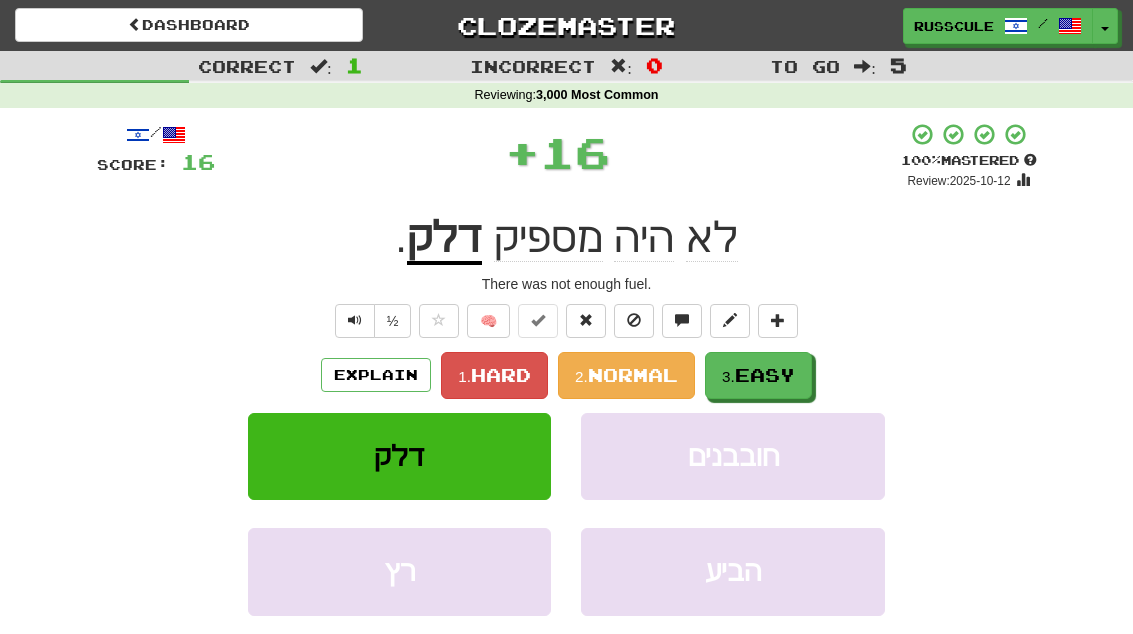 click on "3.  Easy" at bounding box center [758, 375] 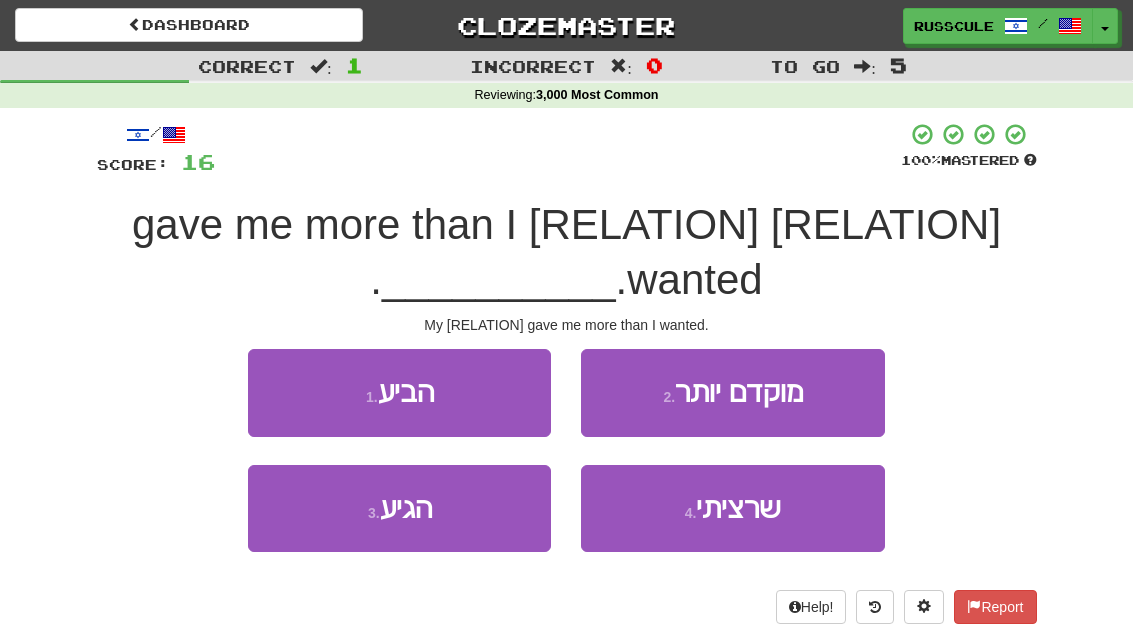 click on "שרציתי" at bounding box center [738, 508] 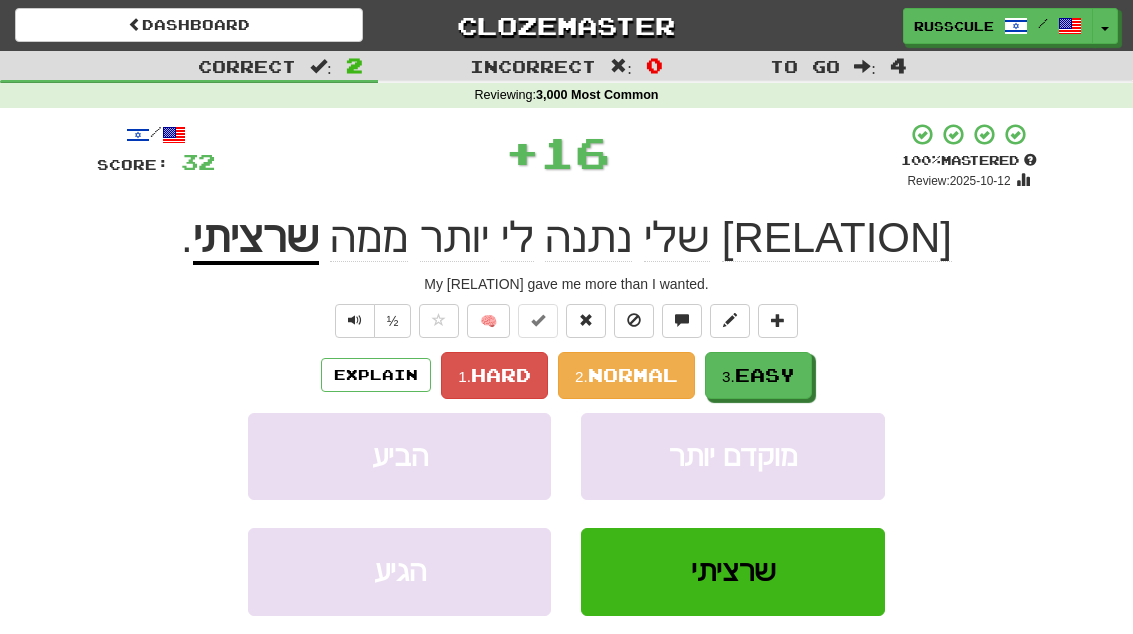 click on "3.  Easy" at bounding box center [758, 375] 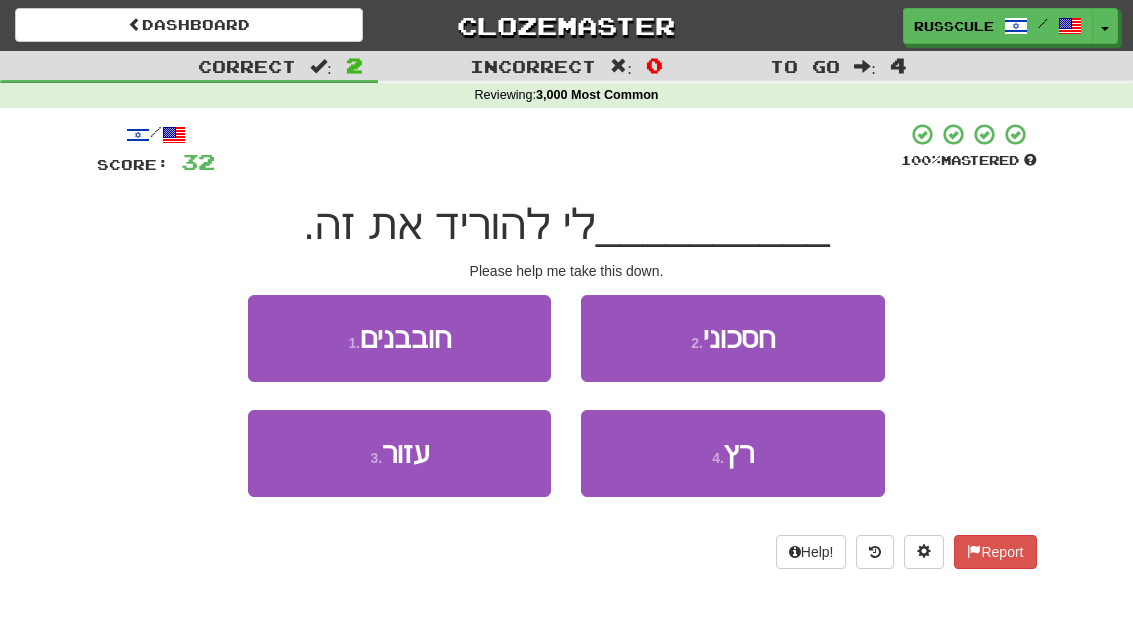 click on "3 .  עזור" at bounding box center (399, 453) 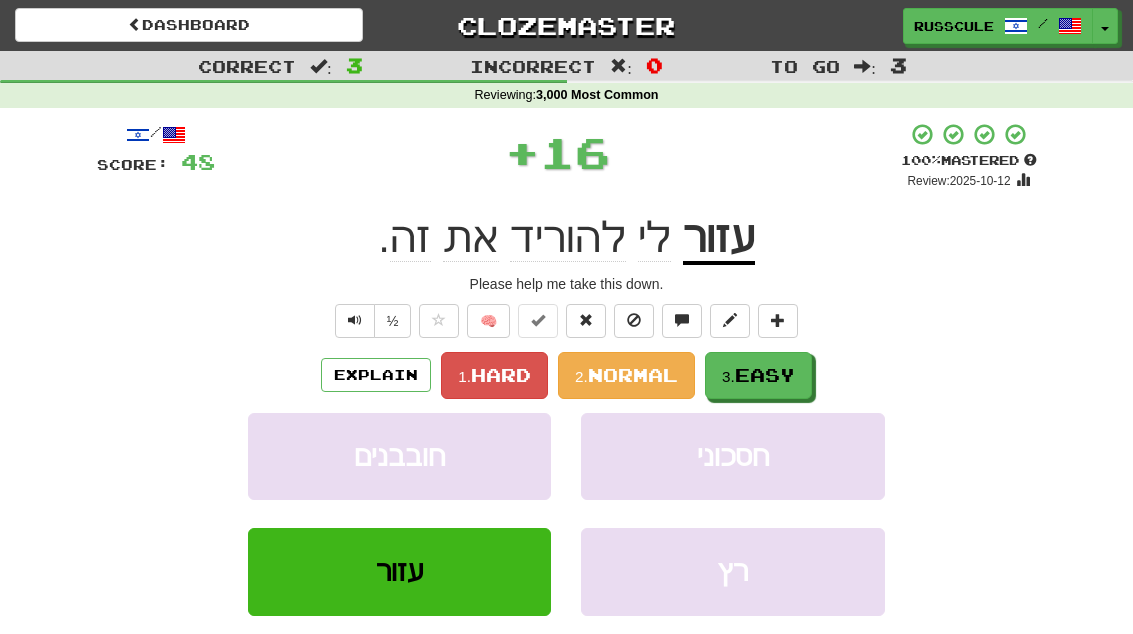 click on "3.  Easy" at bounding box center (758, 375) 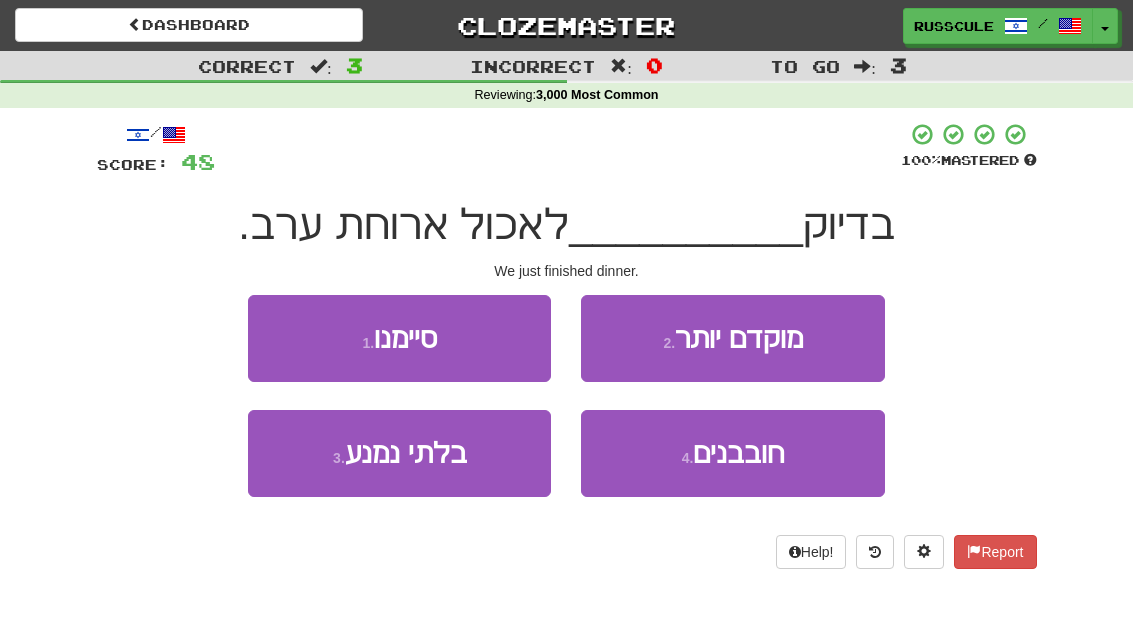click on "1 .  סיימנו" at bounding box center [399, 338] 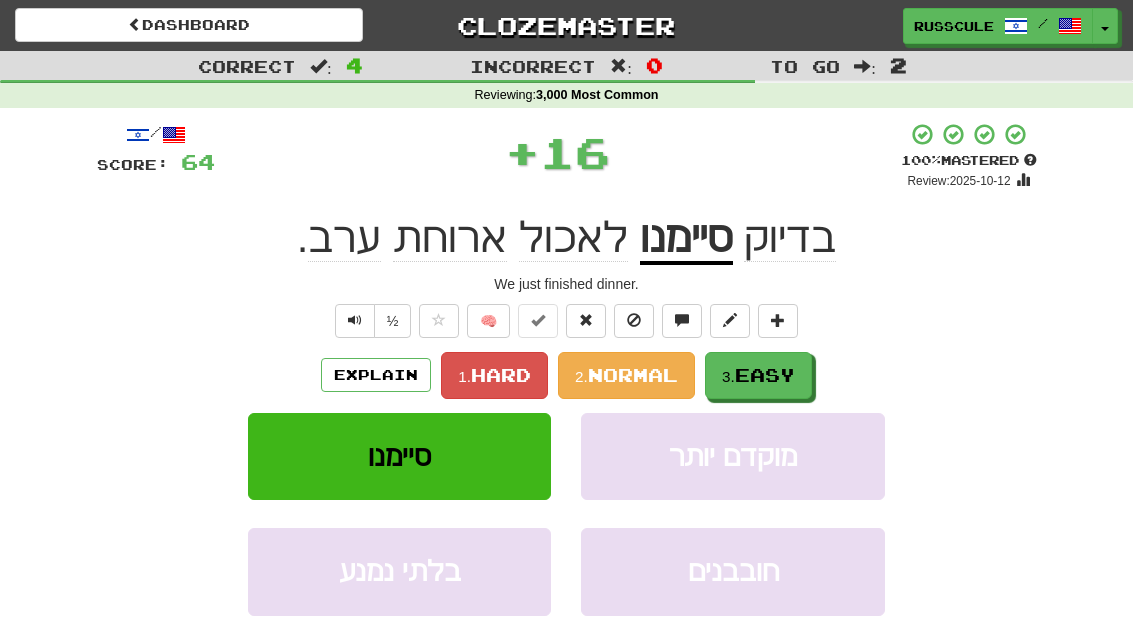 click on "3.  Easy" at bounding box center (758, 375) 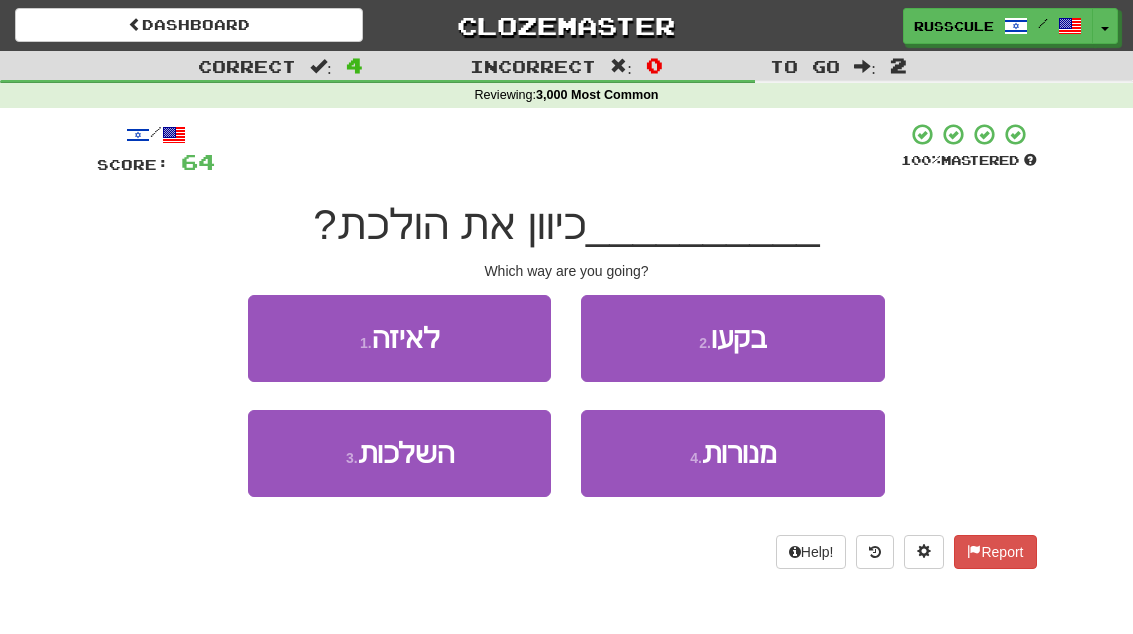 click on "1 .  לאיזה" at bounding box center [399, 338] 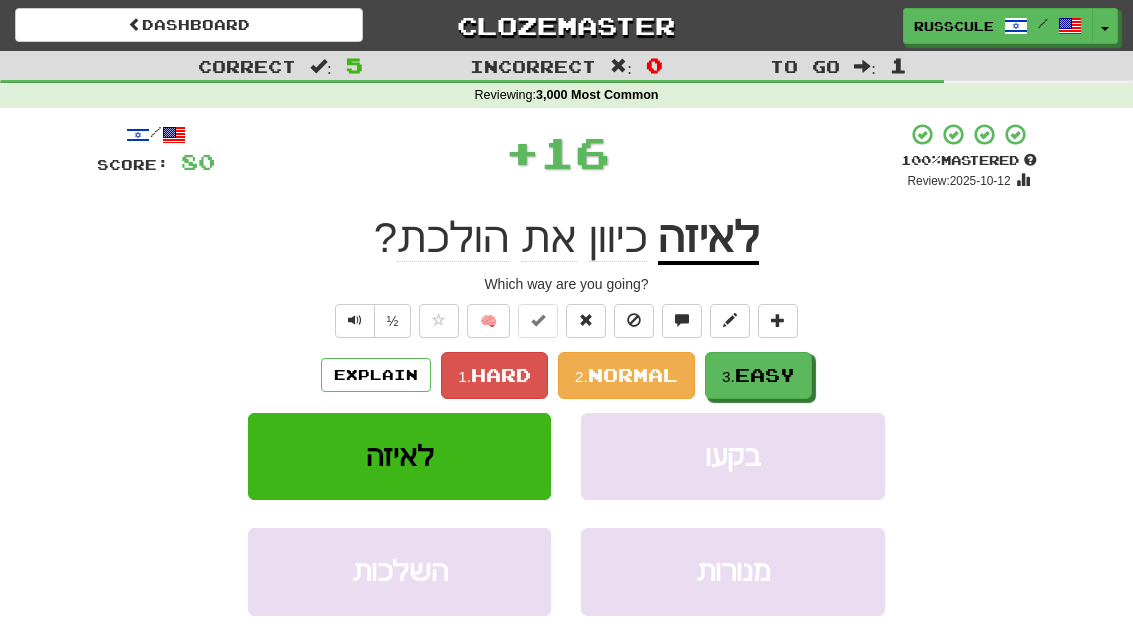 click on "3.  Easy" at bounding box center [758, 375] 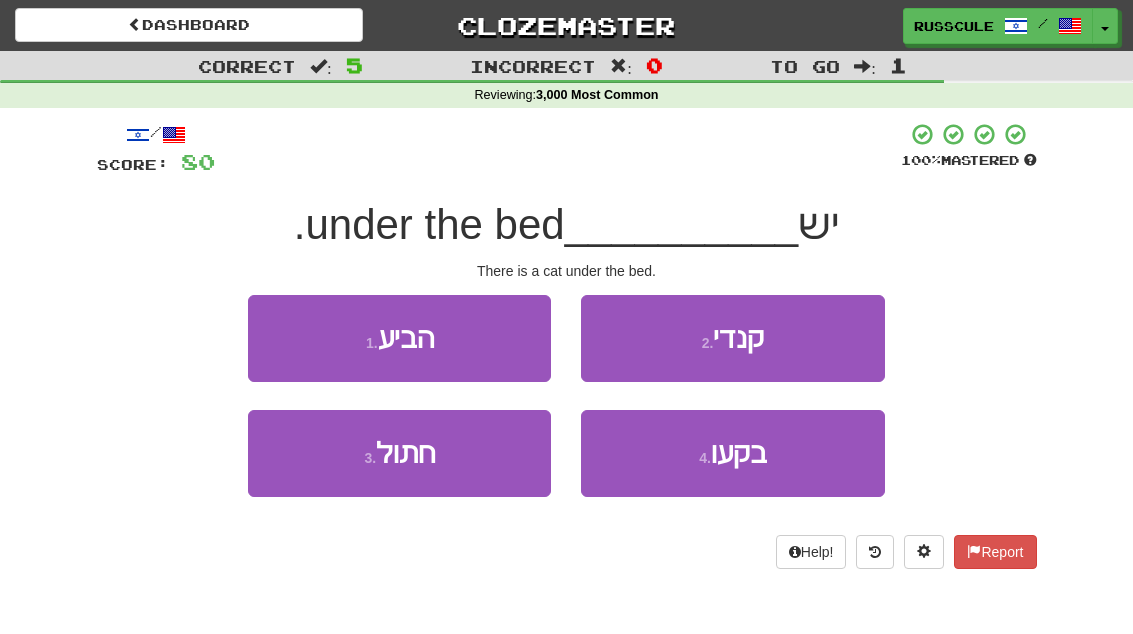 click on "3 .  חתול" at bounding box center (399, 453) 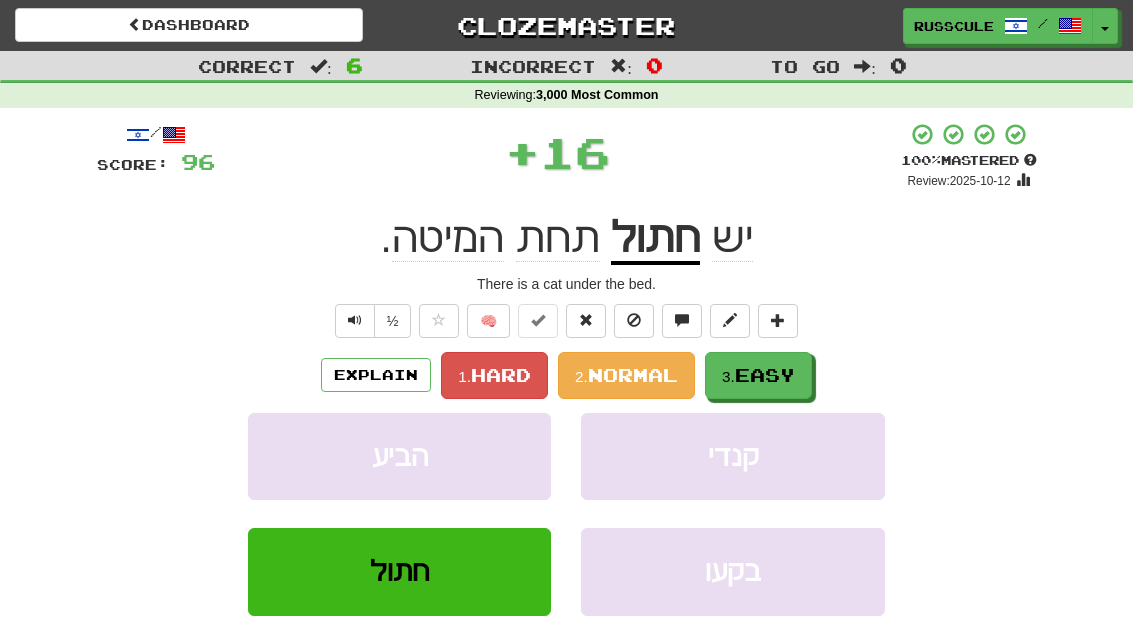 click on "3.  Easy" at bounding box center (758, 375) 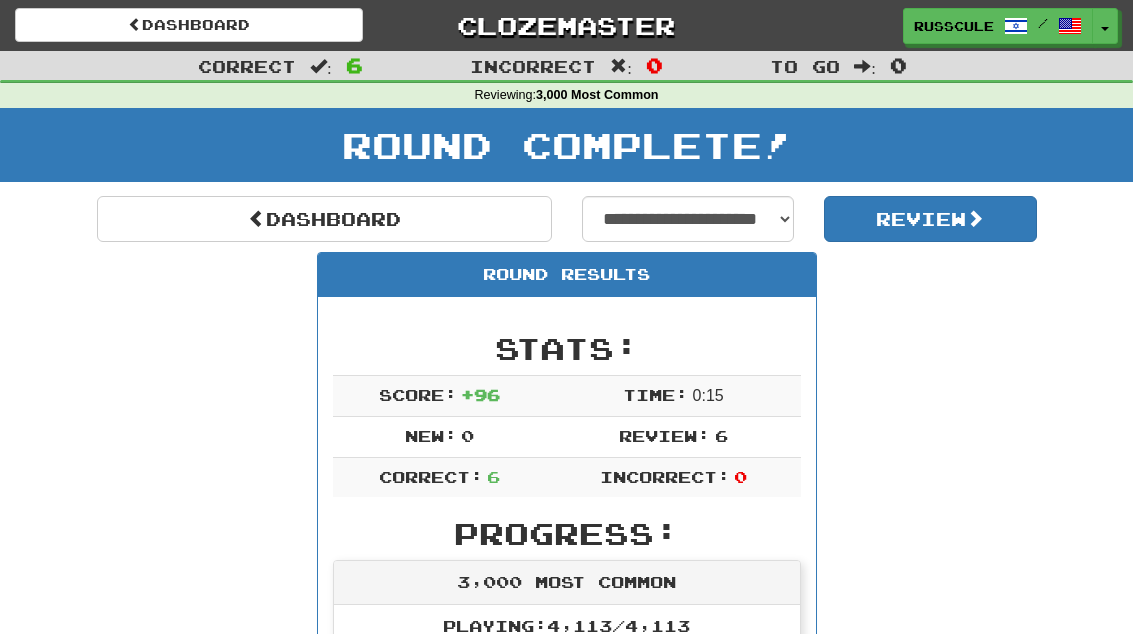 click on "Dashboard" at bounding box center [324, 219] 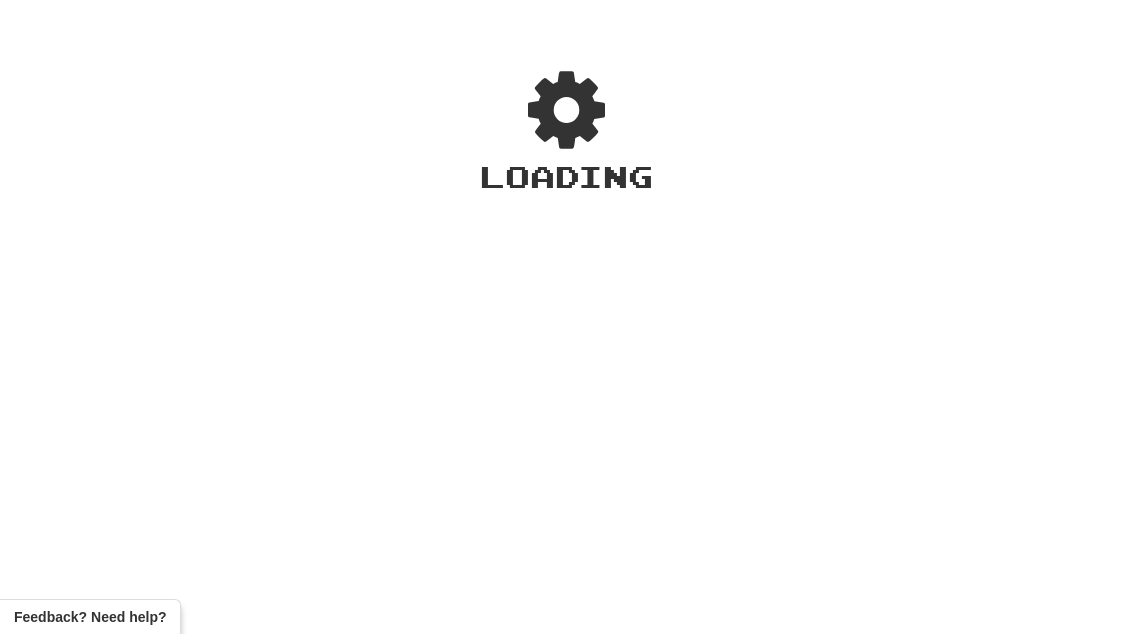 scroll, scrollTop: 0, scrollLeft: 0, axis: both 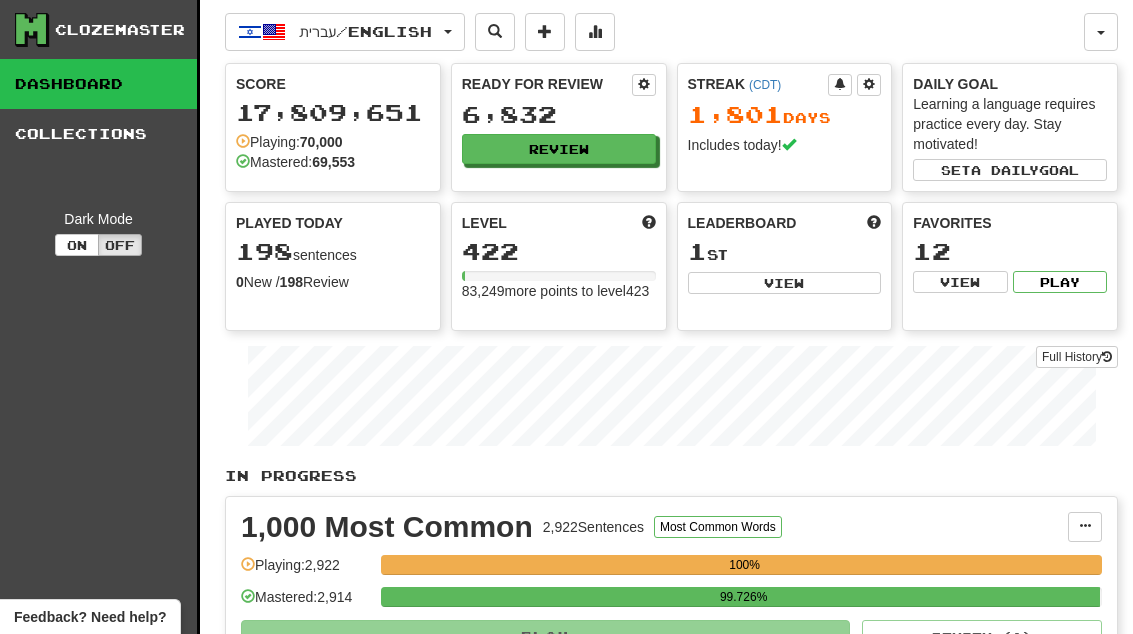 click on "Score 17,809,651  Playing:  70,000  Mastered:  69,553 Ready for Review 6,832   Review Streak   ( [TIMEZONE] ) 1,801  Day s Includes today!  Daily Goal Learning a language requires practice every day. Stay motivated! Set  a daily  goal Played Today 198  sentences 0  New /  198  Review Full History  Level 422 83,249  more points to level  423 Leaderboard 1 st View Favorites 12 View Play" at bounding box center (671, 197) 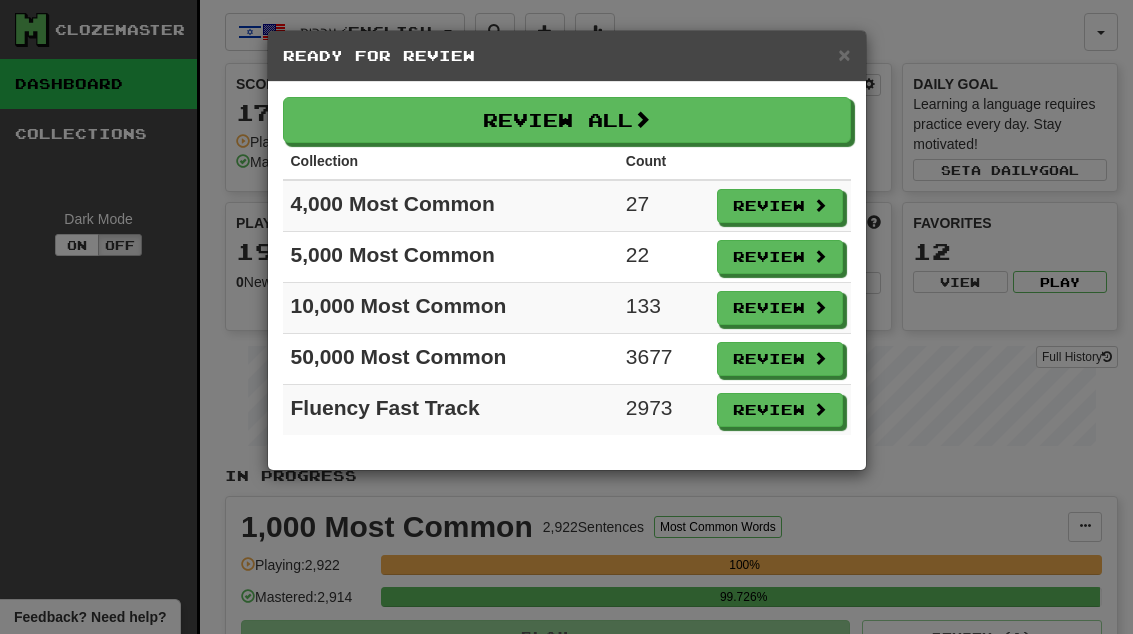 click at bounding box center [820, 205] 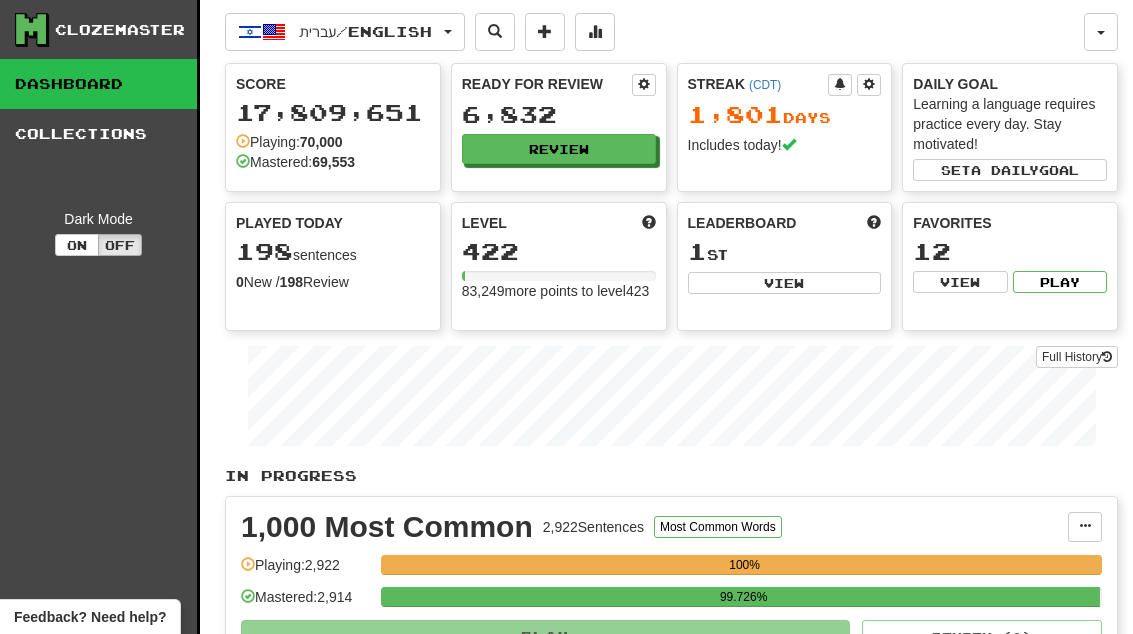 select on "**" 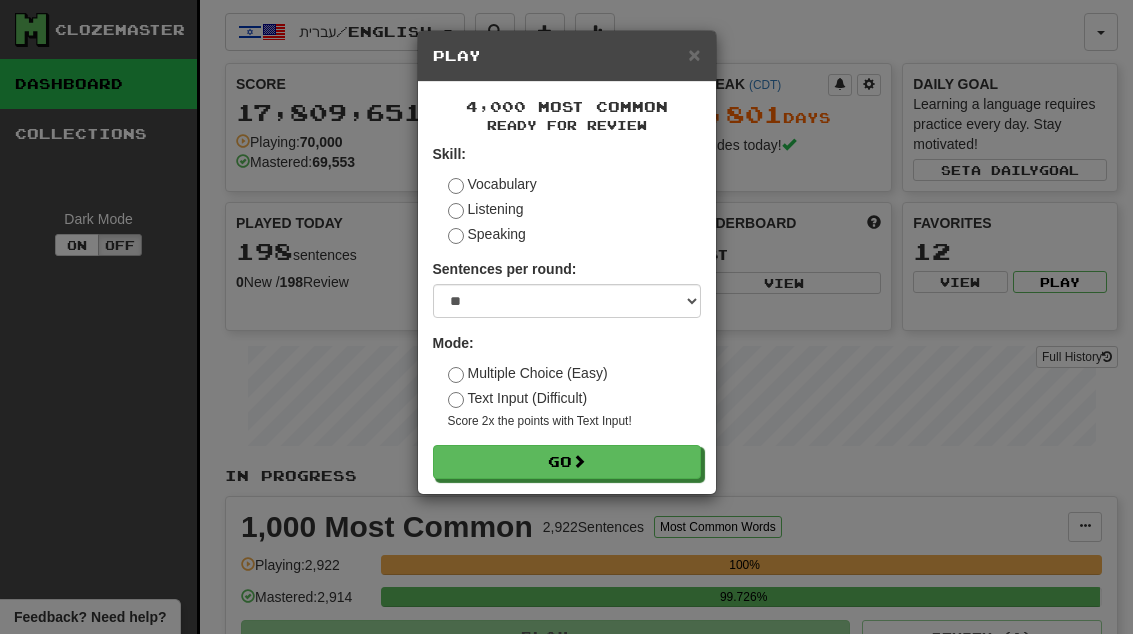 click on "Go" at bounding box center [567, 462] 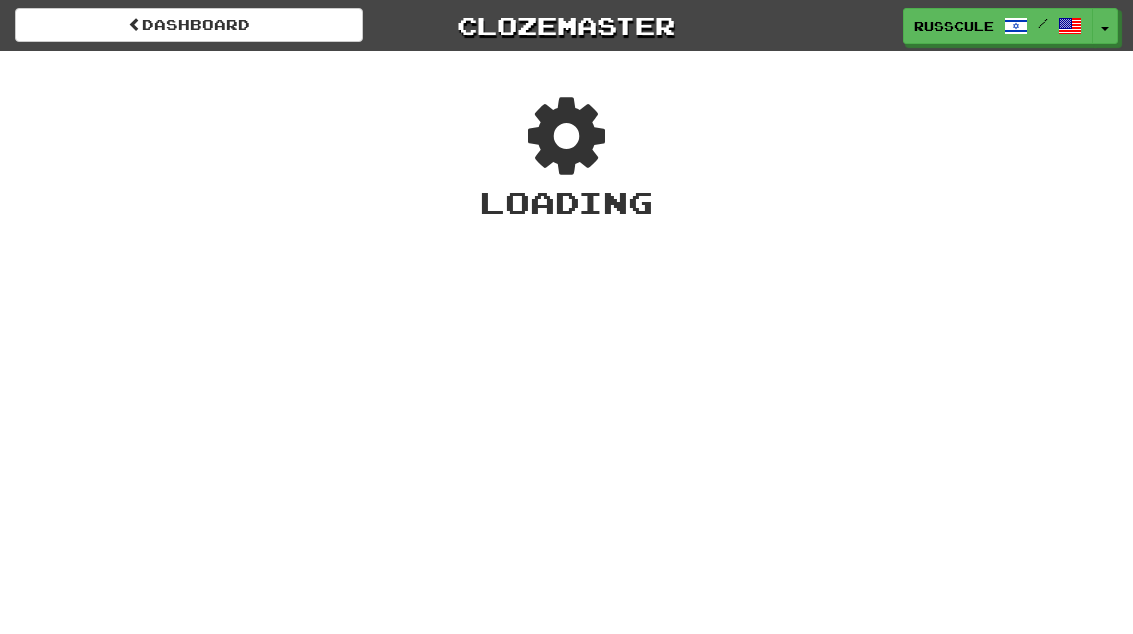scroll, scrollTop: 0, scrollLeft: 0, axis: both 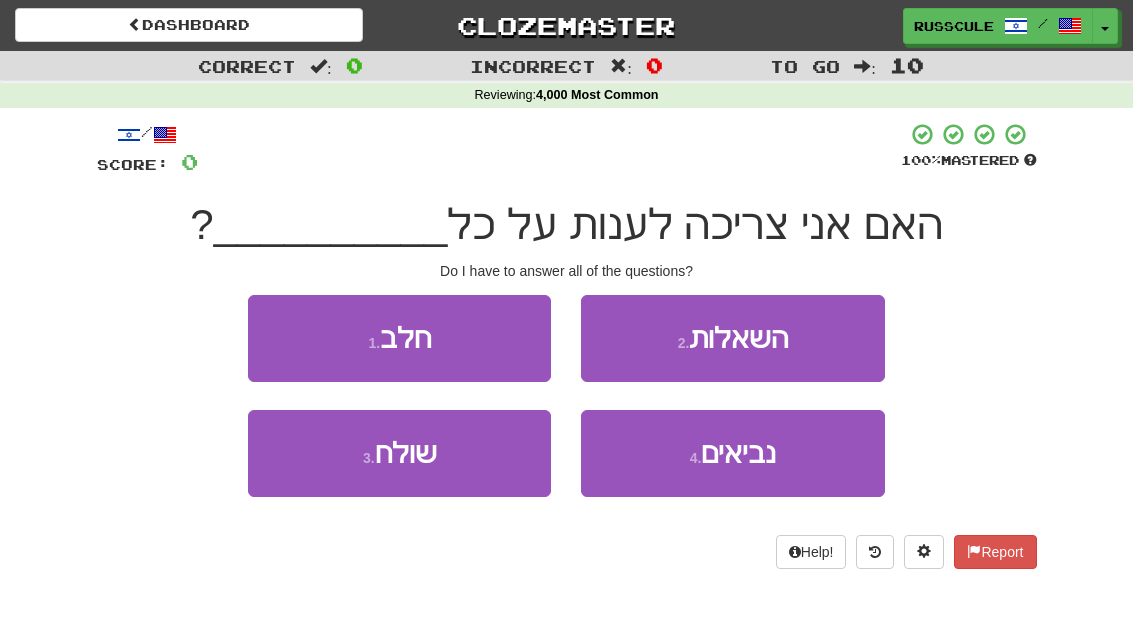 click on "2 .  השאלות" at bounding box center (732, 338) 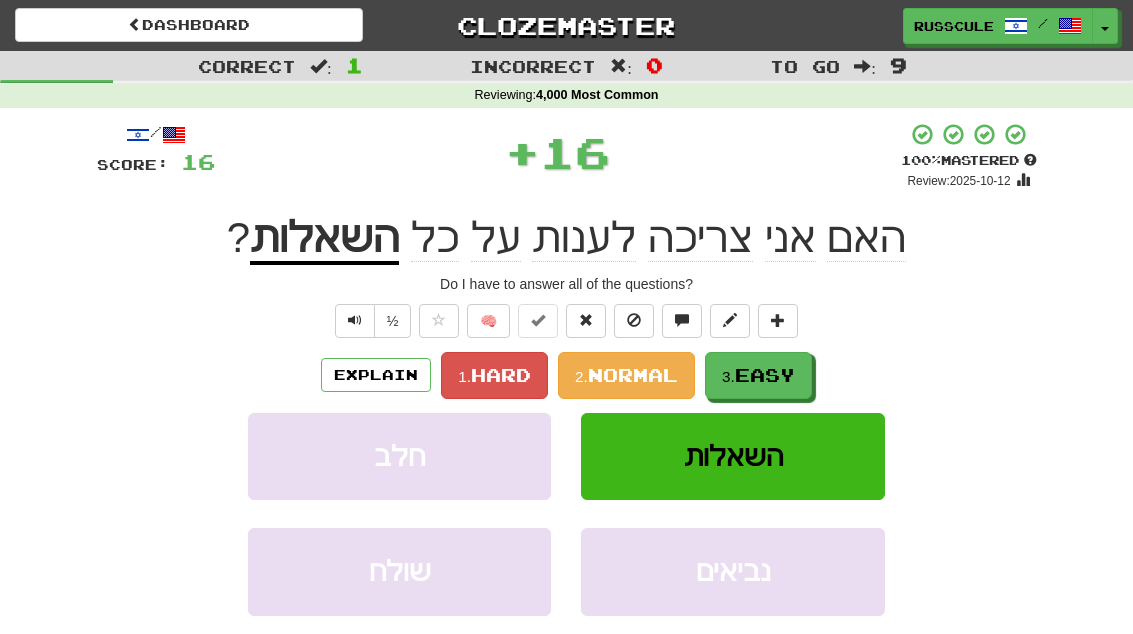 click on "Easy" at bounding box center [765, 375] 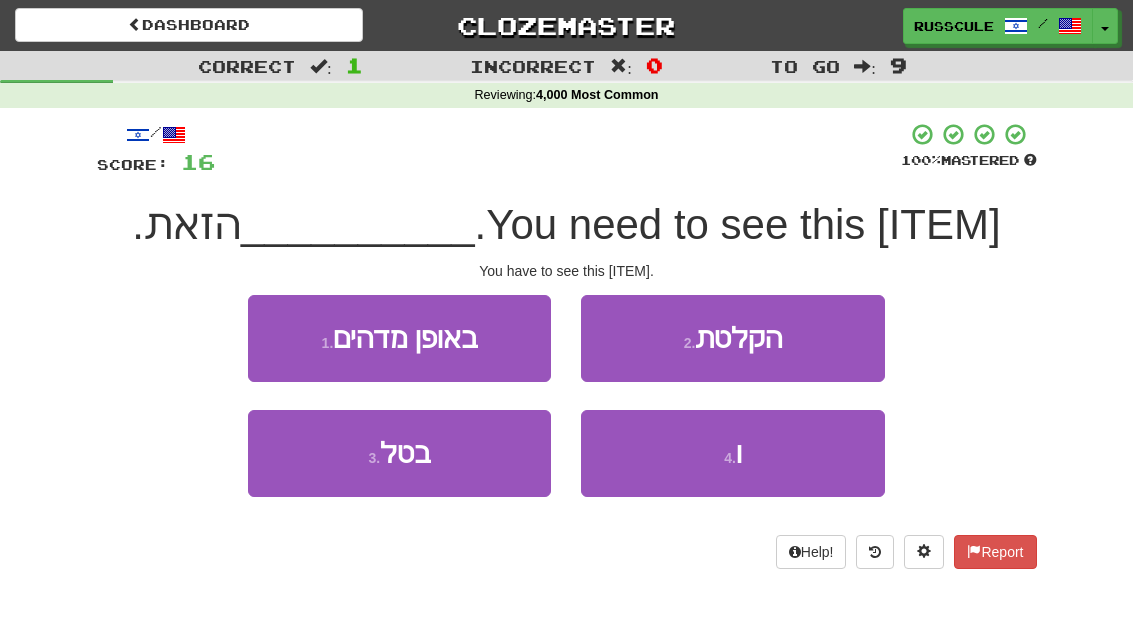 click on "2 .  הקלטת" at bounding box center (732, 338) 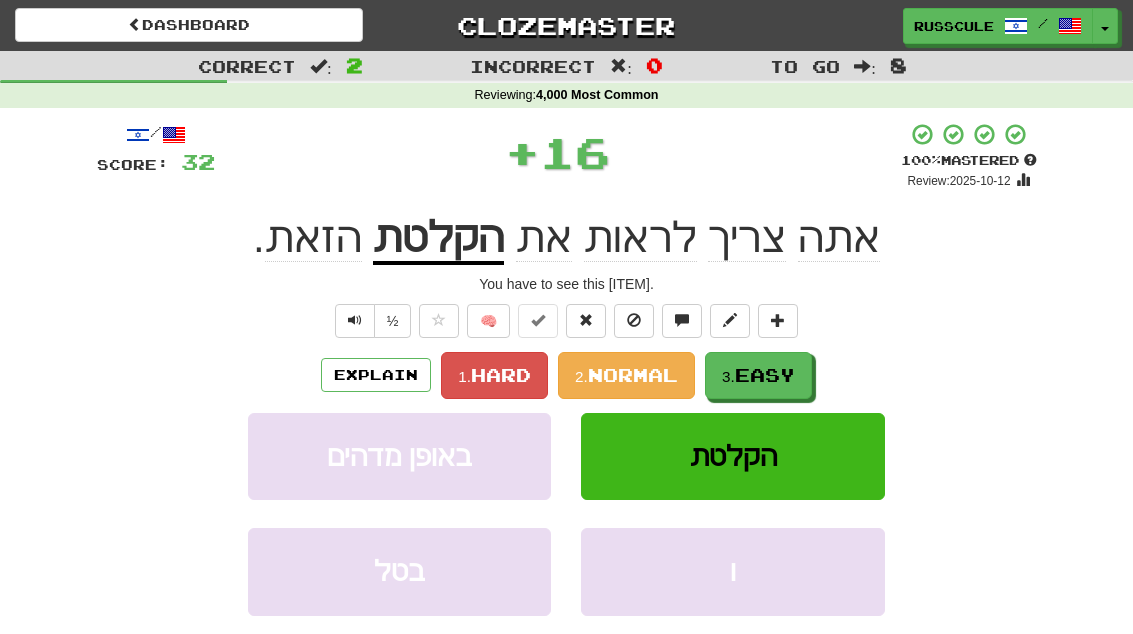 click on "Explain 1.  Hard 2.  Normal 3.  Easy" at bounding box center (567, 375) 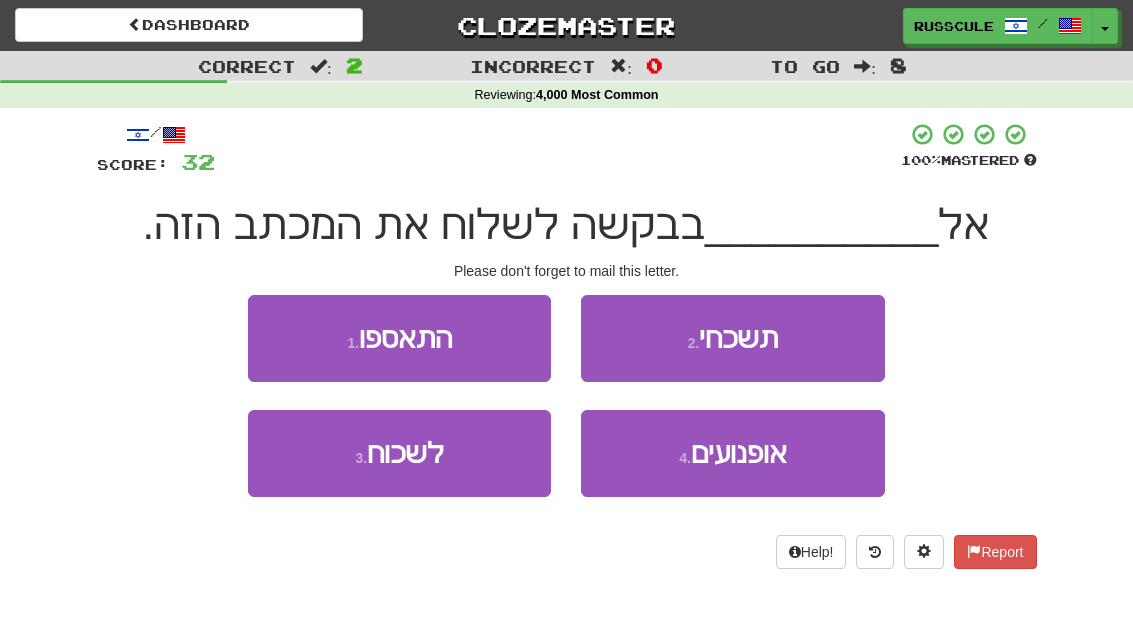 click on "2 .  תשכחי" at bounding box center [732, 338] 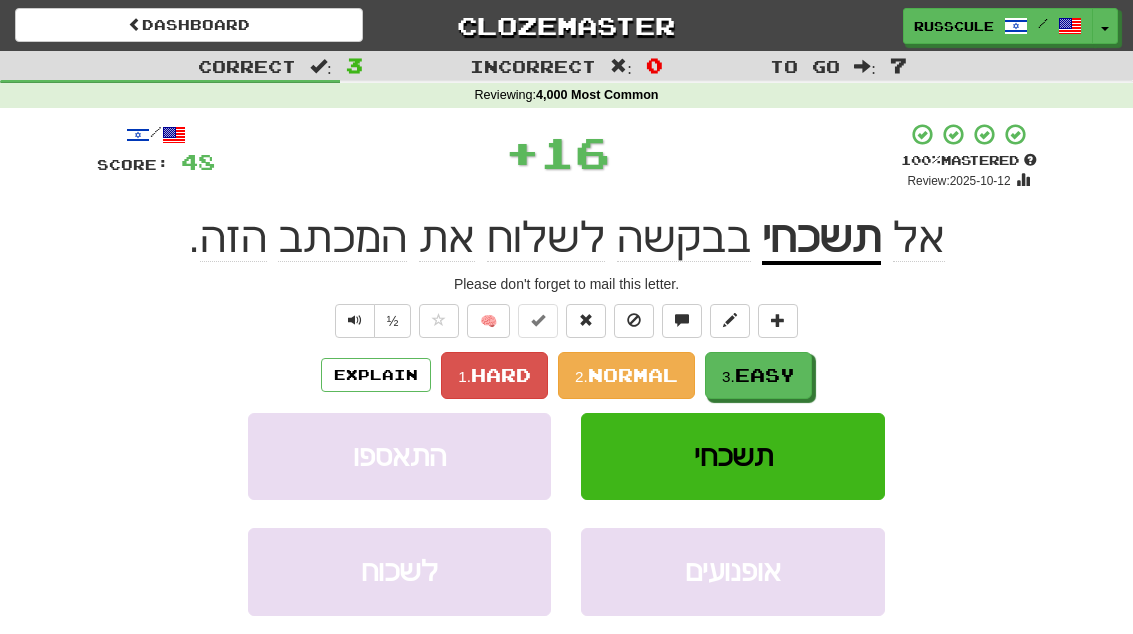 click on "3.  Easy" at bounding box center [758, 375] 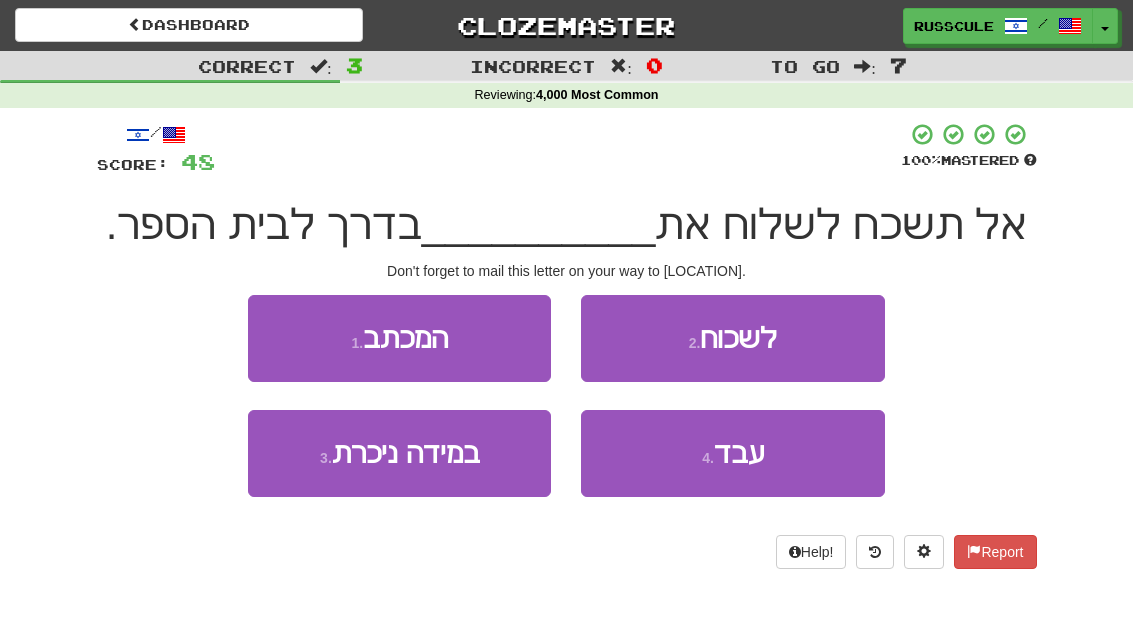 click on "2 .  לשכוח" at bounding box center (732, 338) 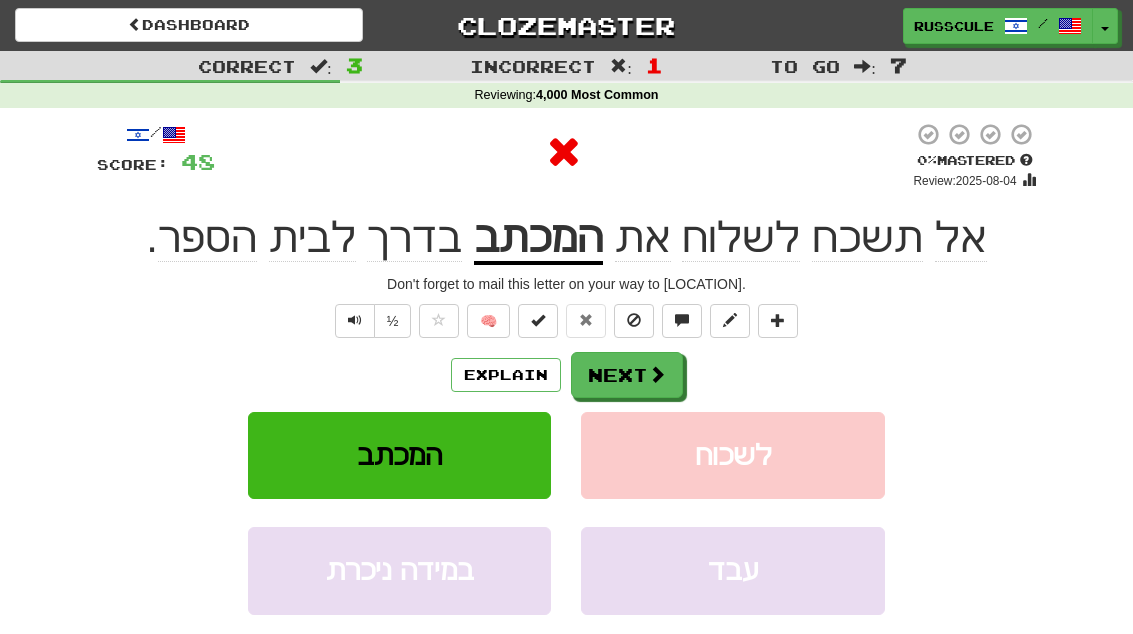 click at bounding box center [657, 374] 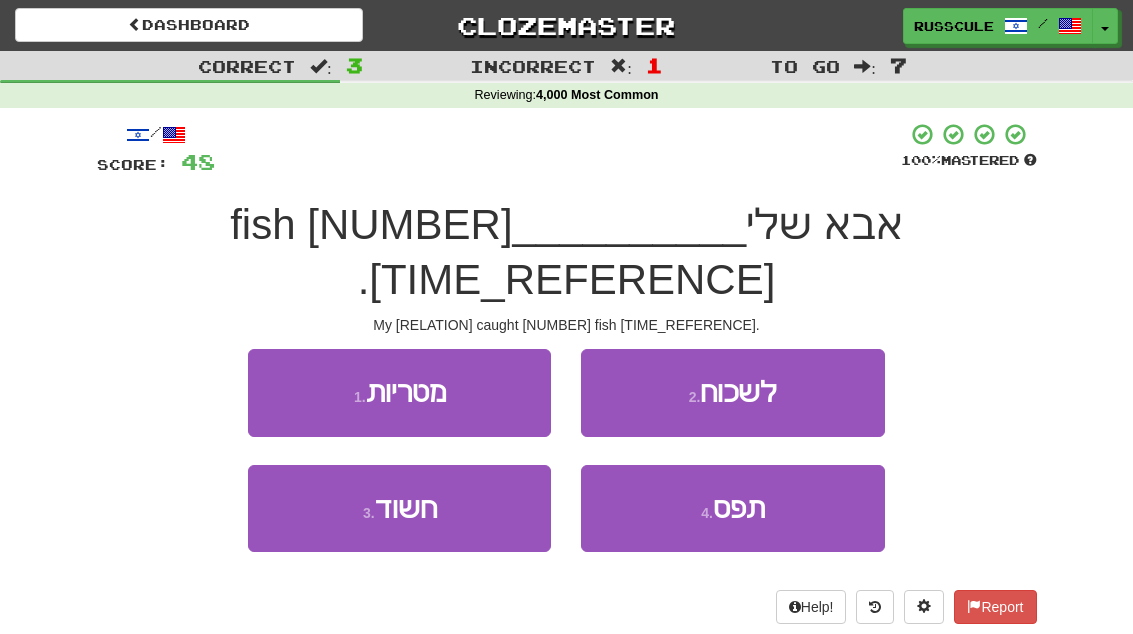click on "4 .  תפס" at bounding box center (732, 508) 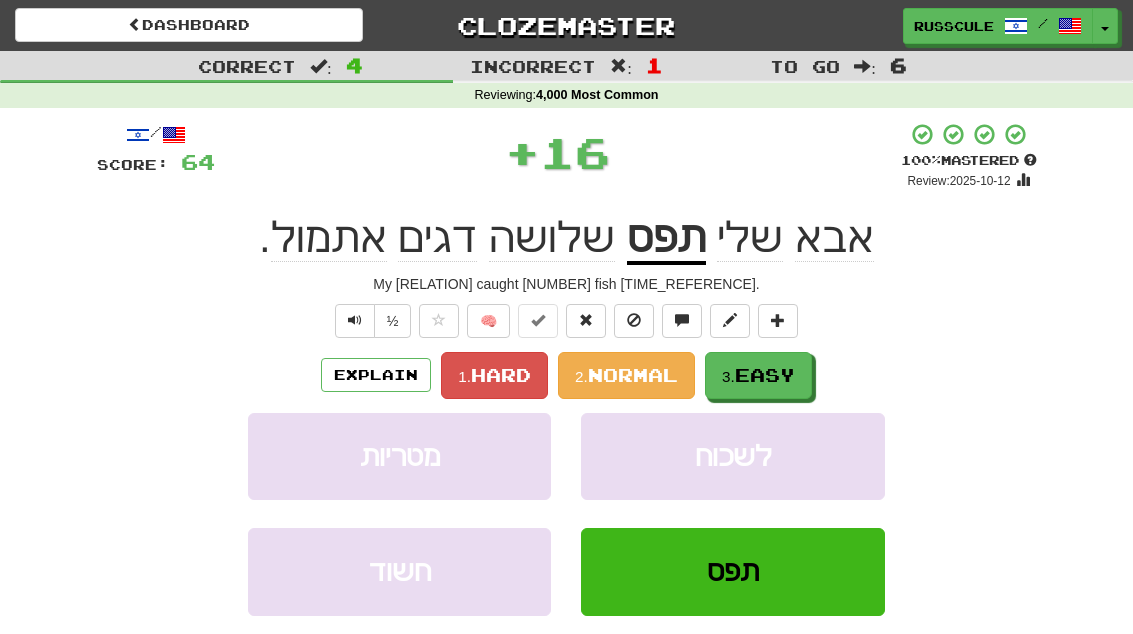 click on "3.  Easy" at bounding box center [758, 375] 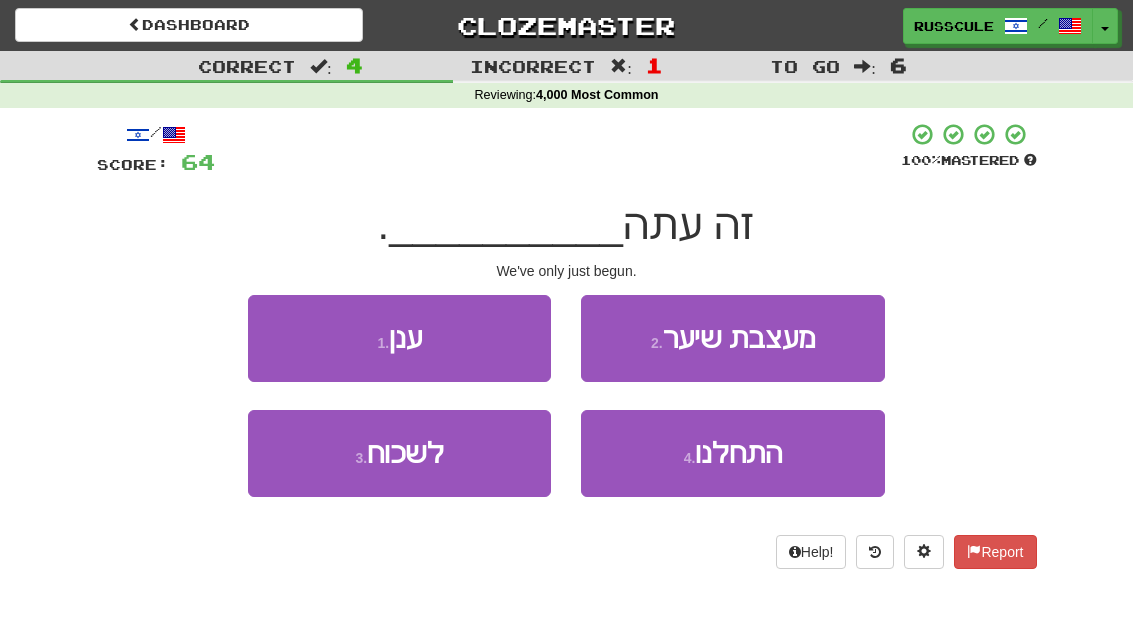 click on "התחלנו" at bounding box center [738, 453] 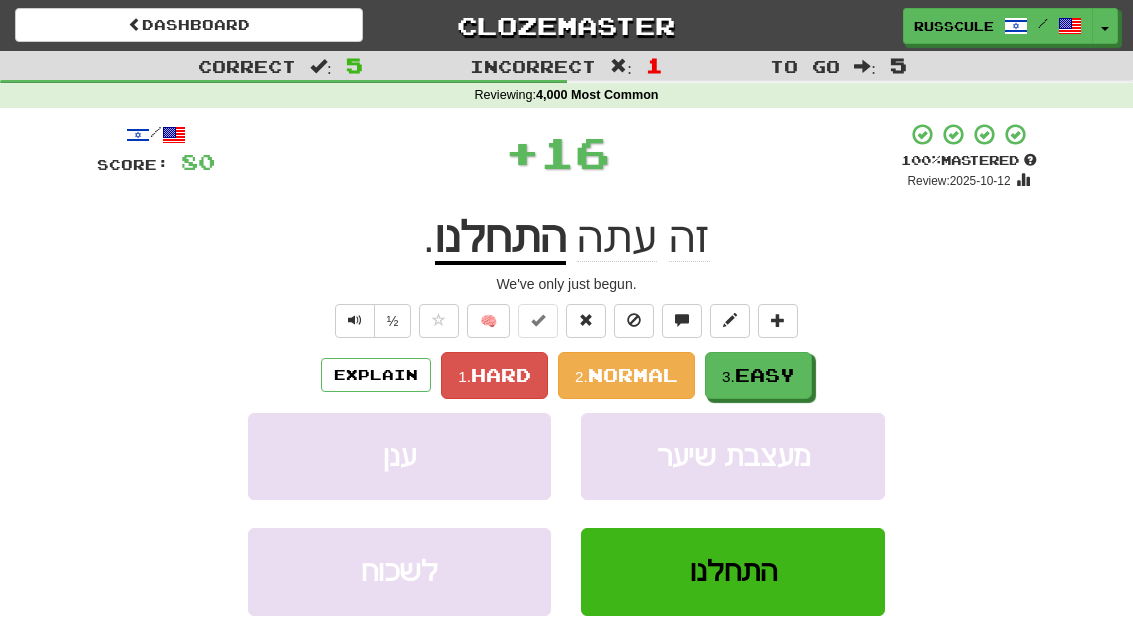 click on "3.  Easy" at bounding box center (758, 375) 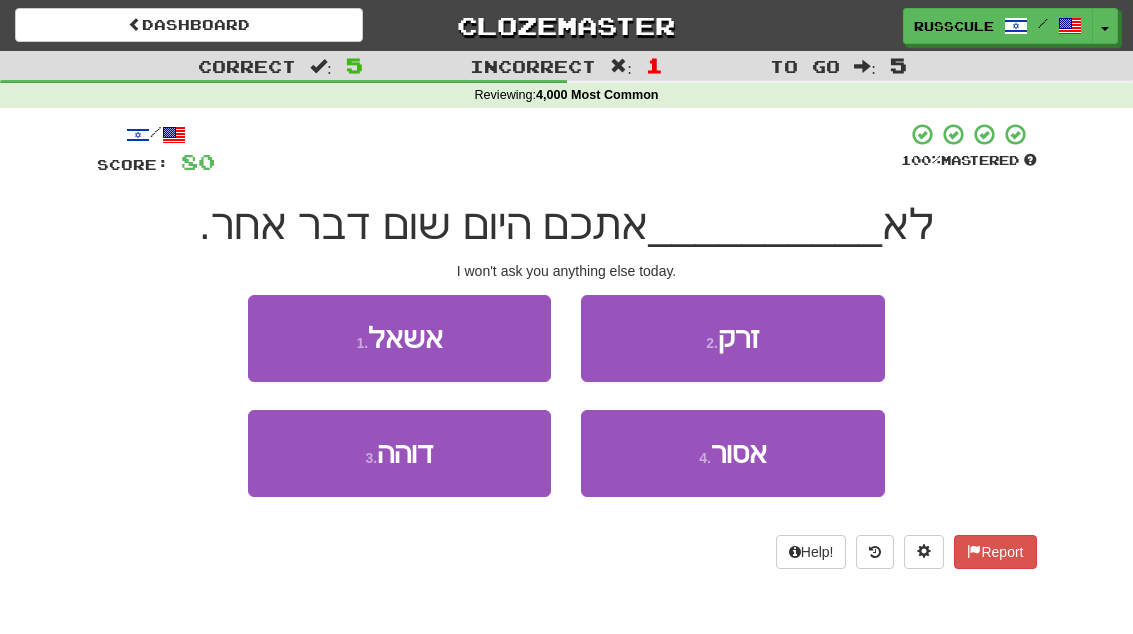 click on "1 .  אשאל" at bounding box center (399, 338) 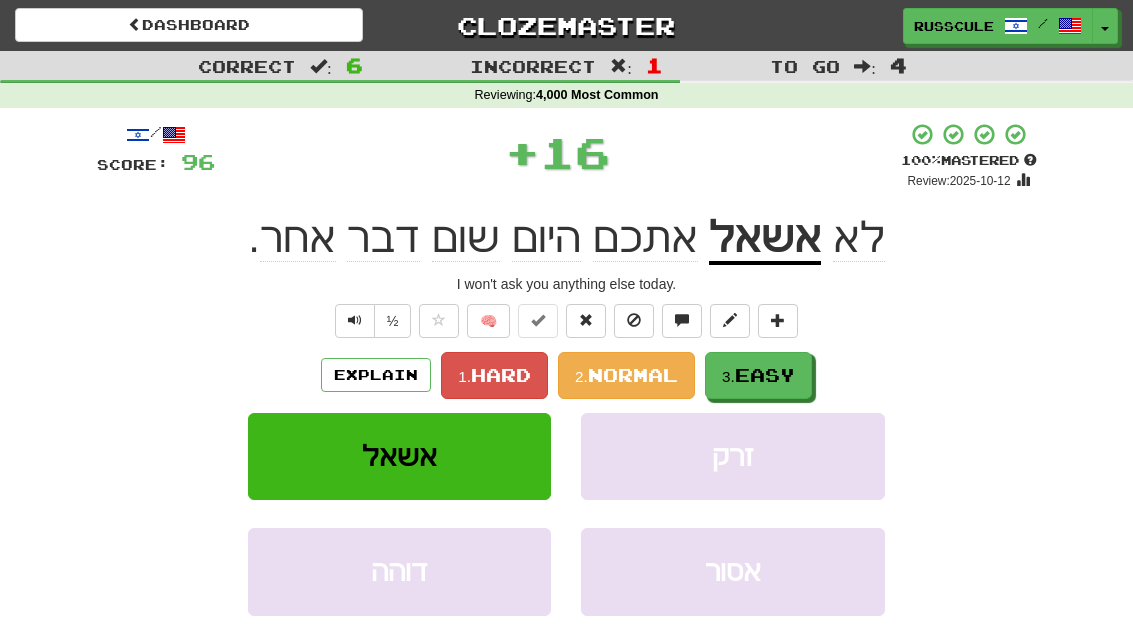 click on "3.  Easy" at bounding box center [758, 375] 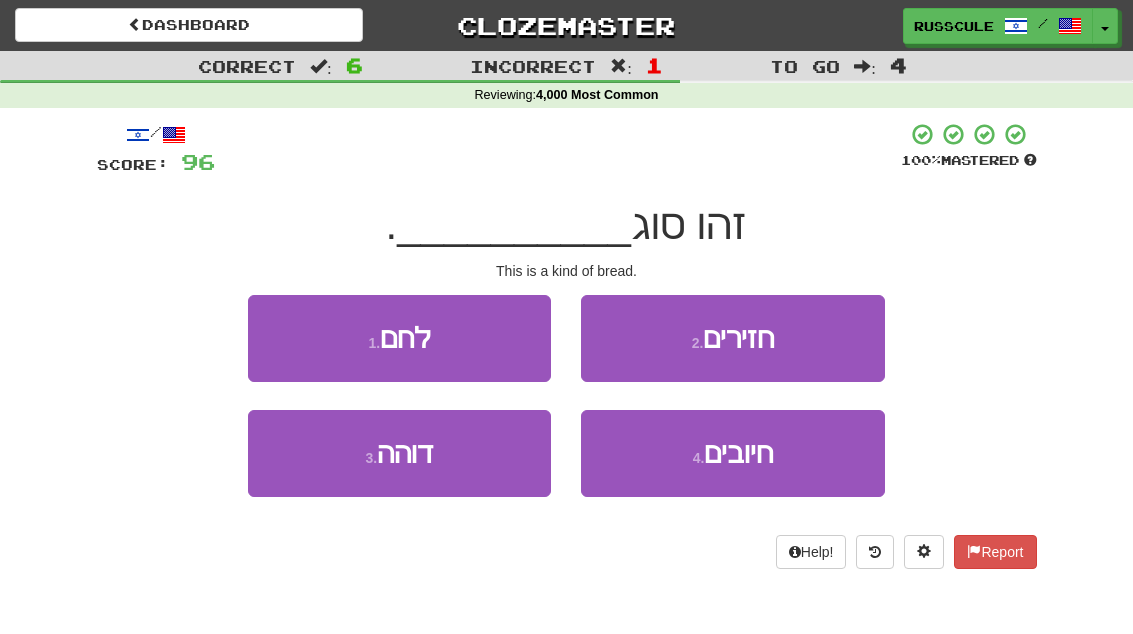 click on "1 .  לחם" at bounding box center (399, 338) 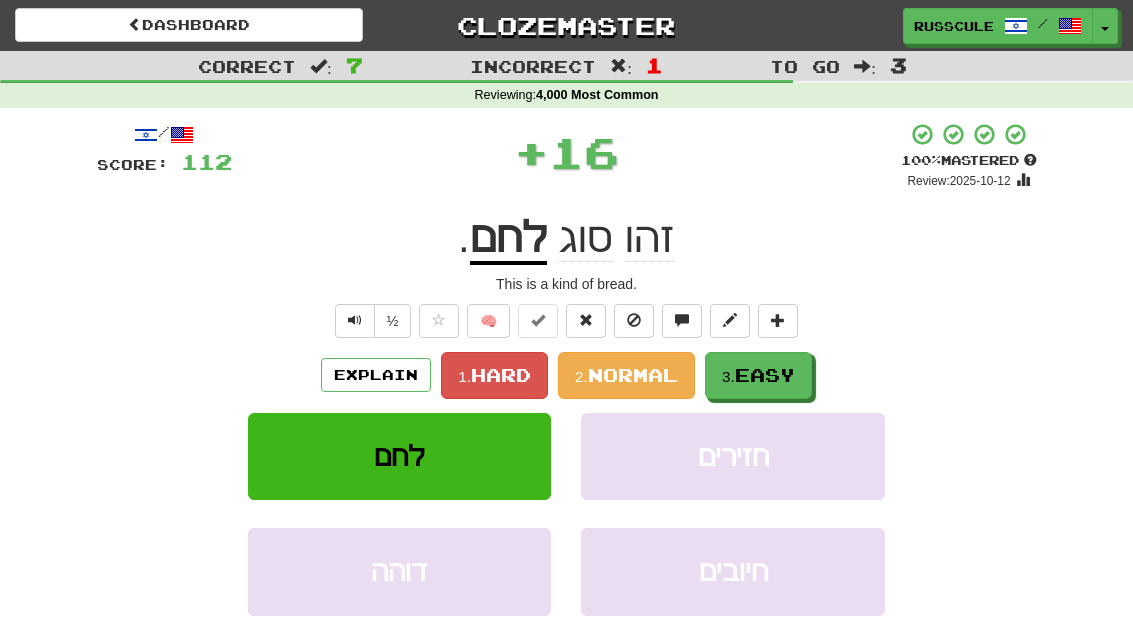 click on "3.  Easy" at bounding box center [758, 375] 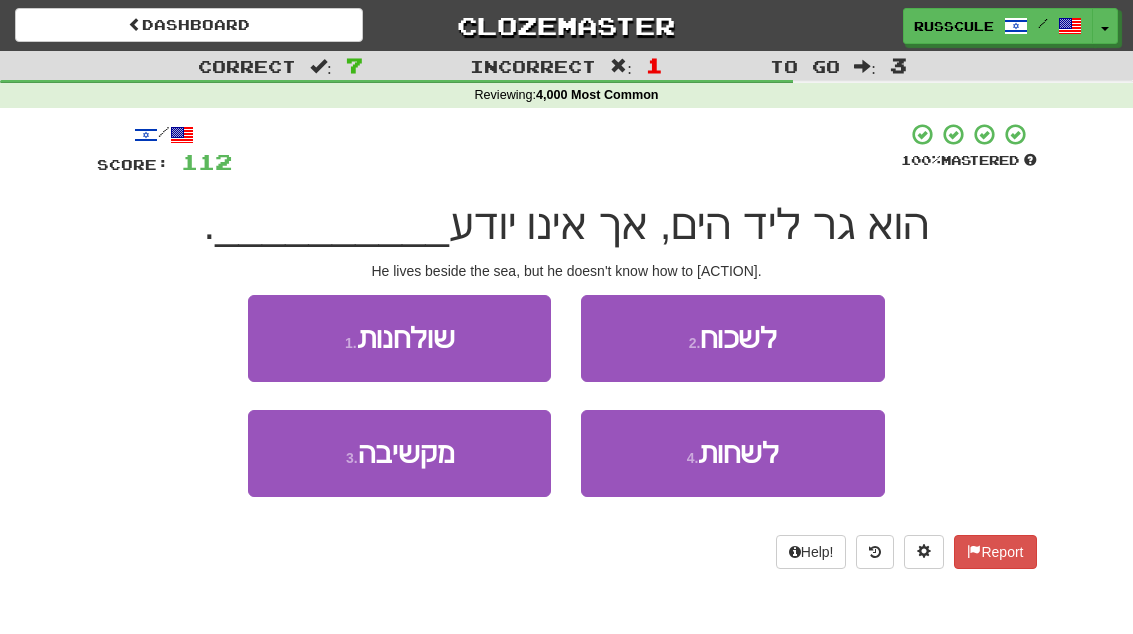 click on "4 .  לשחות" at bounding box center [732, 453] 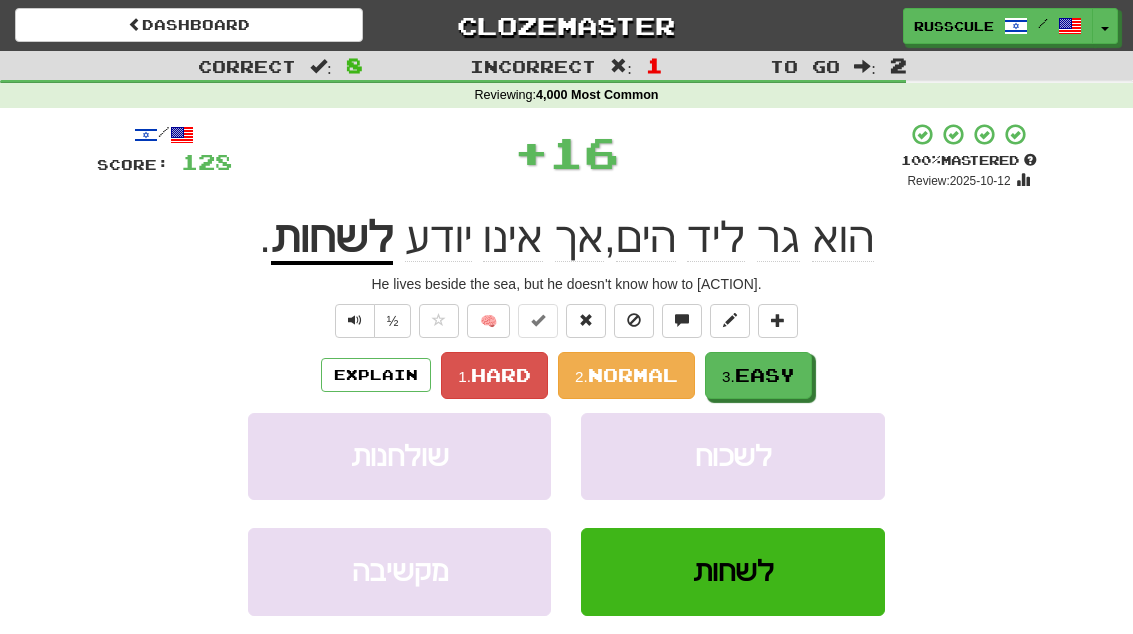 click on "3.  Easy" at bounding box center [758, 375] 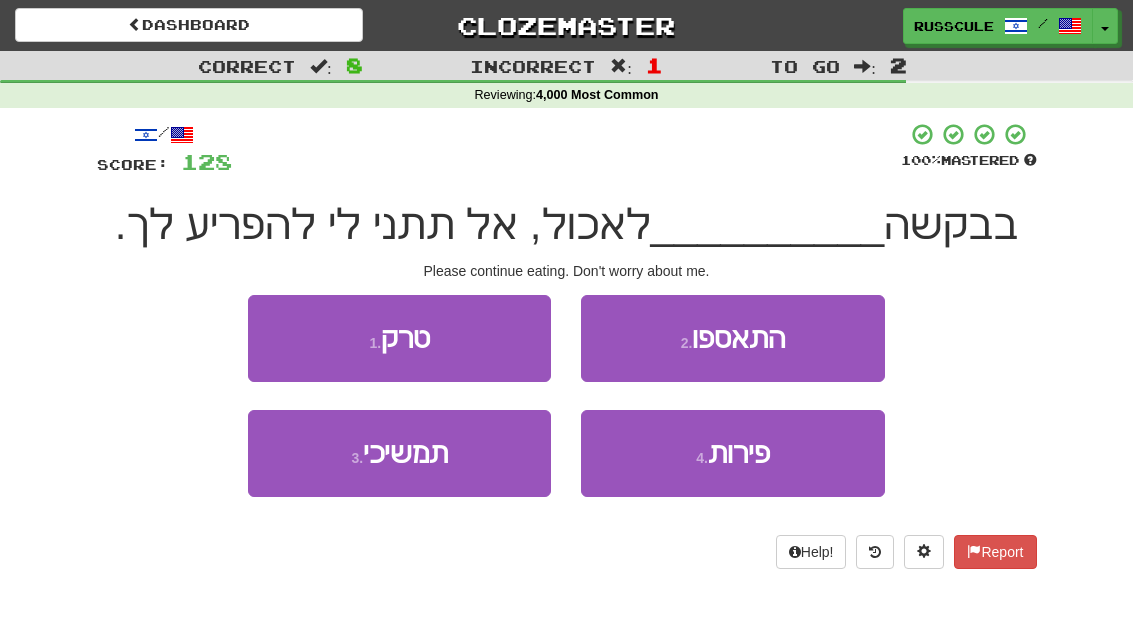 click on "3 .  תמשיכי" at bounding box center (399, 453) 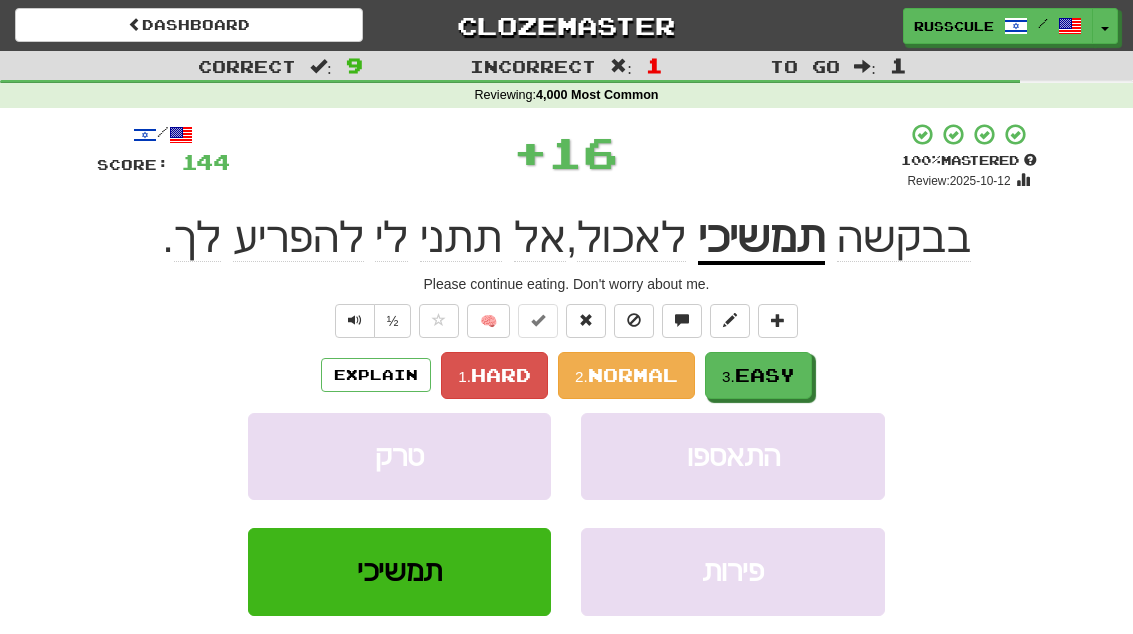 click on "3.  Easy" at bounding box center [758, 375] 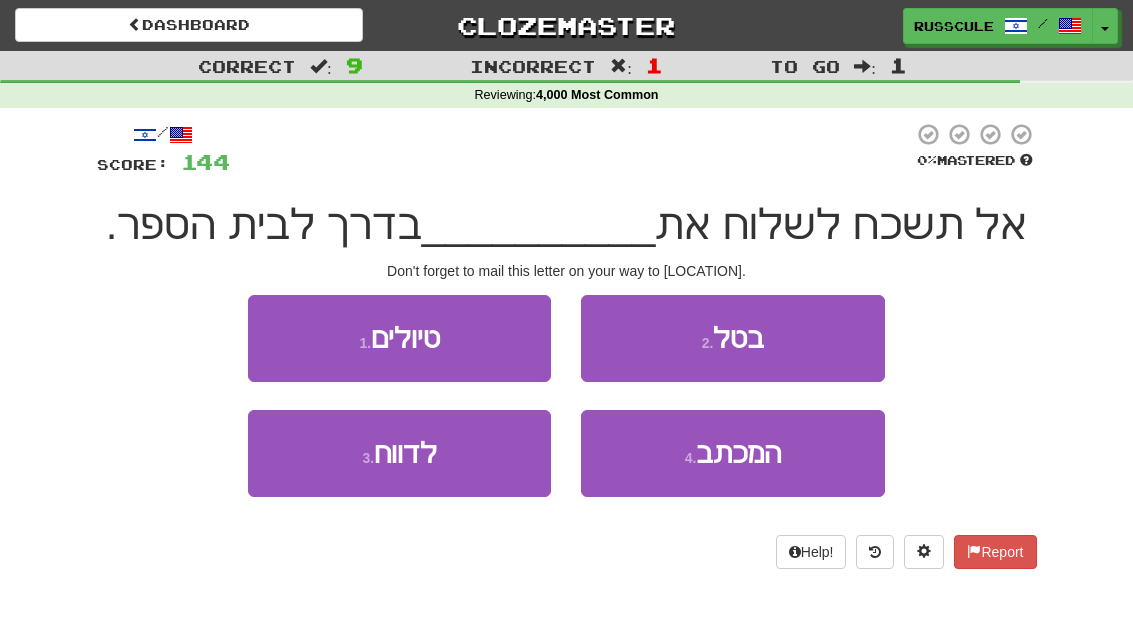 click on "4 .  המכתב" at bounding box center [732, 453] 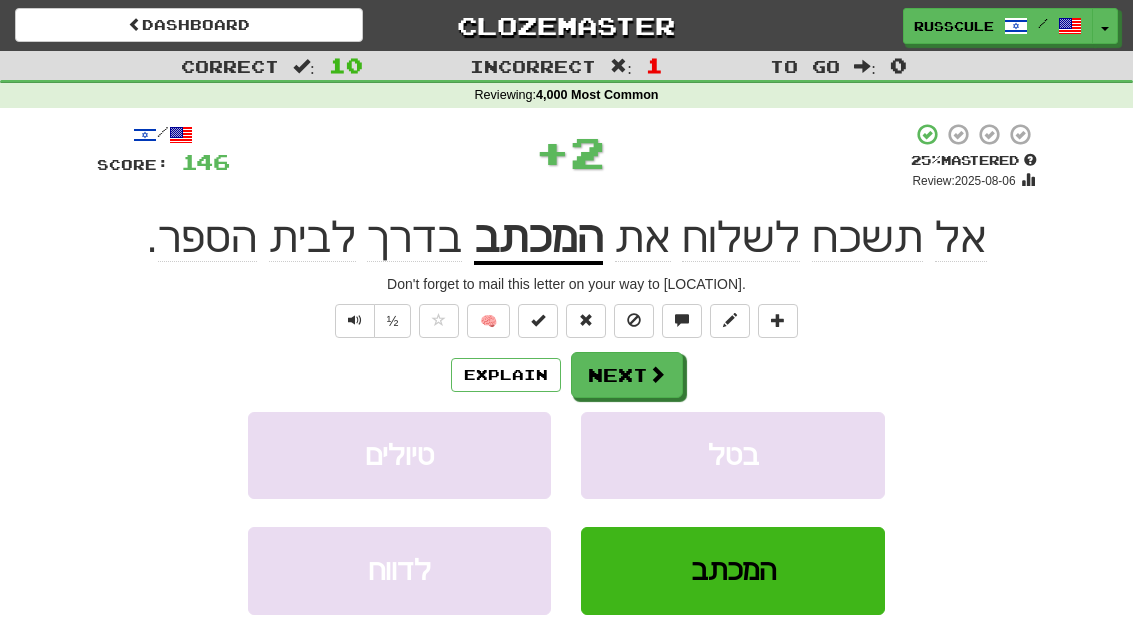 click on "Explain Next" at bounding box center [567, 375] 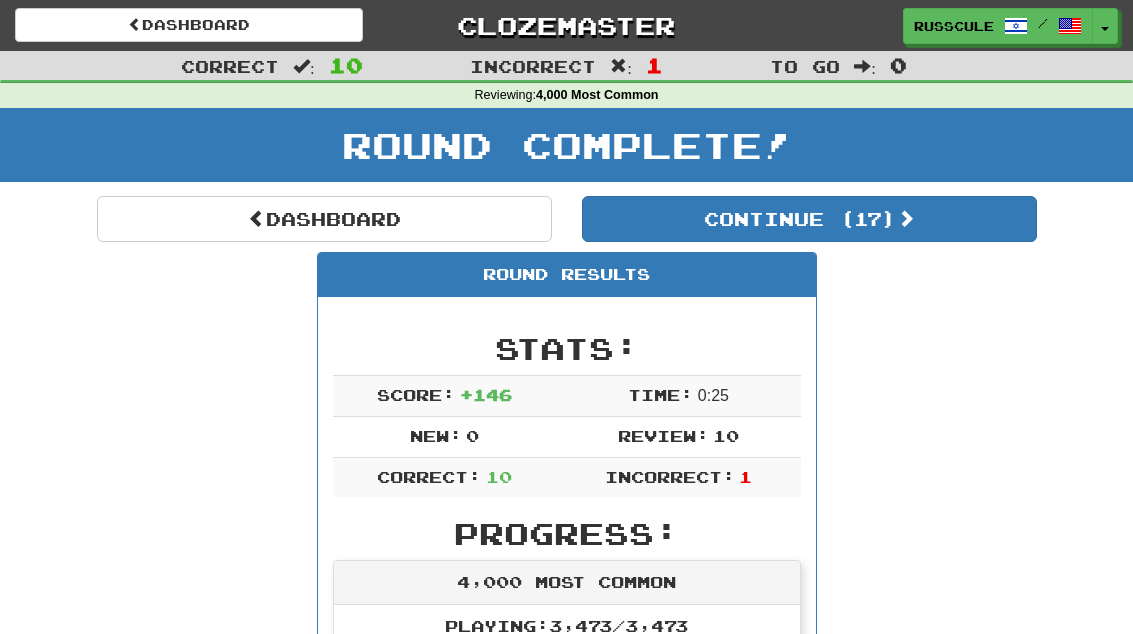 click on "Continue ( 17 )" at bounding box center (809, 219) 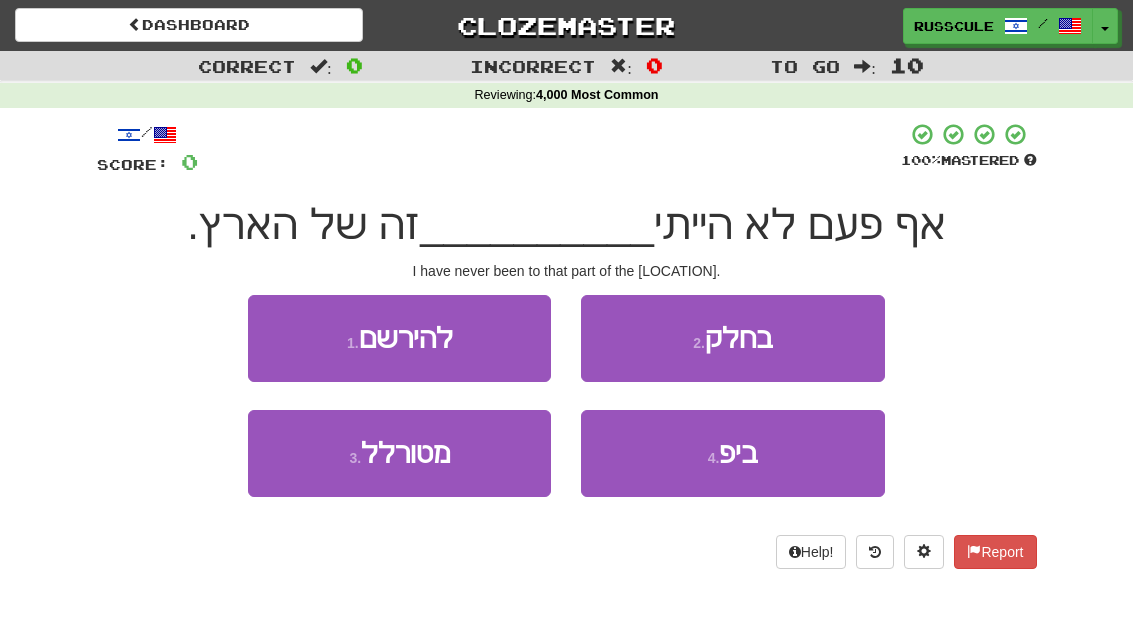 click on "2 .  בחלק" at bounding box center (732, 338) 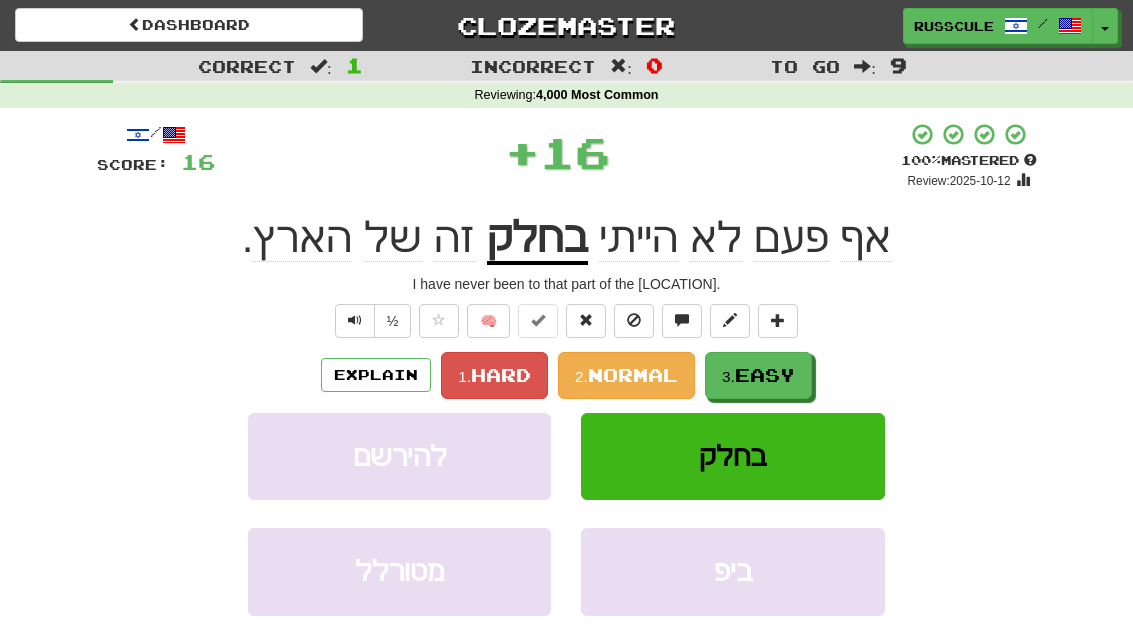 click on "Easy" at bounding box center (765, 375) 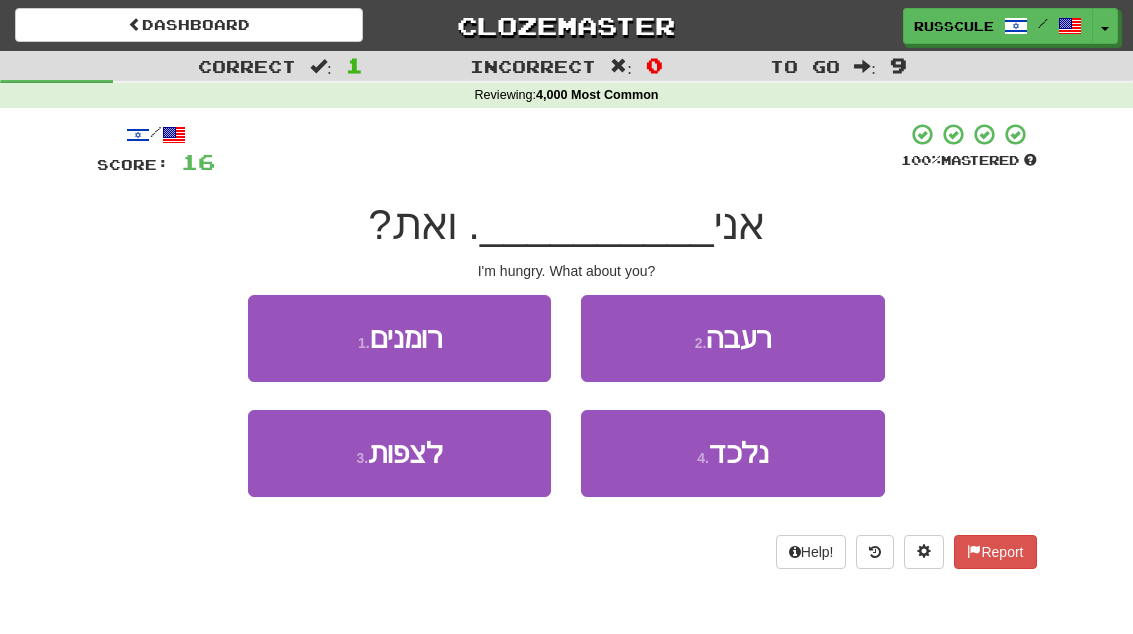 click on "2 .  רעבה" at bounding box center (732, 338) 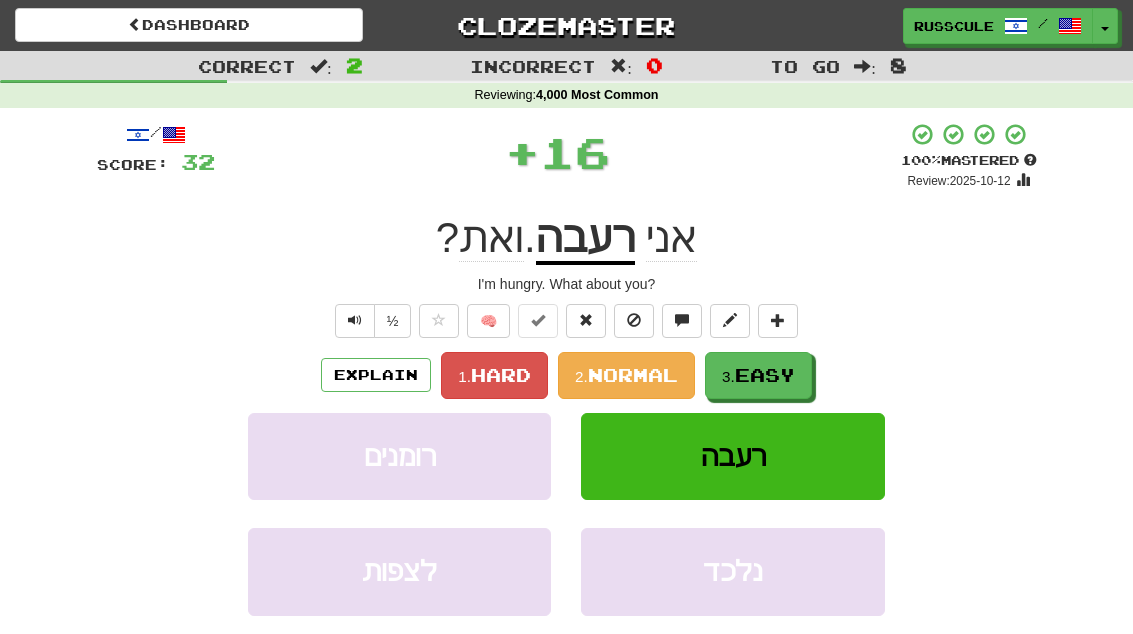 click on "Easy" at bounding box center (765, 375) 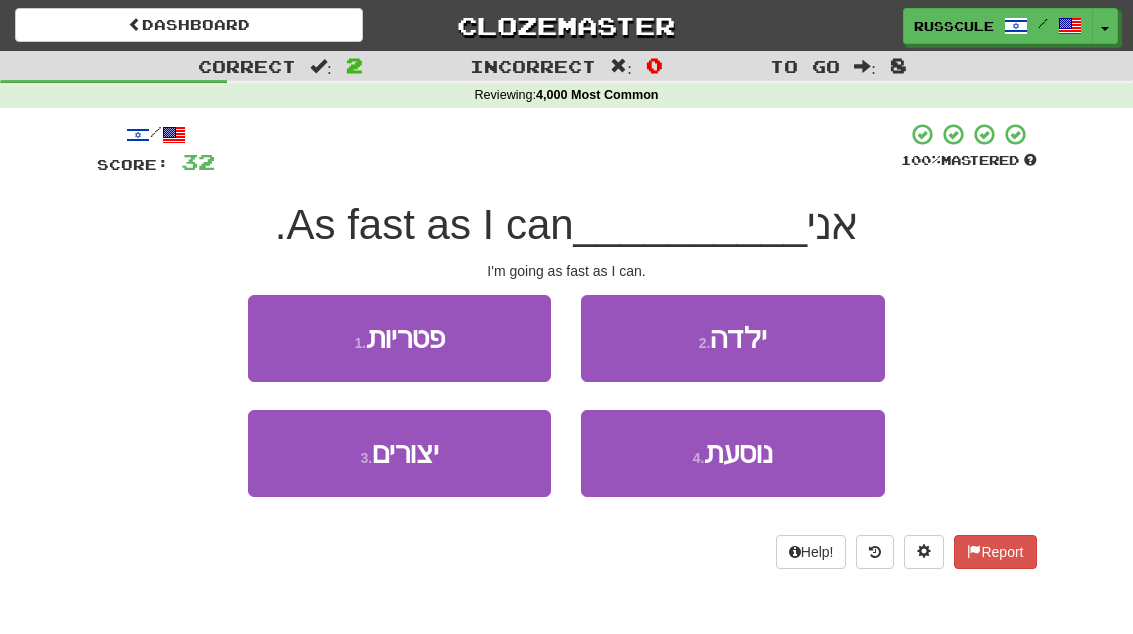 click on "4 .  נוסעת" at bounding box center [732, 453] 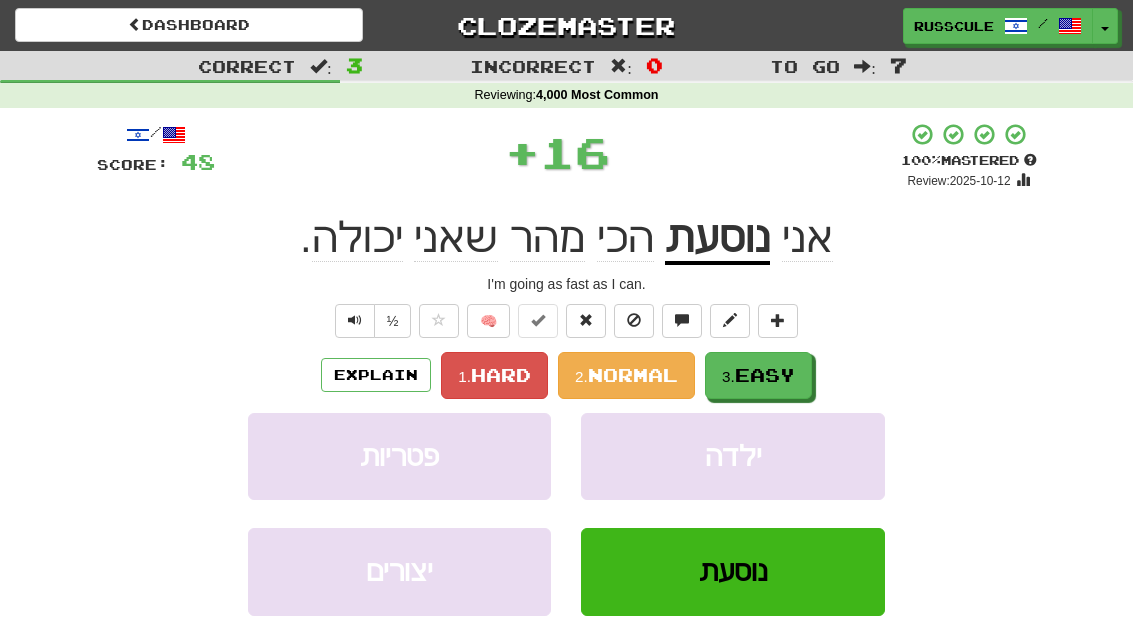 click on "3.  Easy" at bounding box center [758, 375] 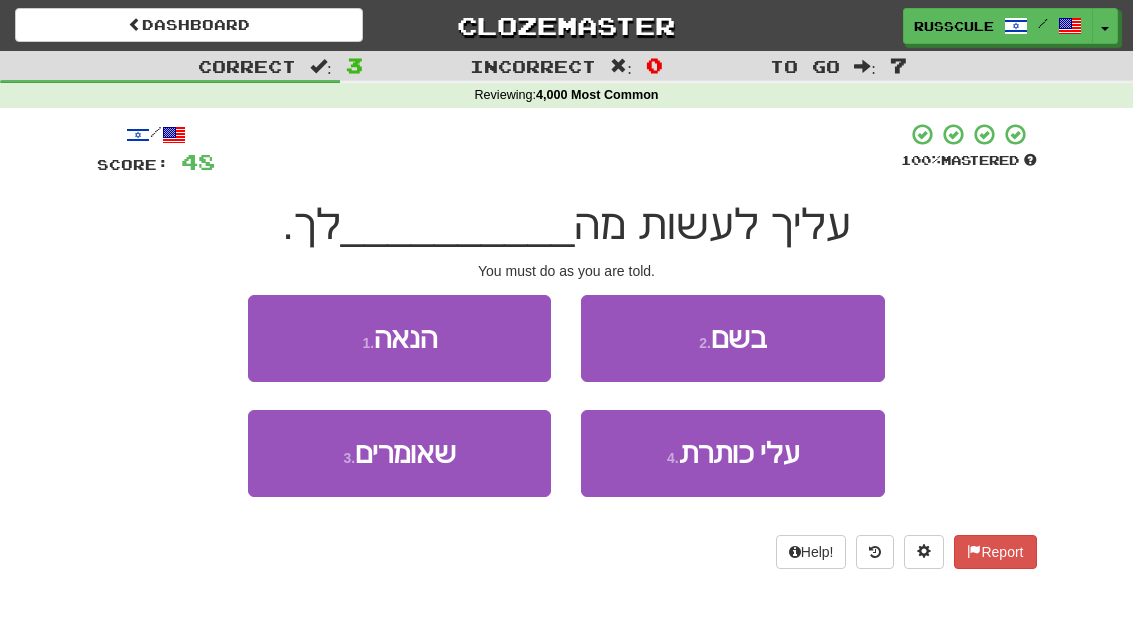 click on "3 .  שאומרים" at bounding box center [399, 453] 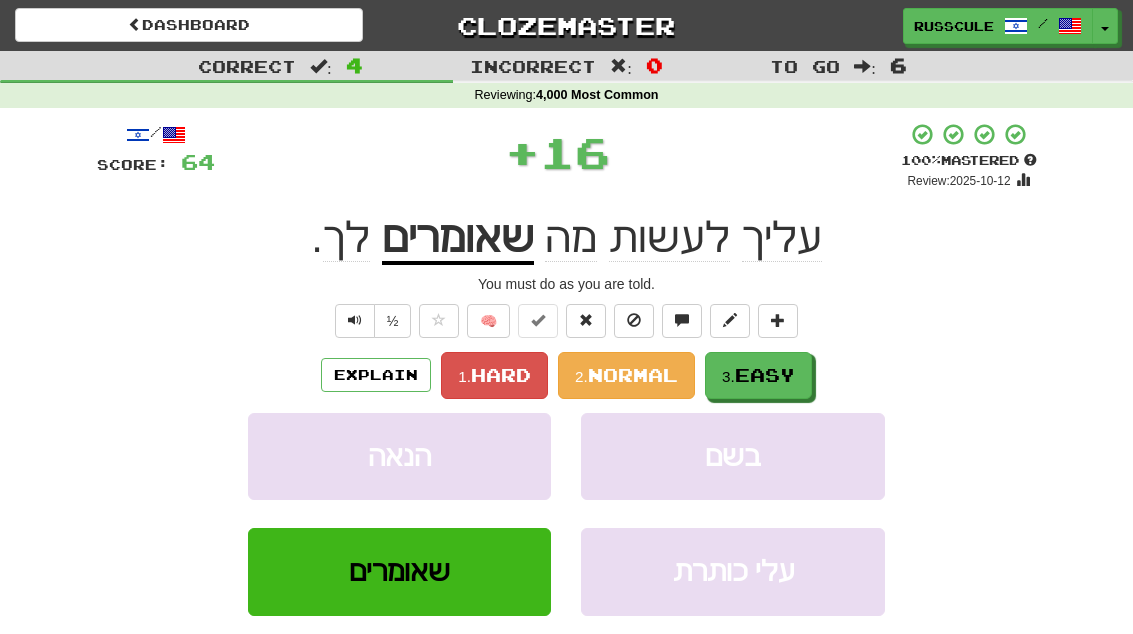 click on "3.  Easy" at bounding box center (758, 375) 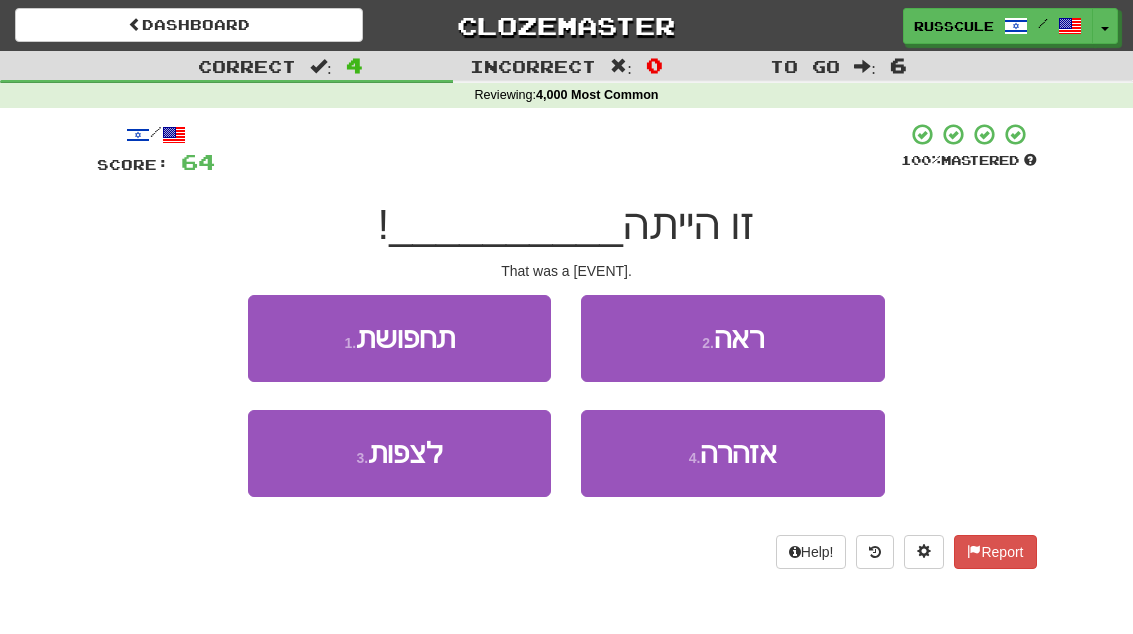 click on "4 .  אזהרה" at bounding box center [732, 453] 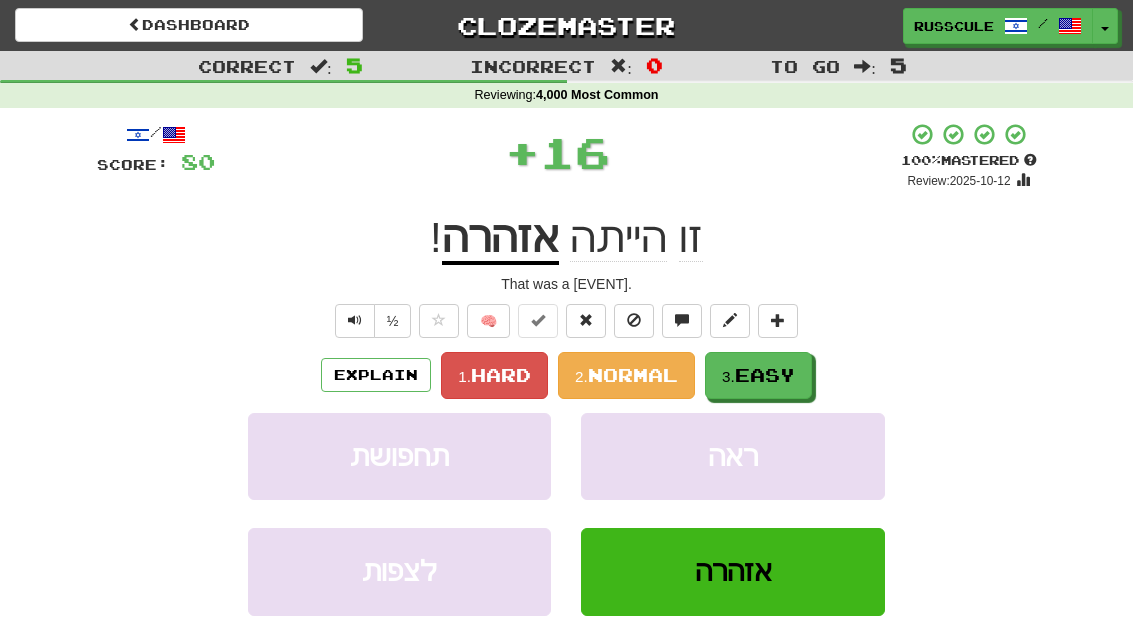 click on "3.  Easy" at bounding box center [758, 375] 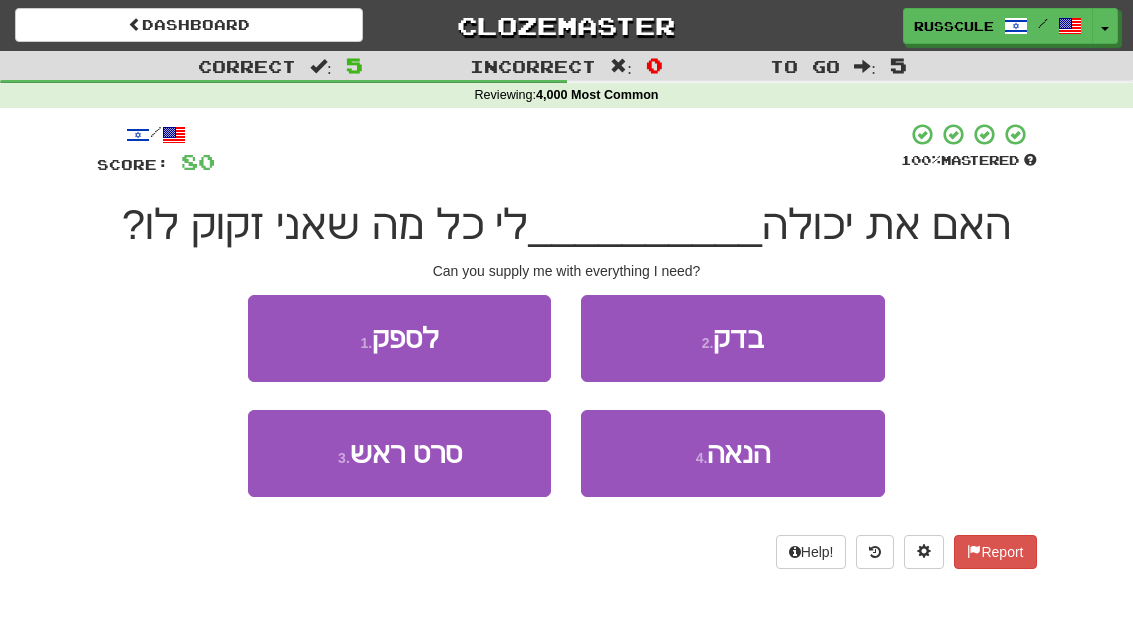 click on "1 .  לספק" at bounding box center (399, 338) 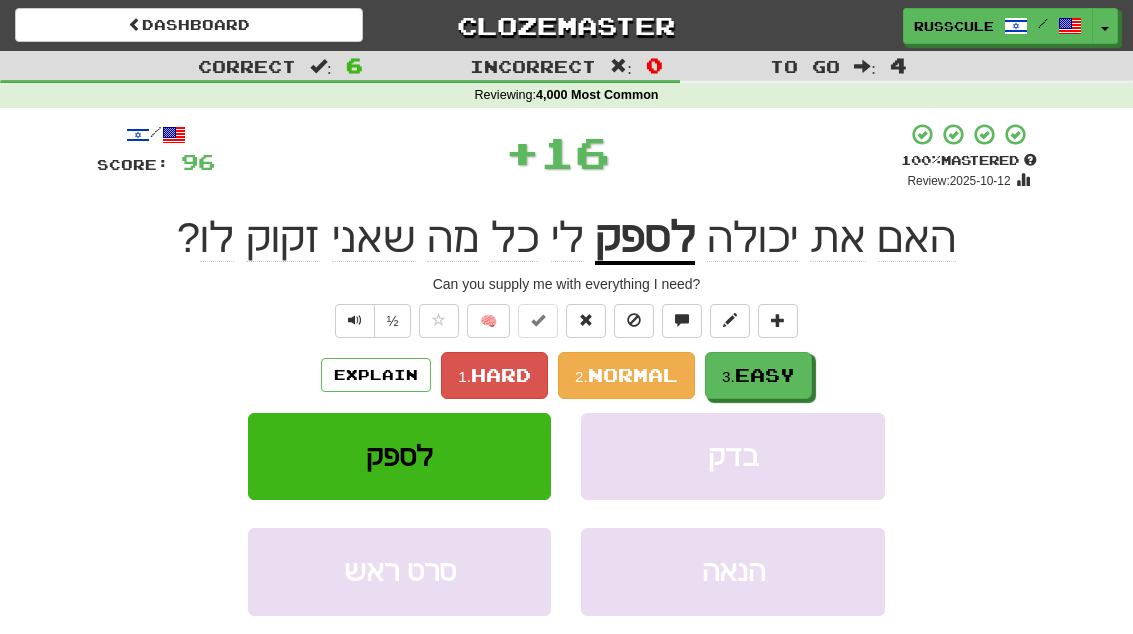 click on "Easy" at bounding box center (765, 375) 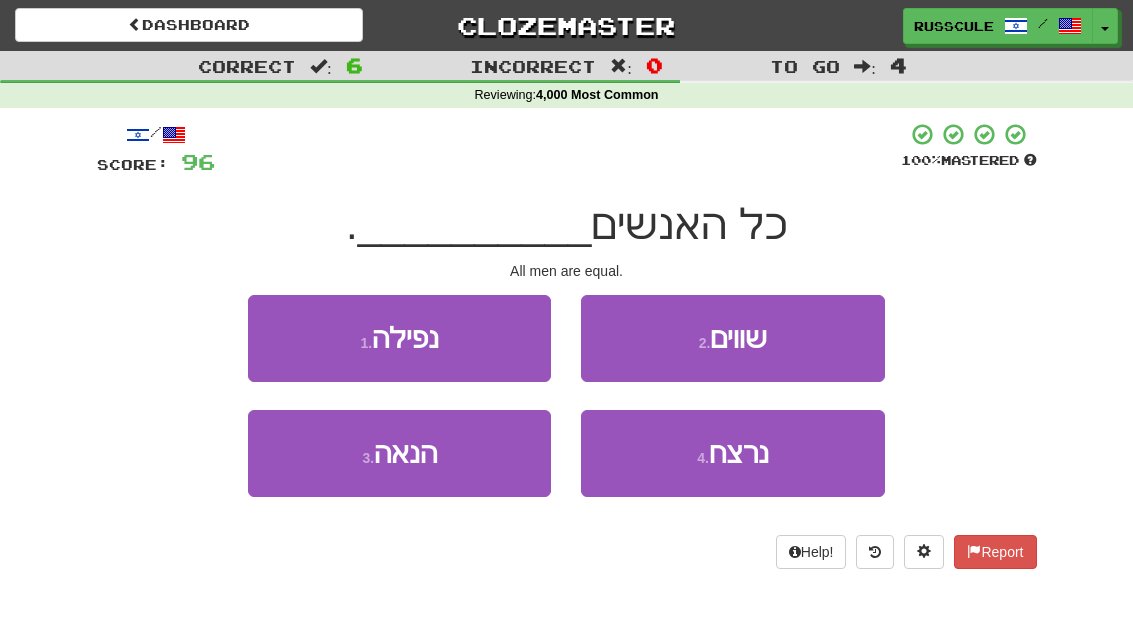 click on "2 .  שווים" at bounding box center [732, 338] 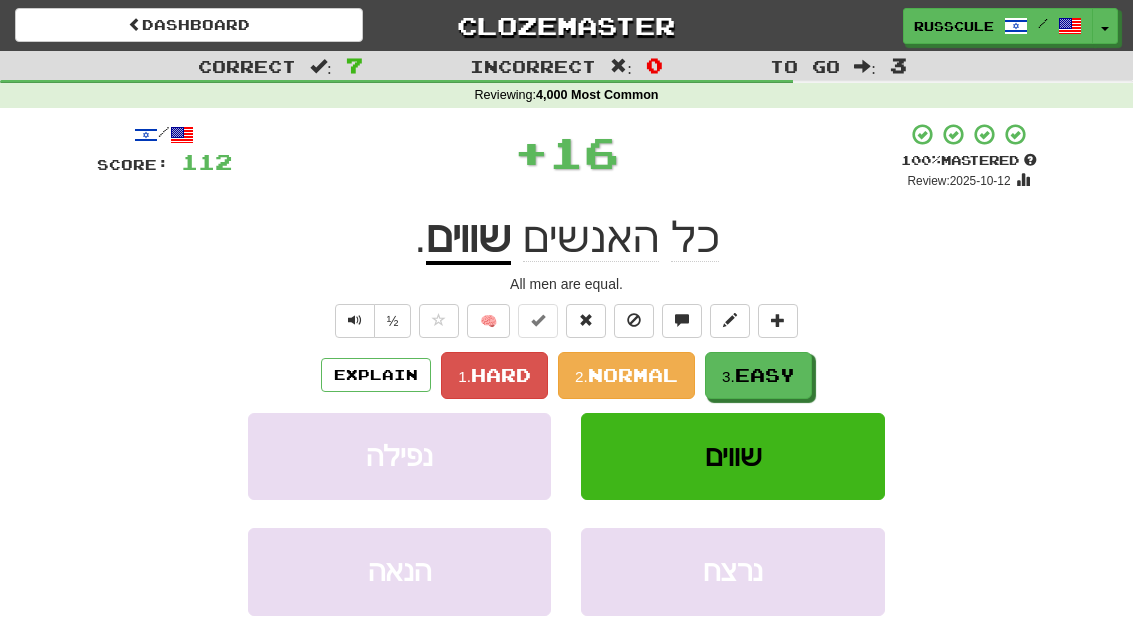 click on "Easy" at bounding box center (765, 375) 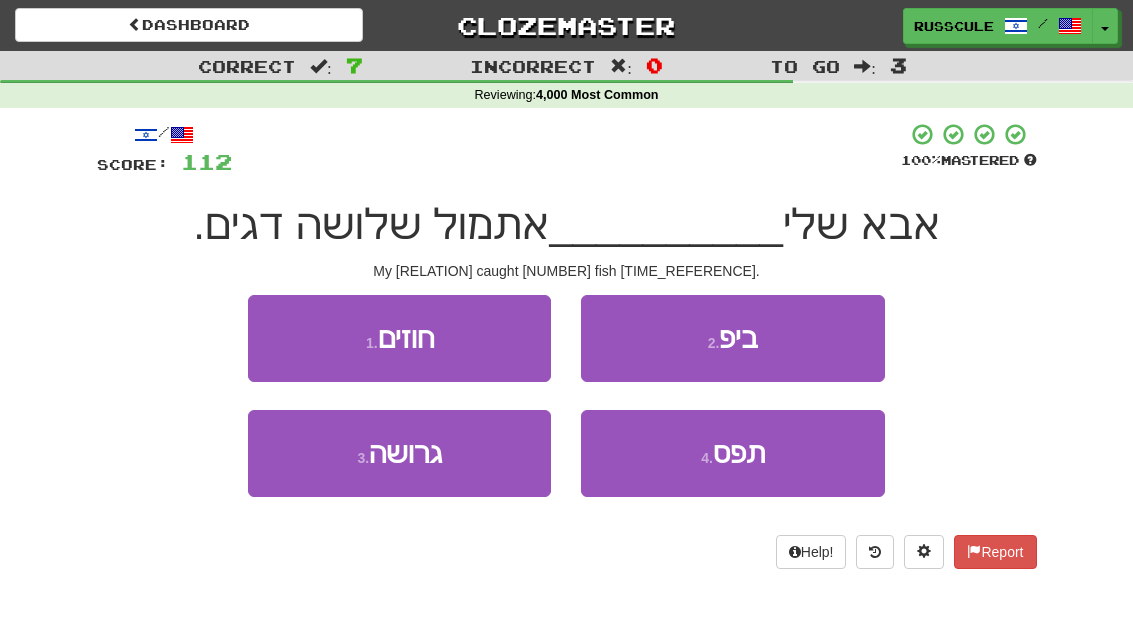 click on "4 .  תפס" at bounding box center [732, 453] 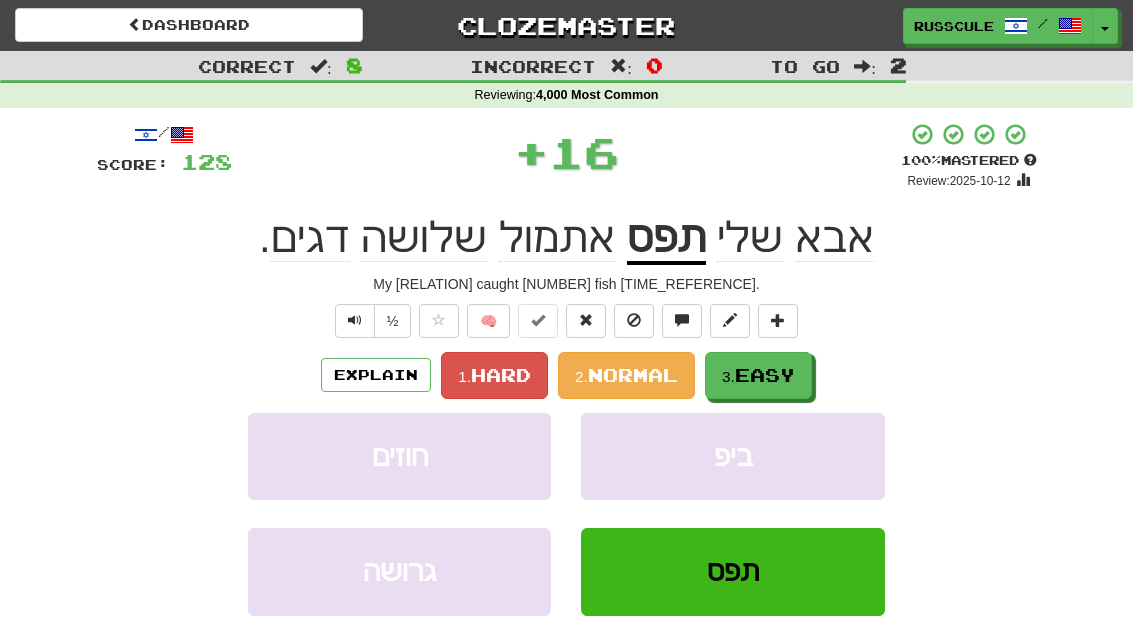 click on "3.  Easy" at bounding box center [758, 375] 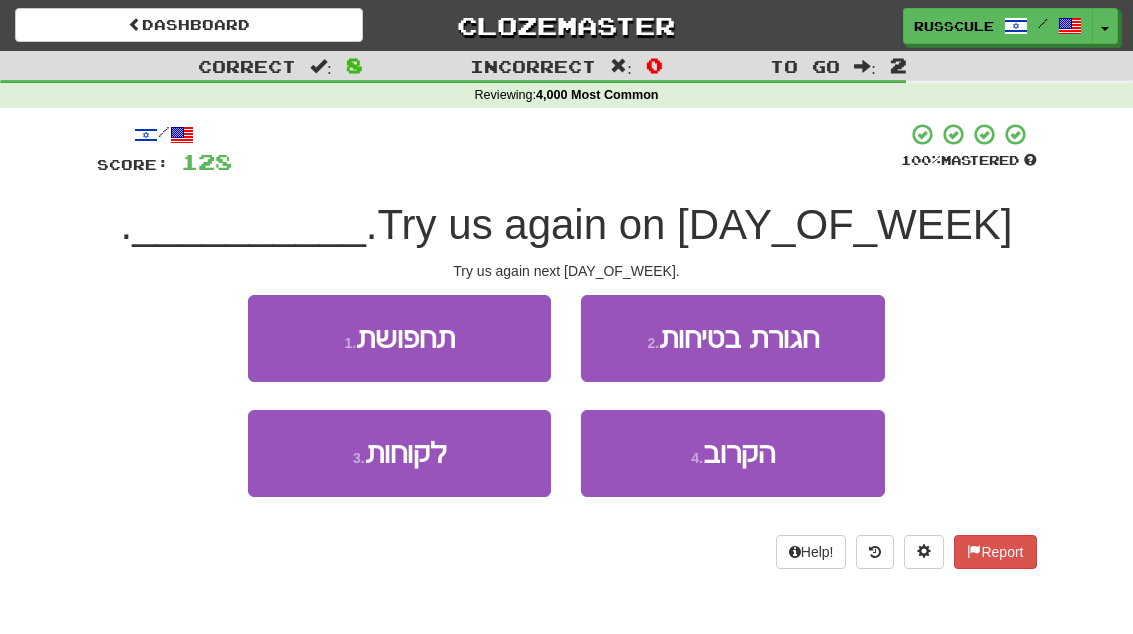 click on "הקרוב" at bounding box center [739, 453] 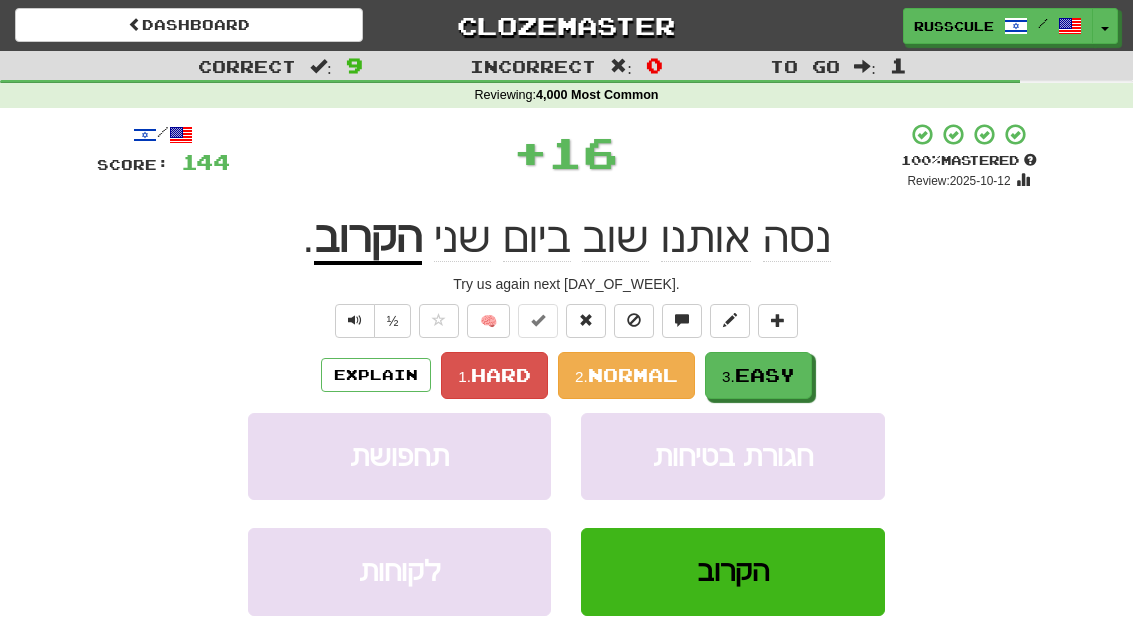 click on "3.  Easy" at bounding box center [758, 375] 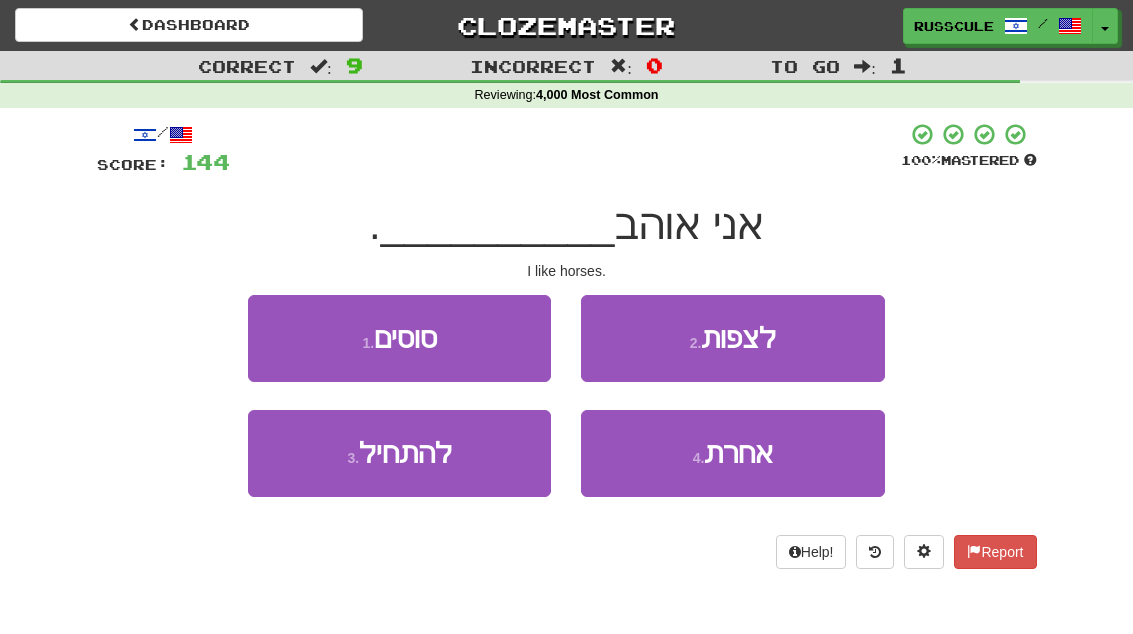 click on "1 .  סוסים" at bounding box center (399, 338) 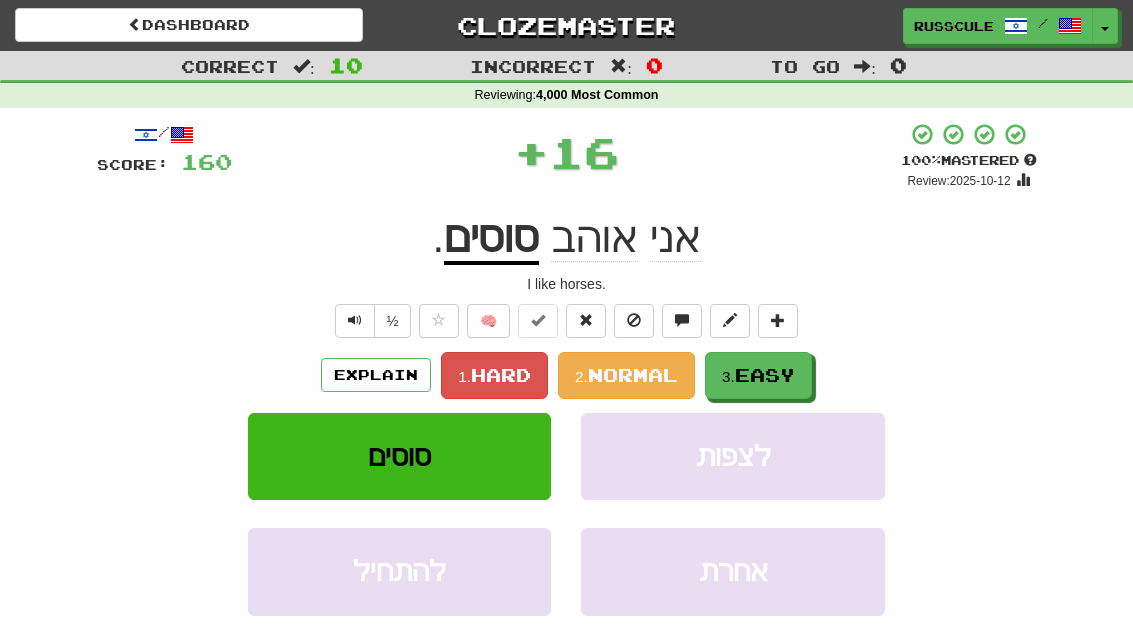 click on "3.  Easy" at bounding box center [758, 375] 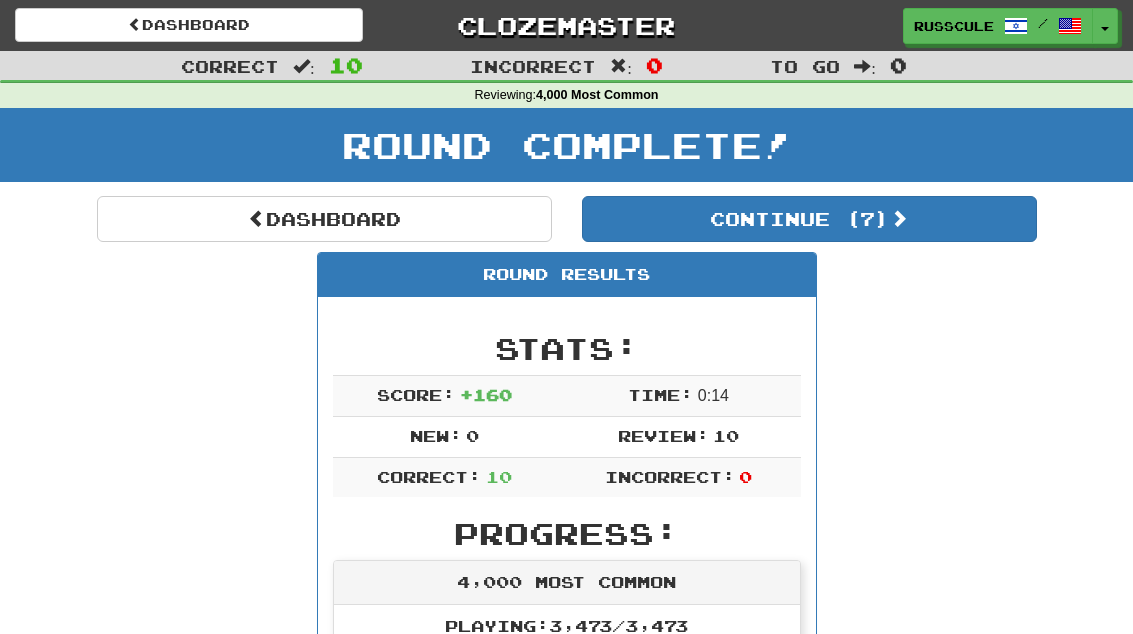 click on "Continue ( 7 )" at bounding box center [809, 219] 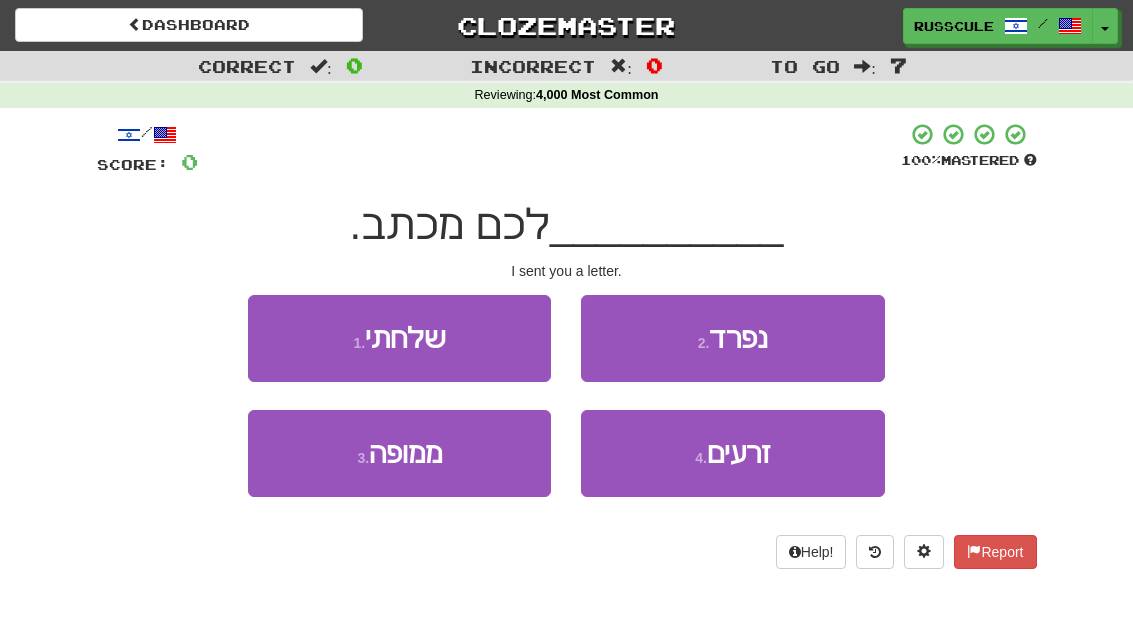click on "1 .  שלחתי" at bounding box center (399, 338) 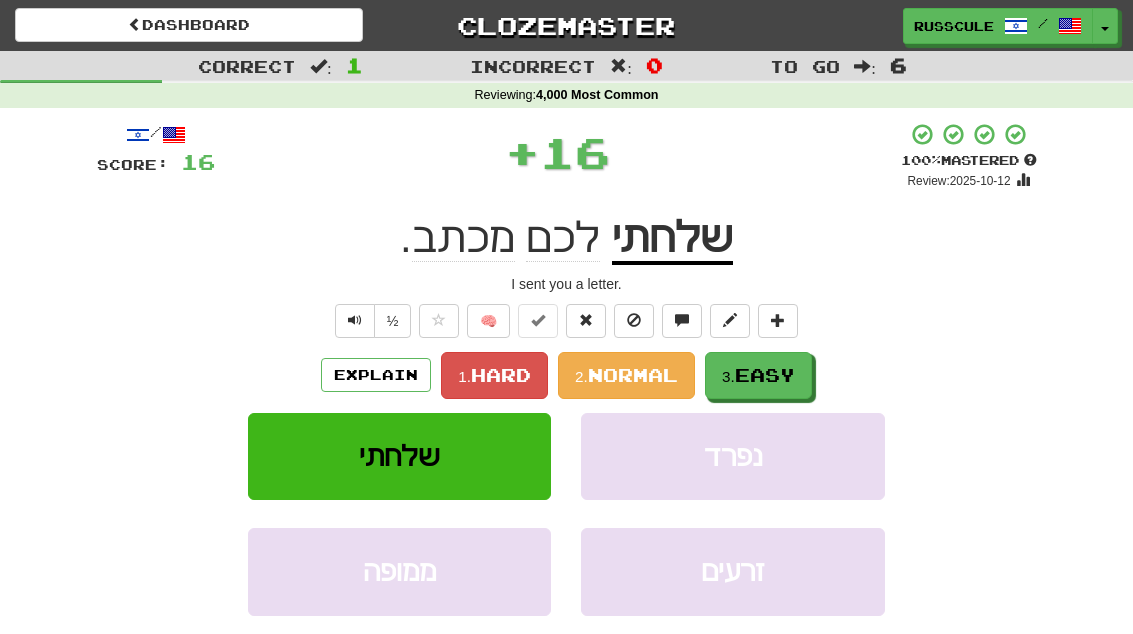 click on "Easy" at bounding box center (765, 375) 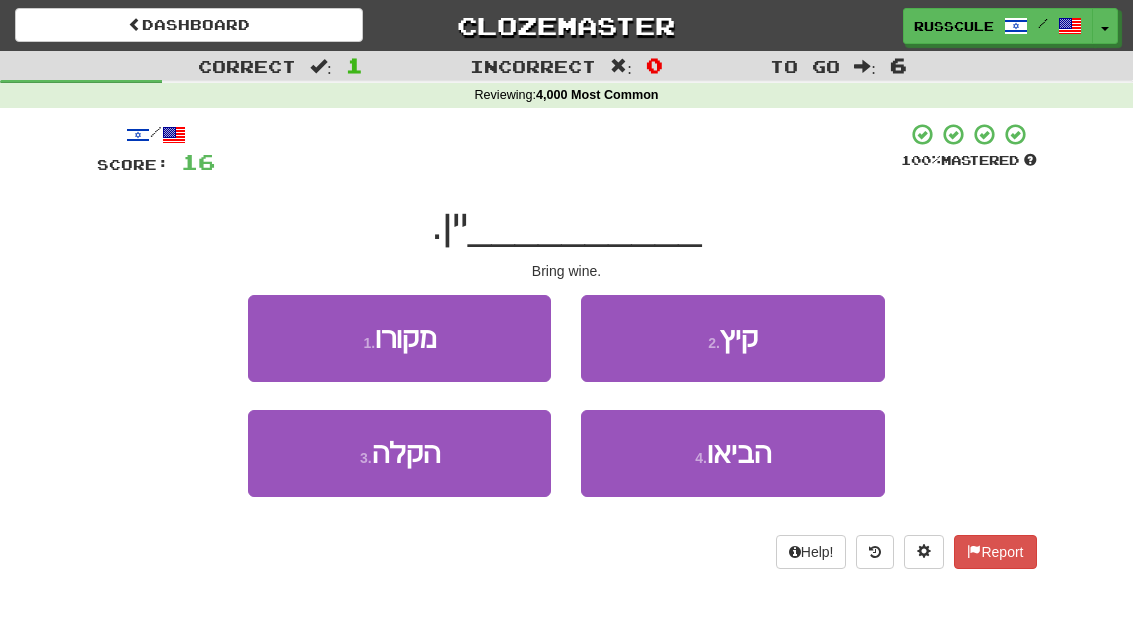 click on "4 .  הביאו" at bounding box center (732, 453) 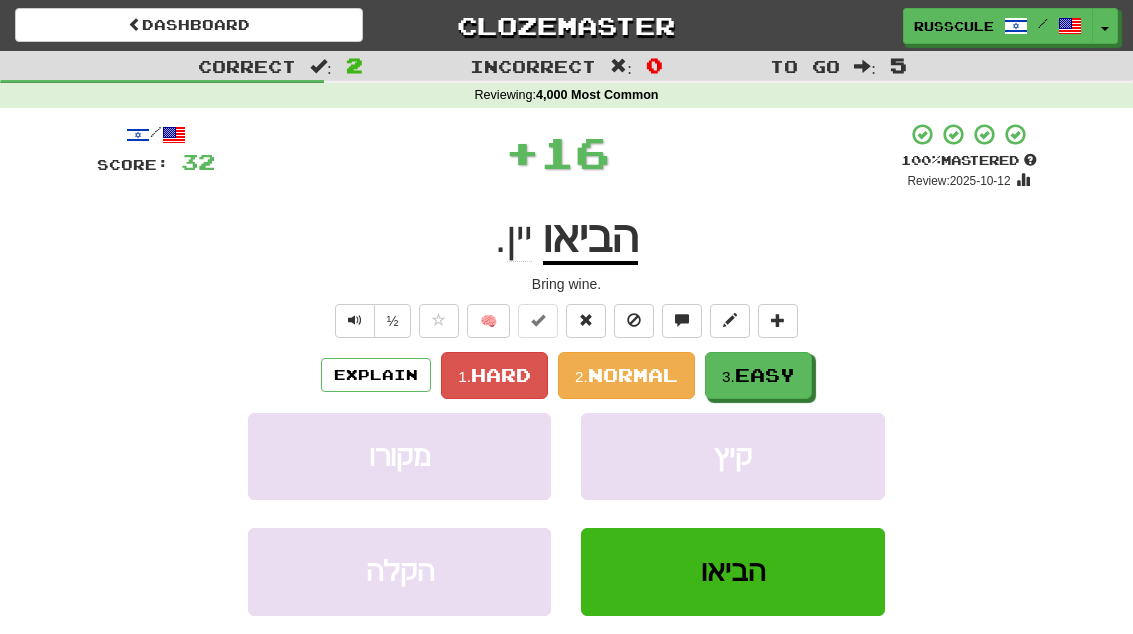 click on "3.  Easy" at bounding box center [758, 375] 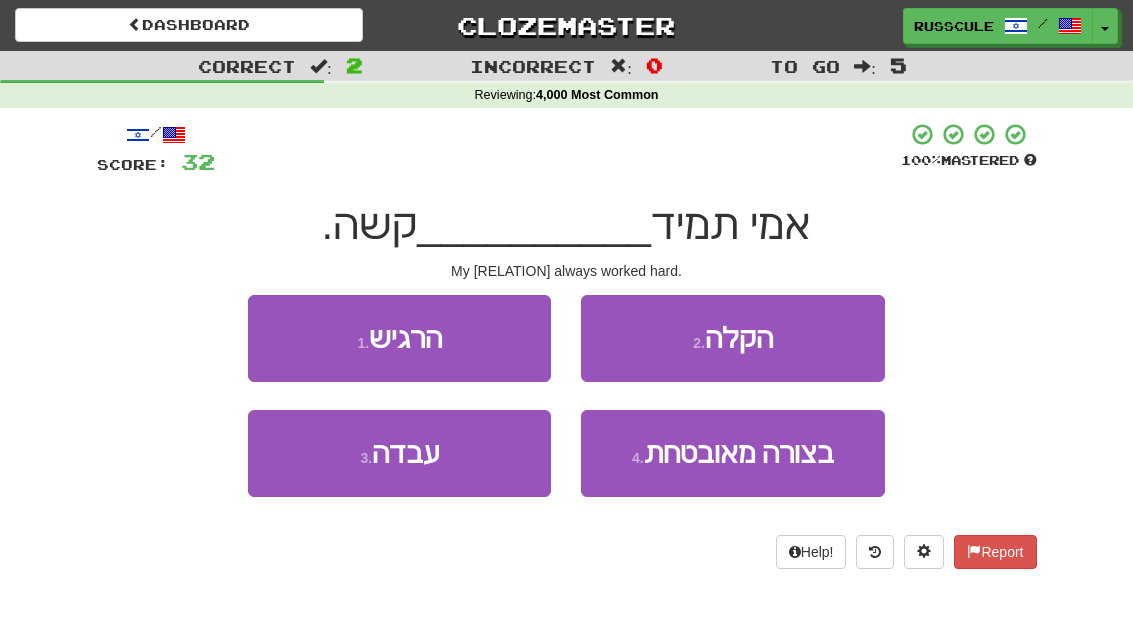 click on "3 .  עבדה" at bounding box center (399, 453) 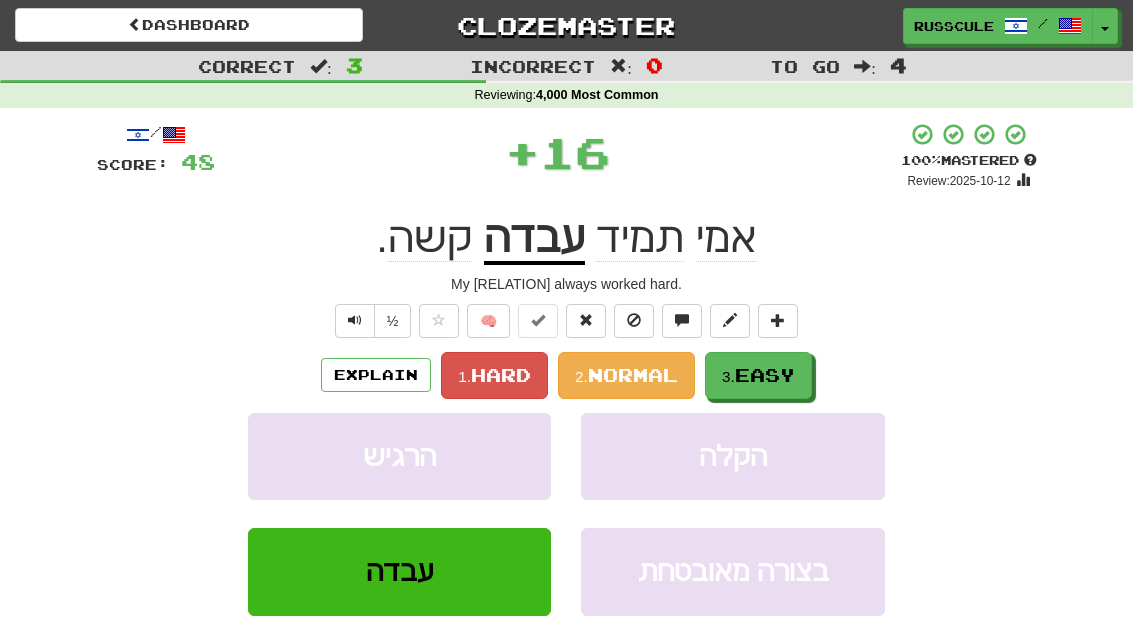 click on "3.  Easy" at bounding box center [758, 375] 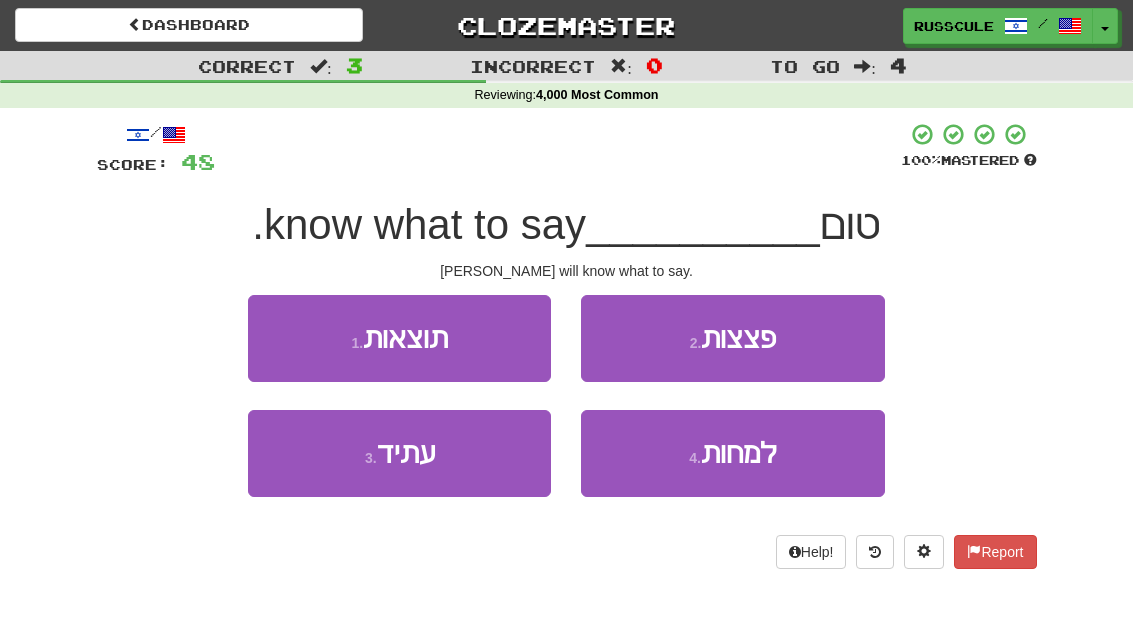 click on "3 .  עתיד" at bounding box center (399, 453) 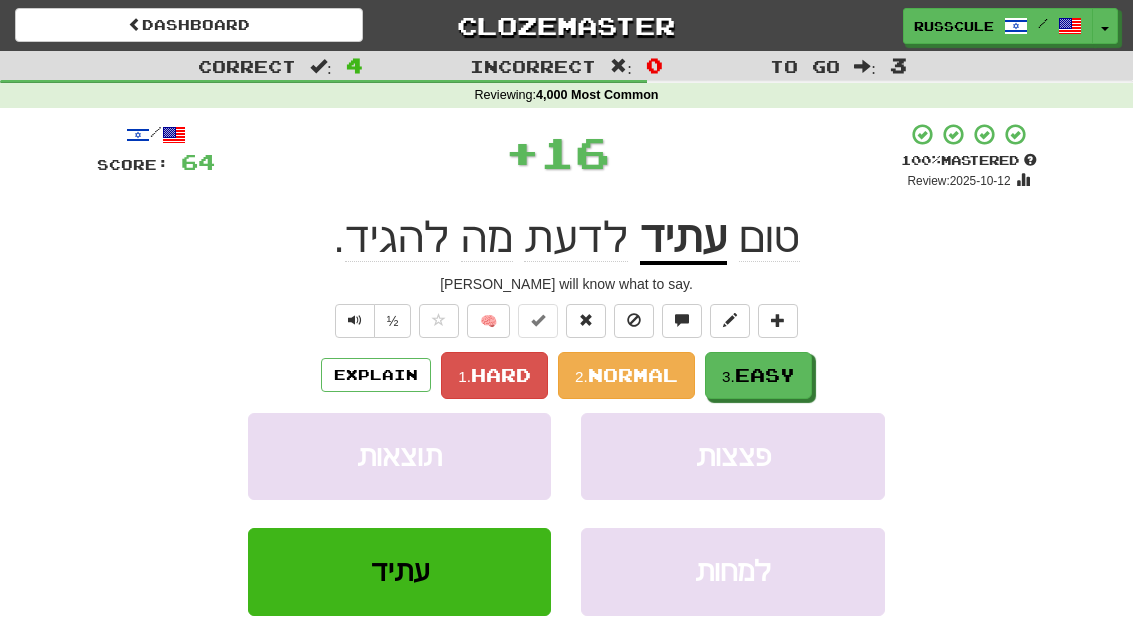 click on "3.  Easy" at bounding box center [758, 375] 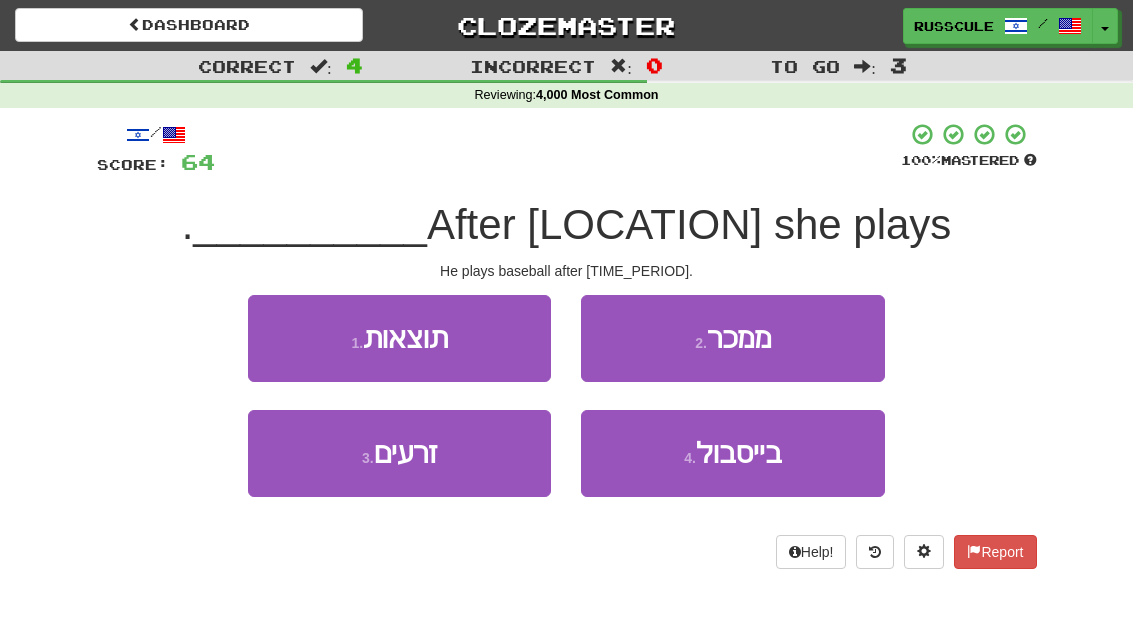 click on "4 .  בייסבול" at bounding box center [732, 453] 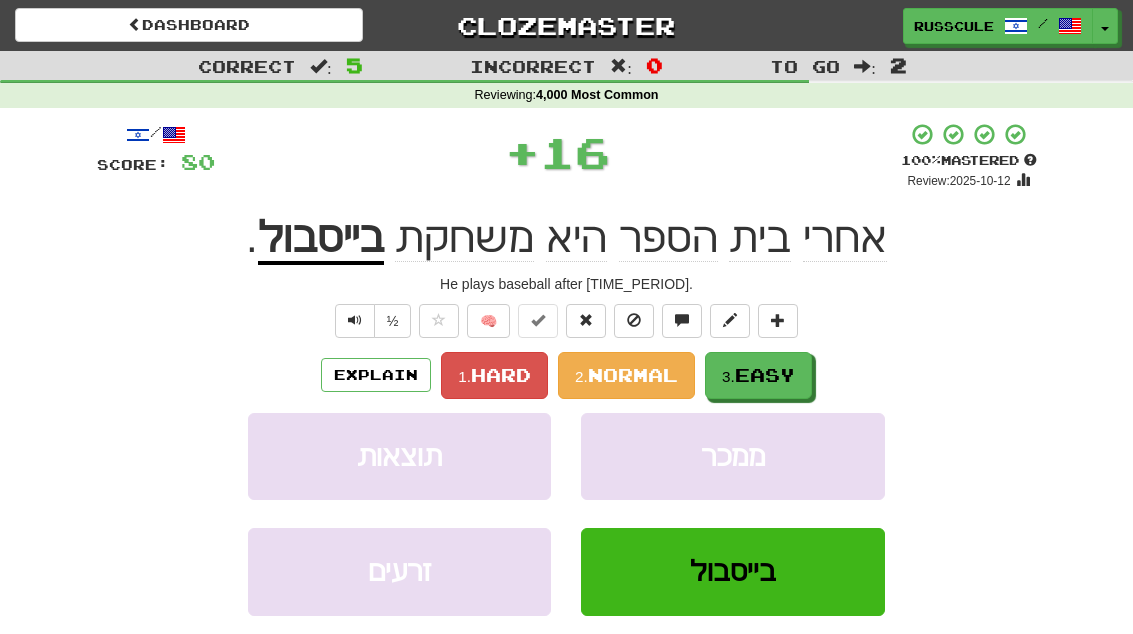 click on "3.  Easy" at bounding box center (758, 375) 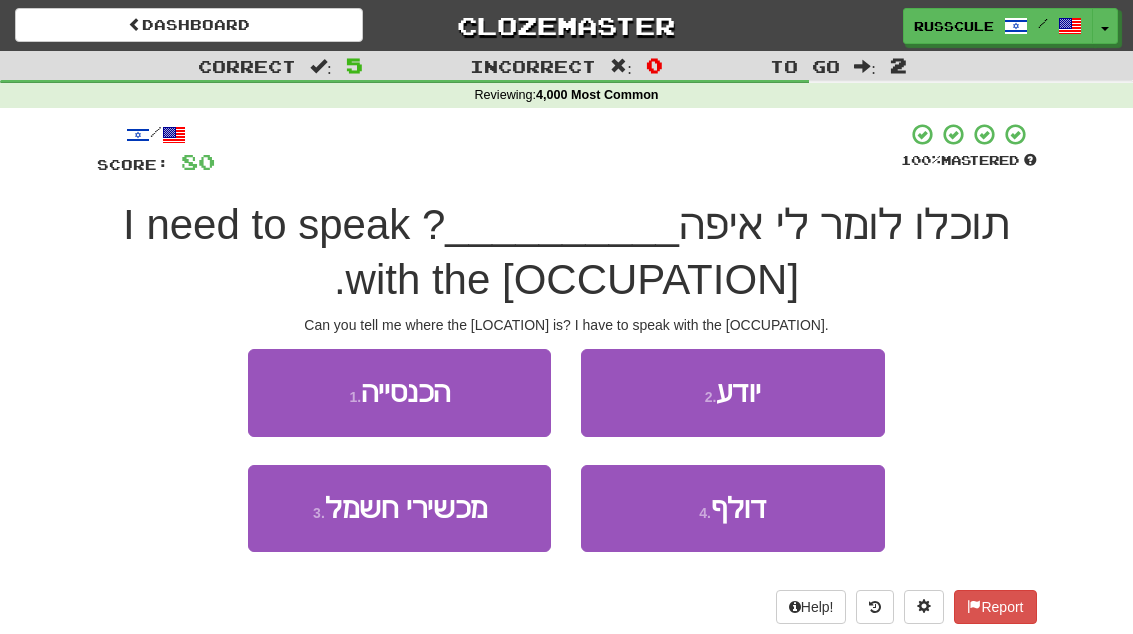 click on "1 .  הכנסייה" at bounding box center [399, 392] 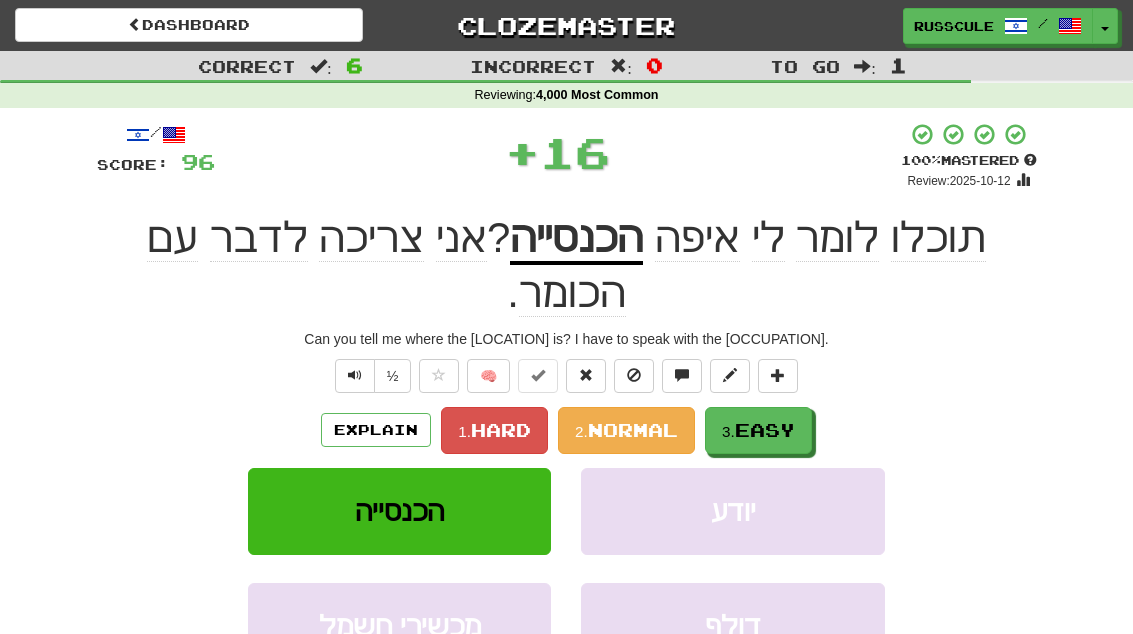 click on "3.  Easy" at bounding box center (758, 430) 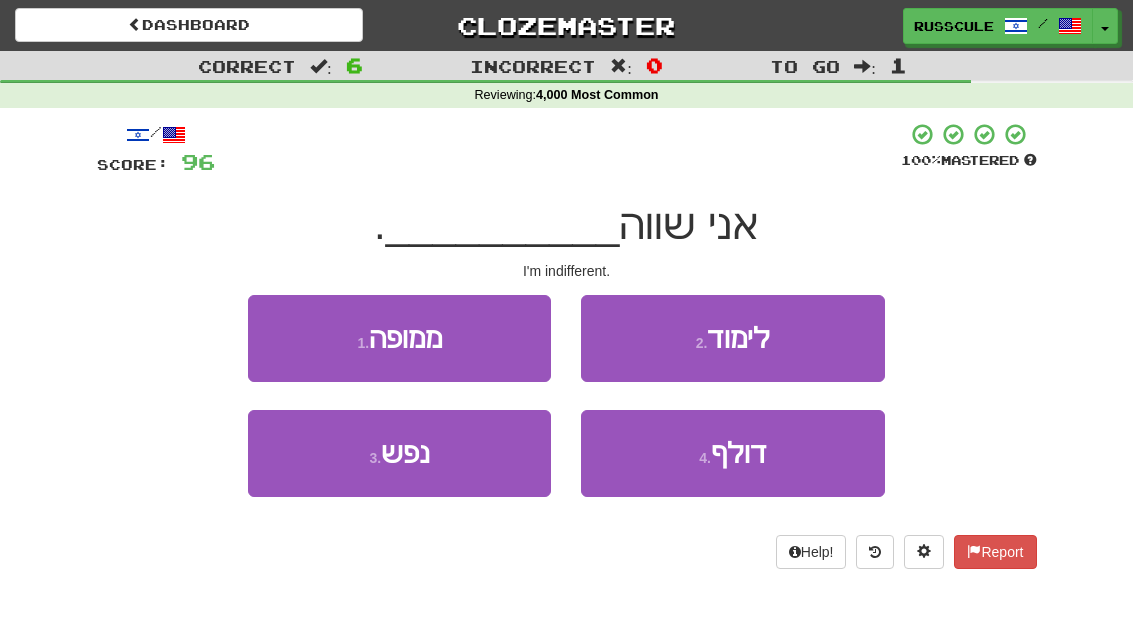 click on "3 .  נפש" at bounding box center (399, 453) 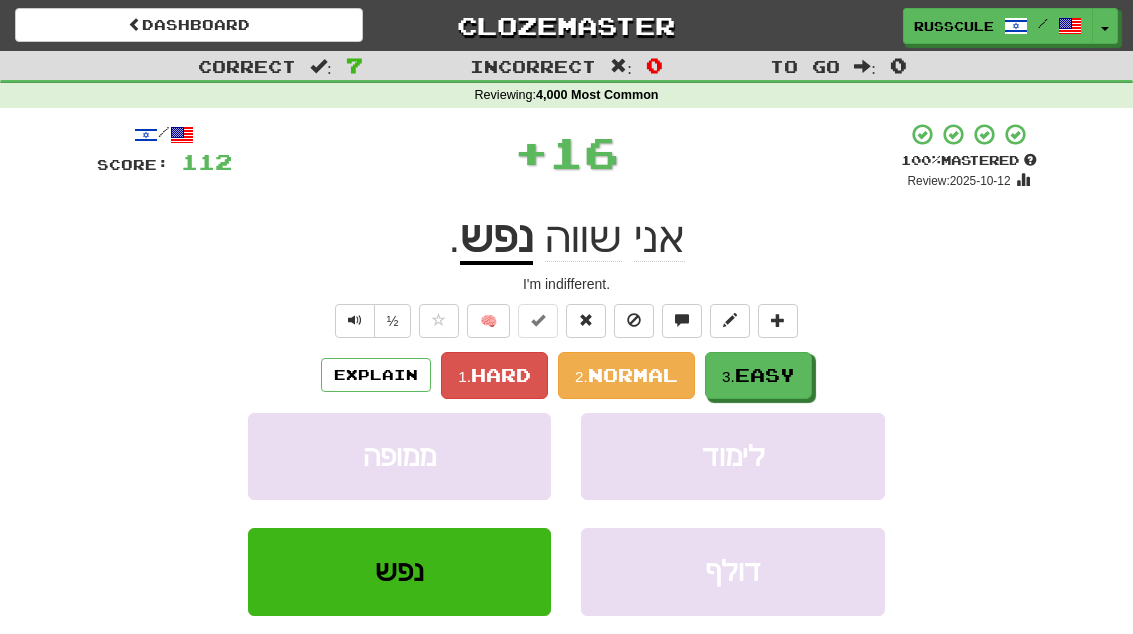 click on "3.  Easy" at bounding box center [758, 375] 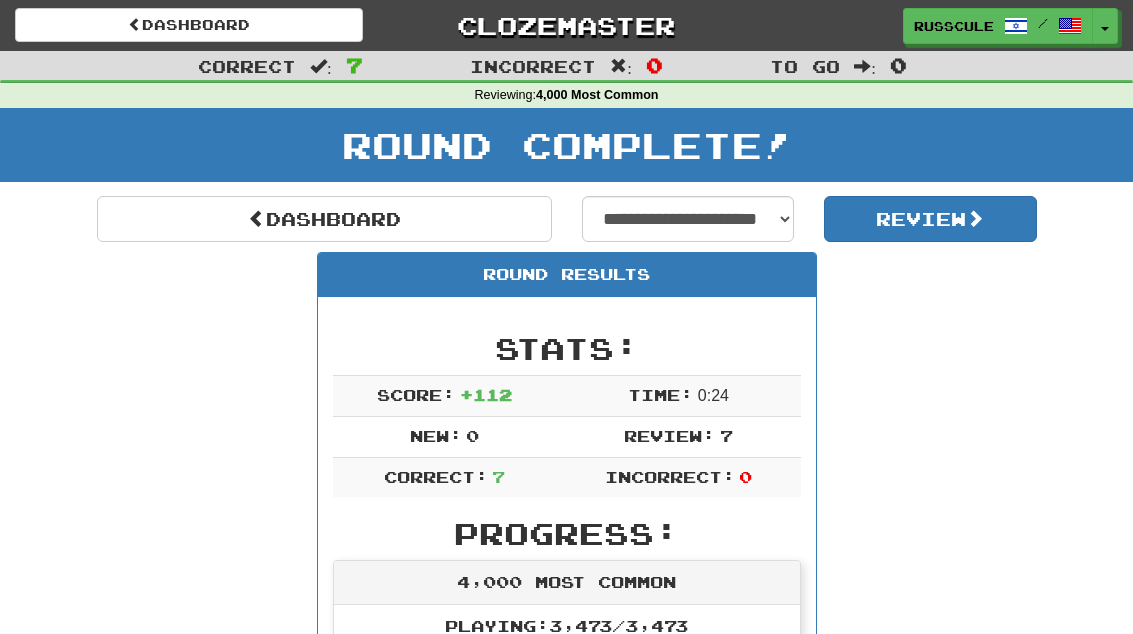 click on "Dashboard" at bounding box center [324, 219] 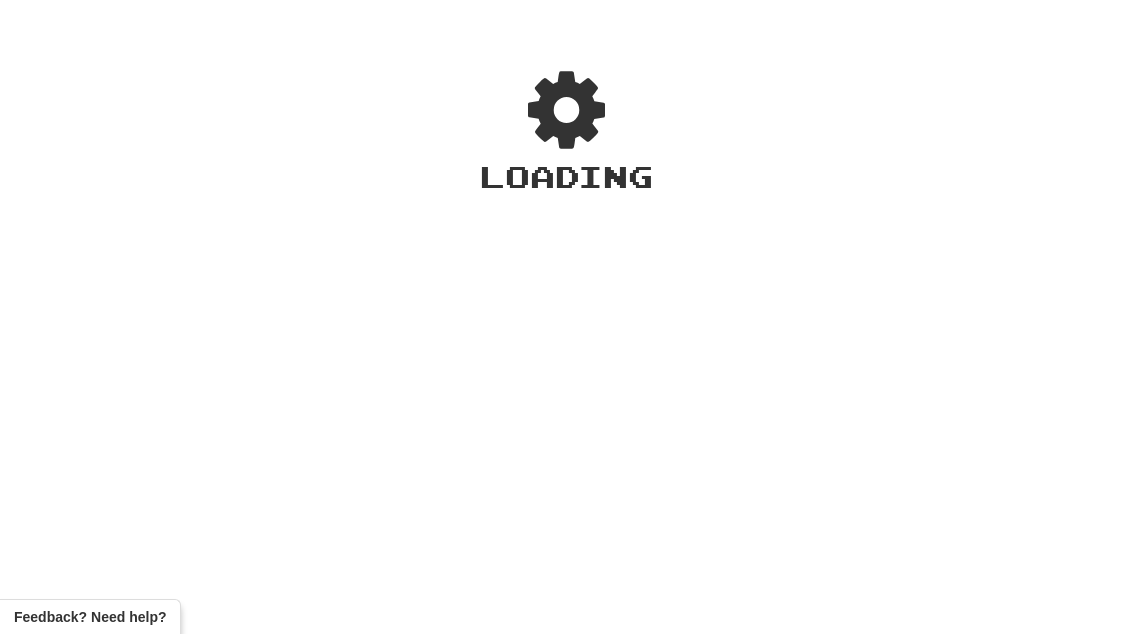 scroll, scrollTop: 0, scrollLeft: 0, axis: both 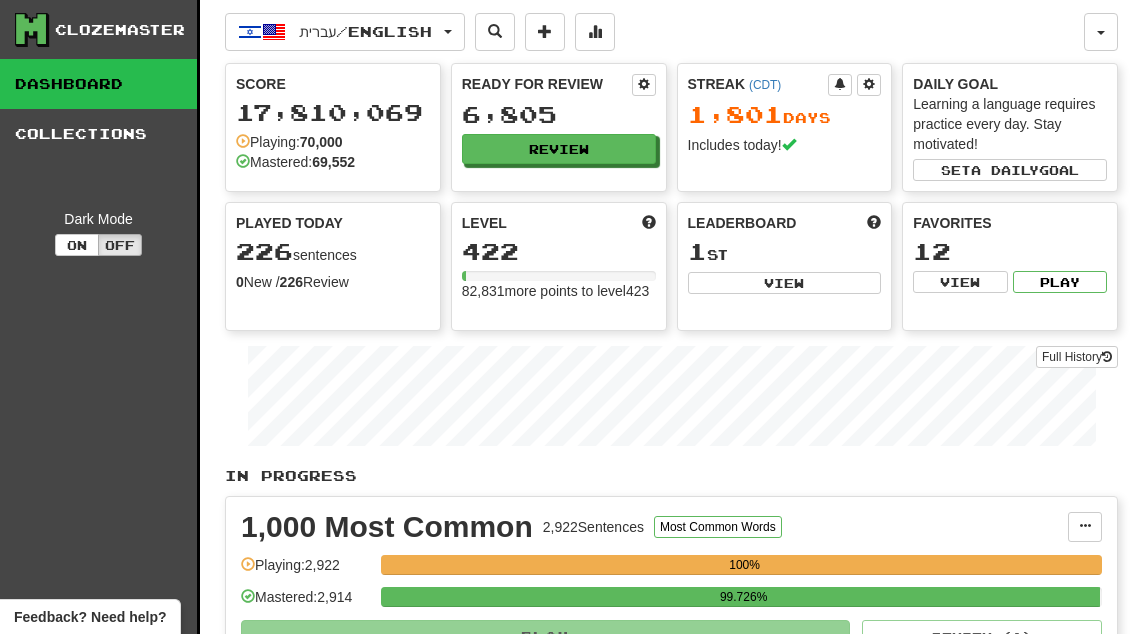 click on "Review" at bounding box center (559, 149) 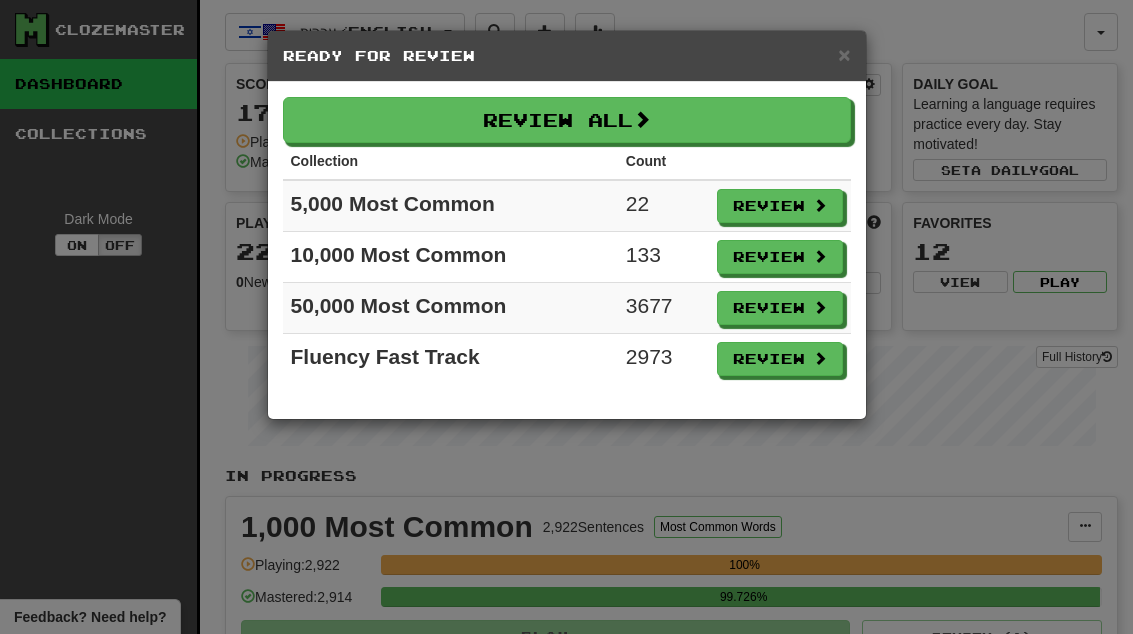 click on "Review" at bounding box center (780, 206) 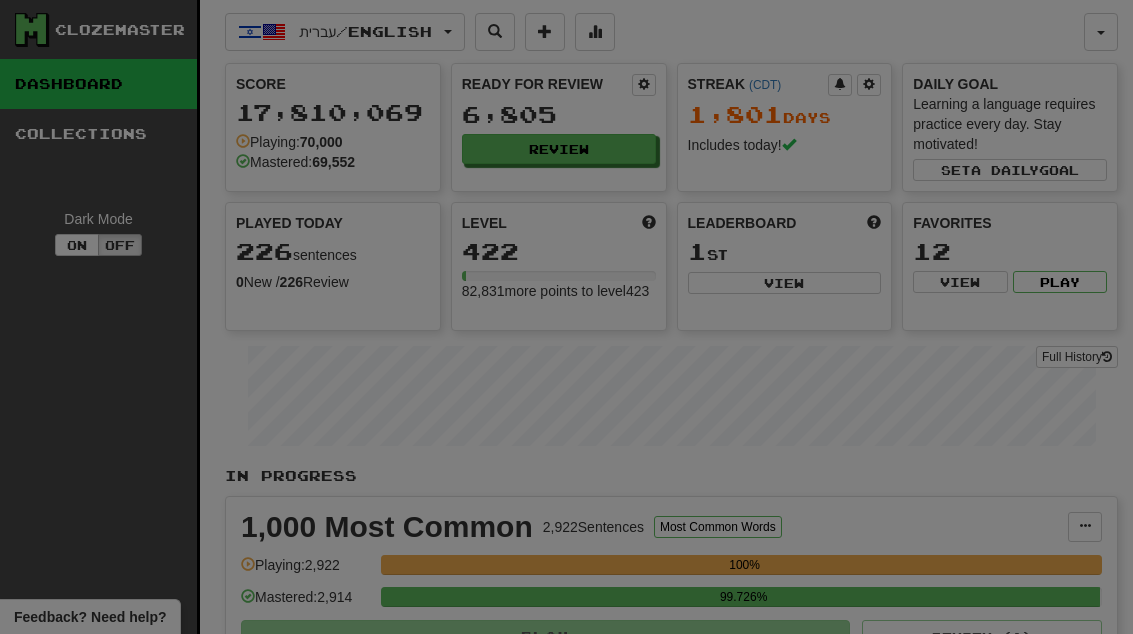 select on "**" 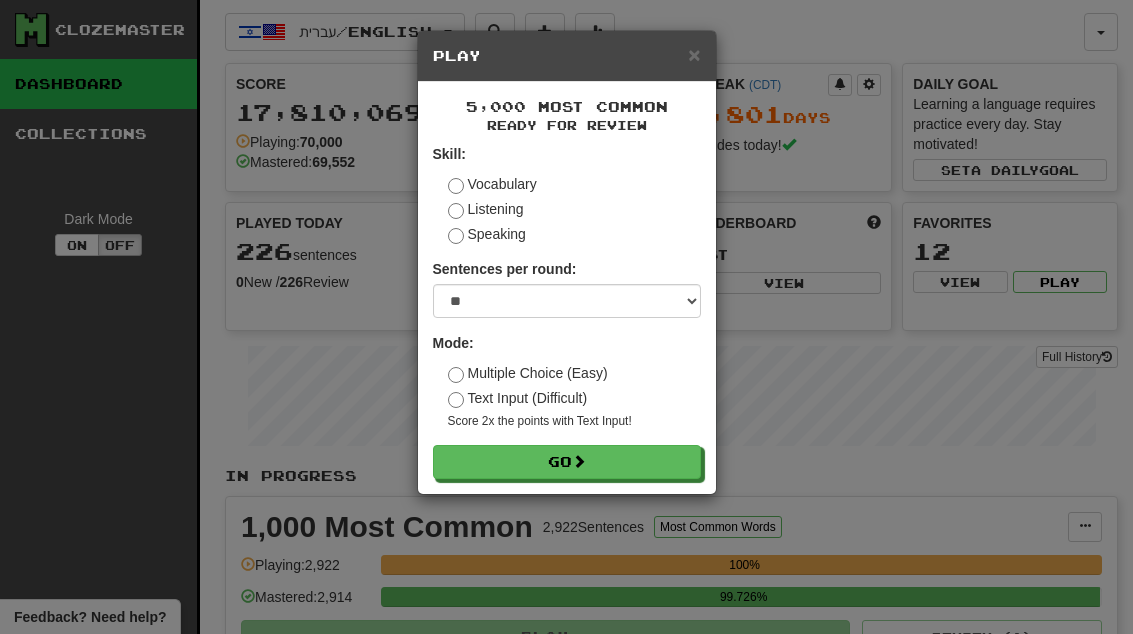 click on "Go" at bounding box center (567, 462) 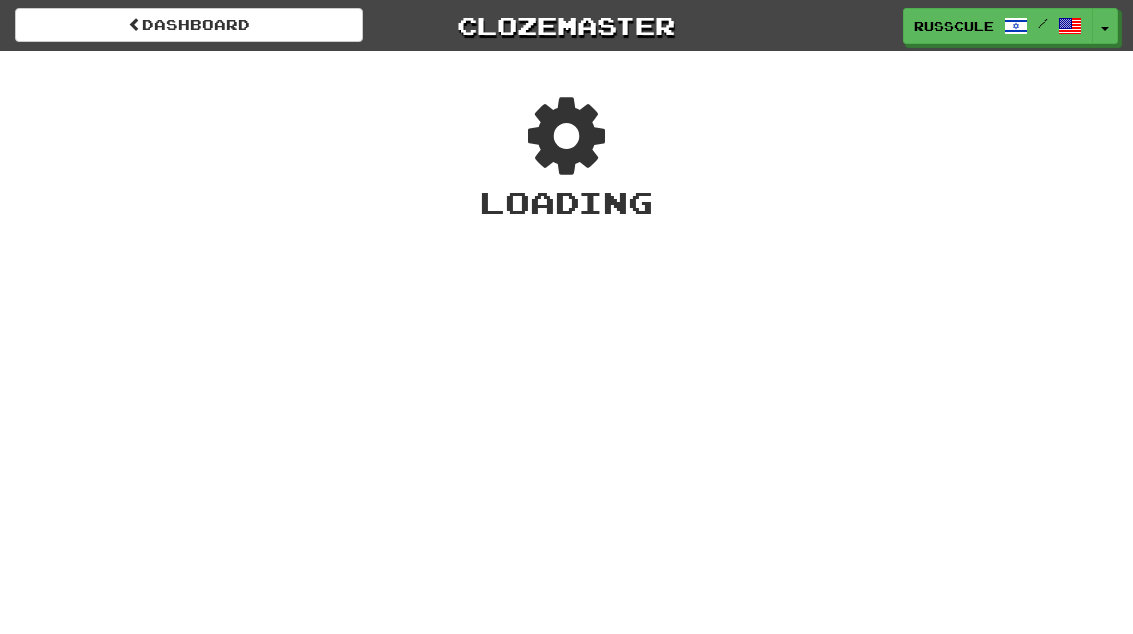 scroll, scrollTop: 0, scrollLeft: 0, axis: both 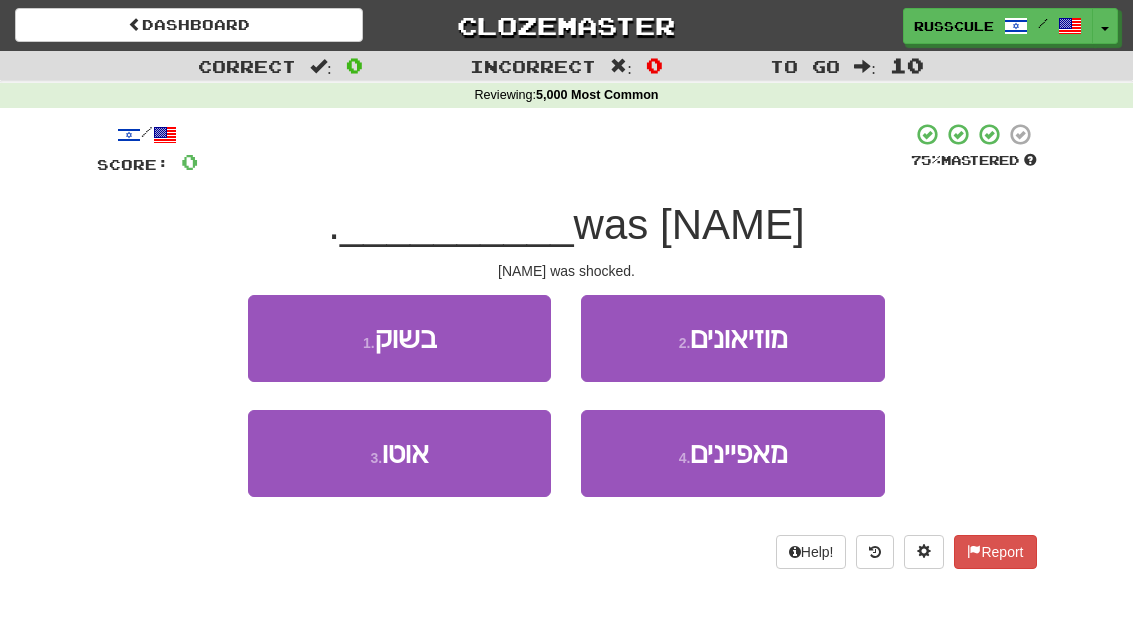 click on "1 .  בשוק" at bounding box center (399, 338) 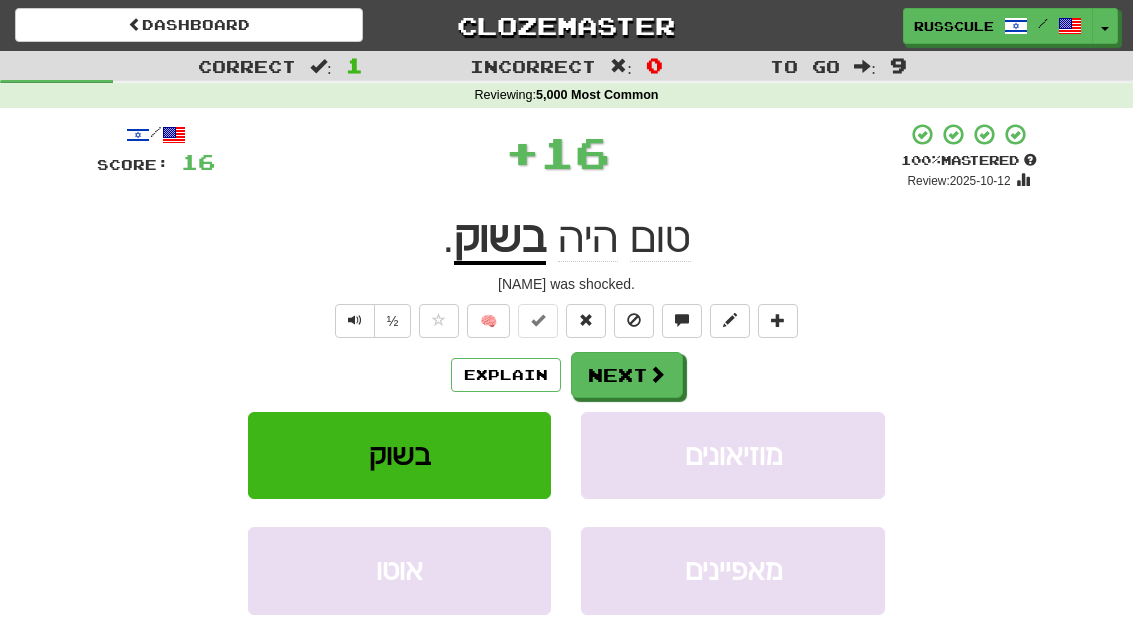click at bounding box center [657, 374] 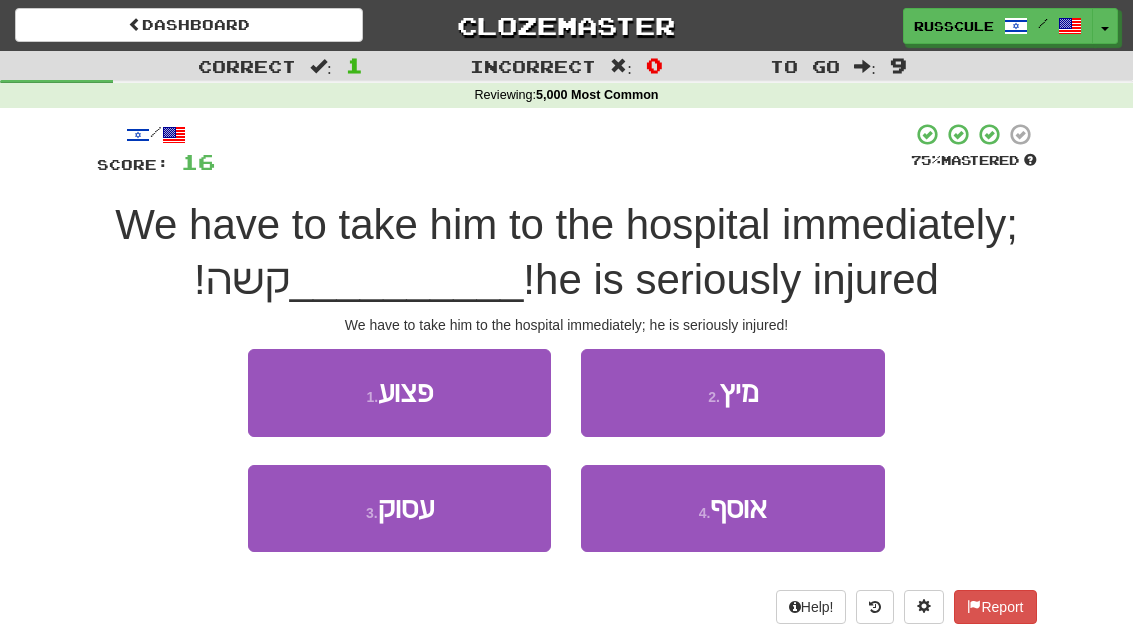 click on "1 .  פצוע" at bounding box center [399, 392] 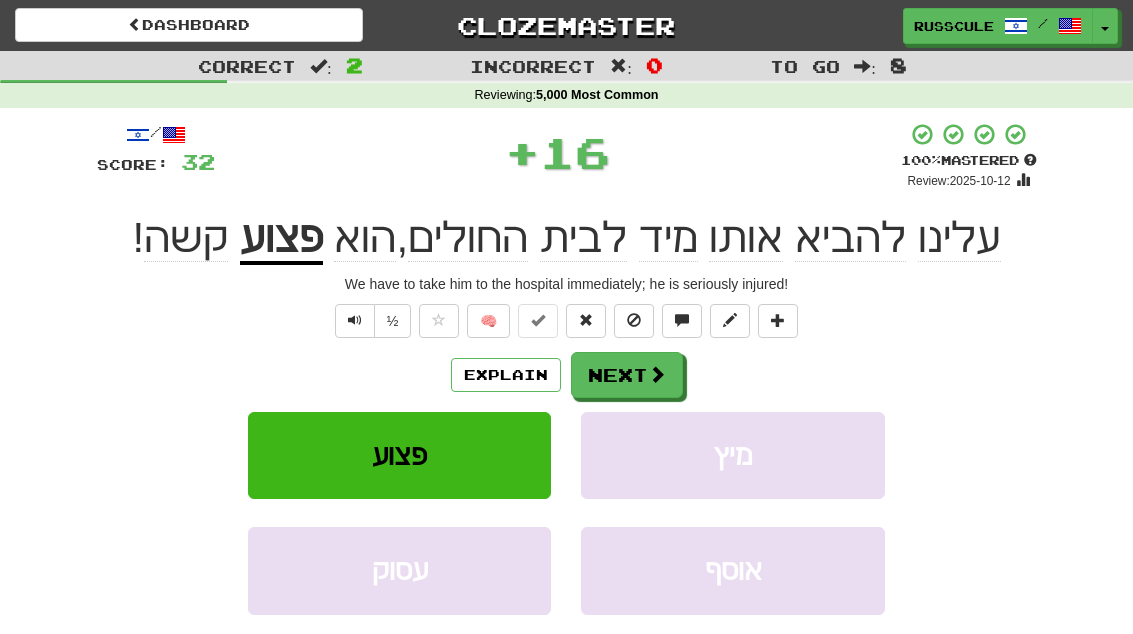 click on "Next" at bounding box center (627, 375) 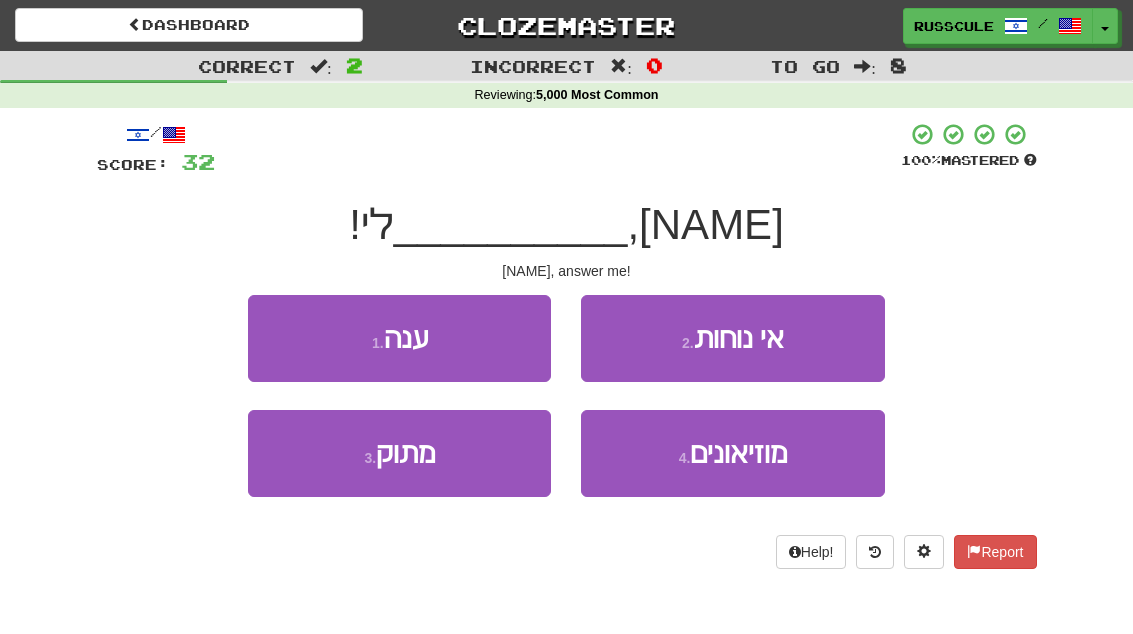 click on "1 .  ענה" at bounding box center [399, 338] 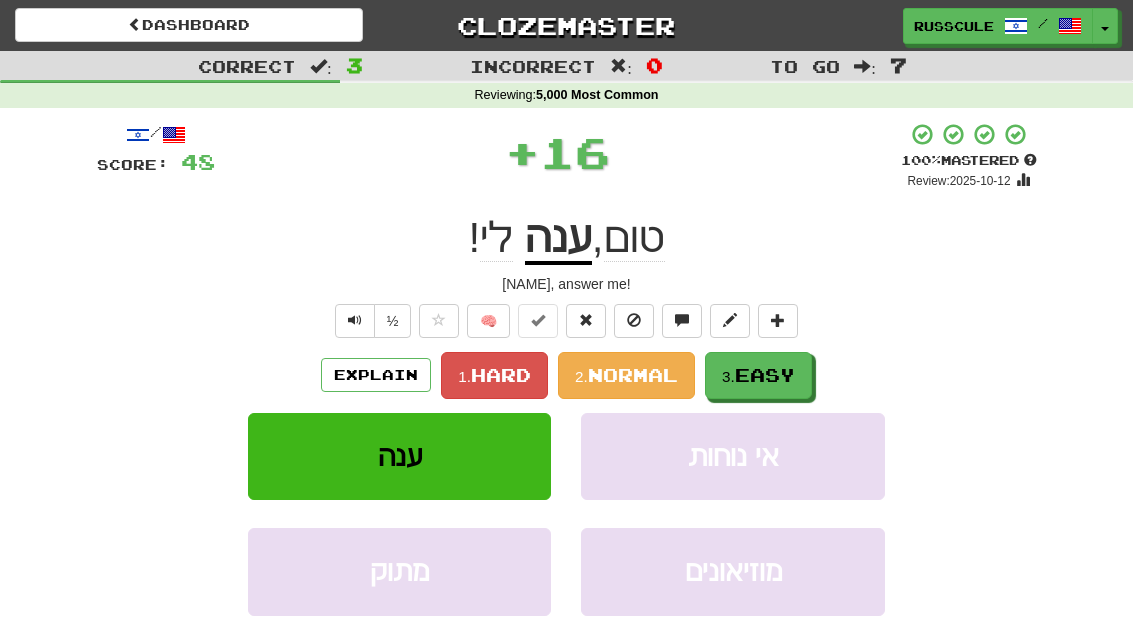 click on "Easy" at bounding box center [765, 375] 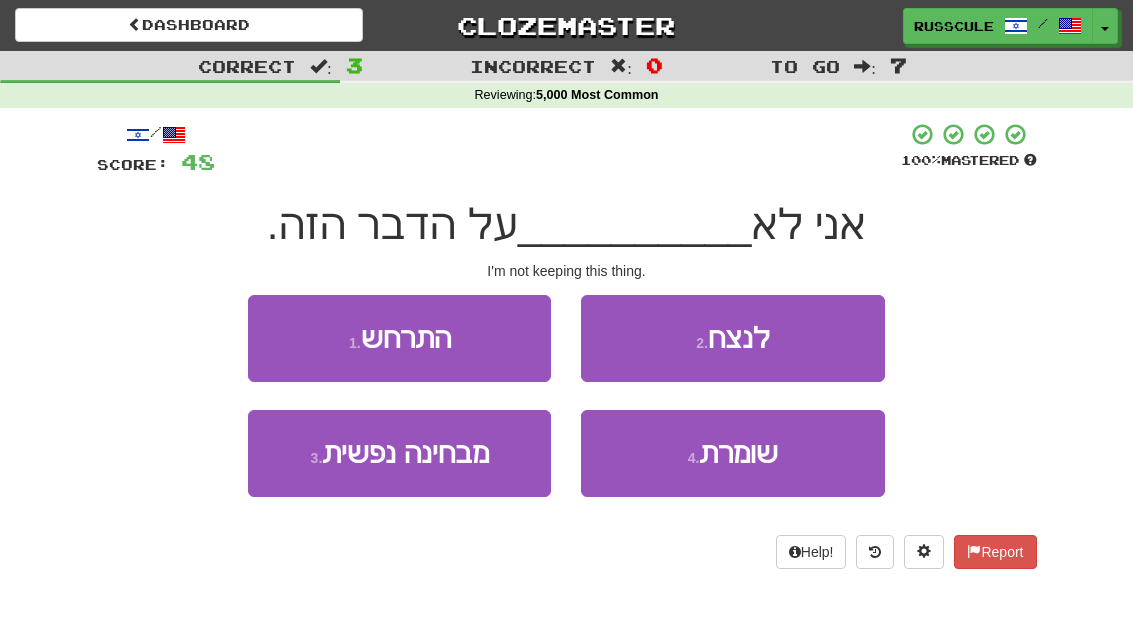 click on "4 .  שומרת" at bounding box center [732, 453] 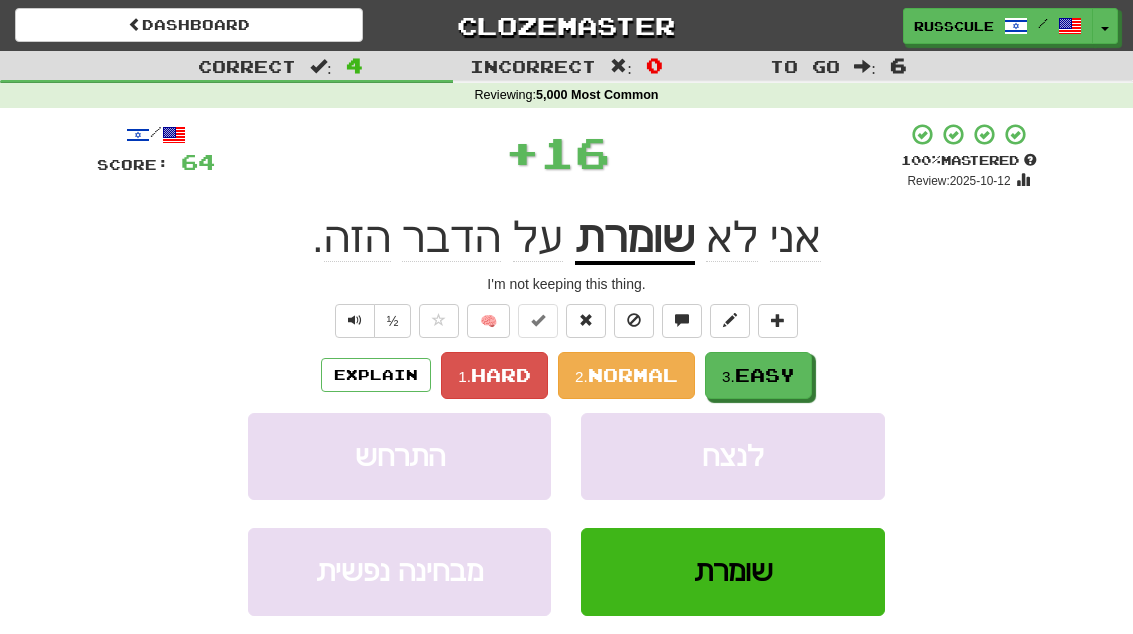 click on "3.  Easy" at bounding box center (758, 375) 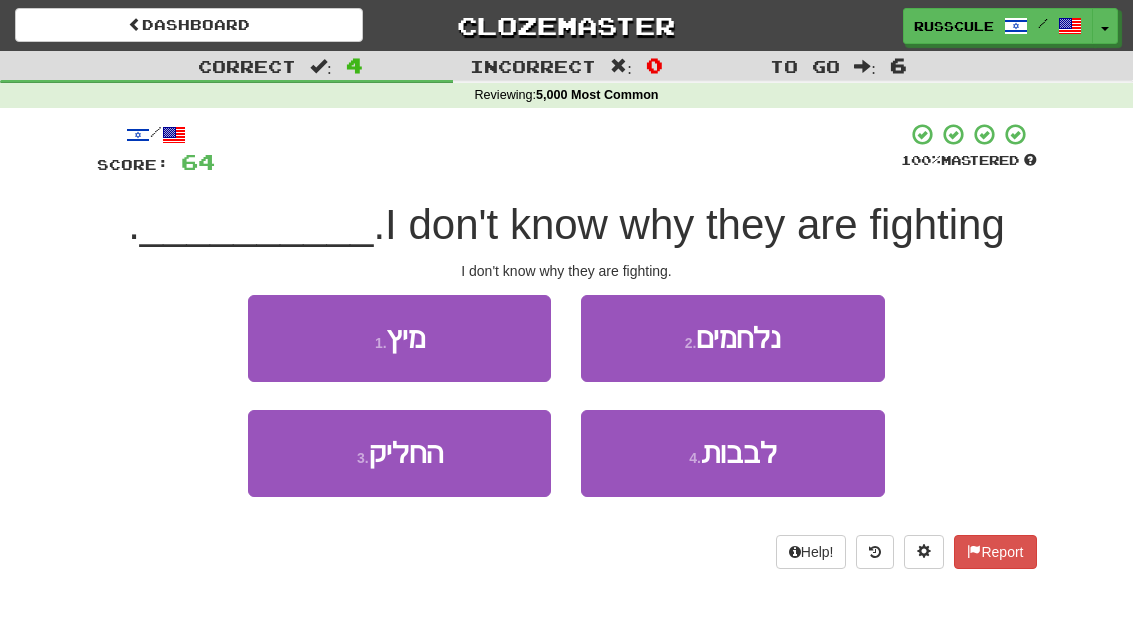 click on "2 .  נלחמים" at bounding box center [732, 338] 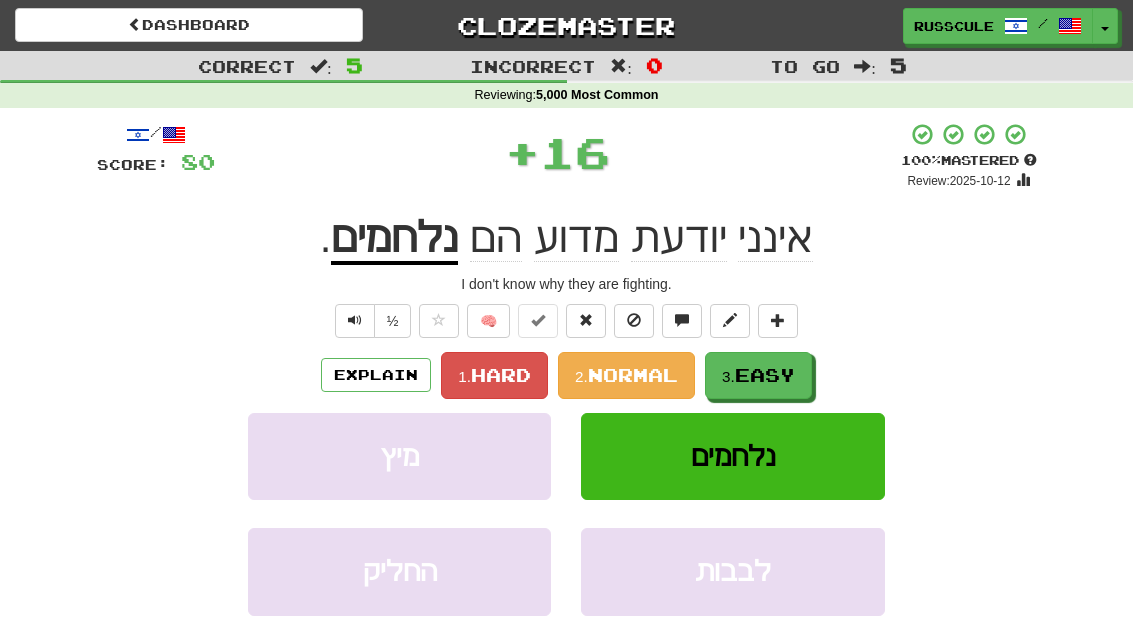 click on "3.  Easy" at bounding box center [758, 375] 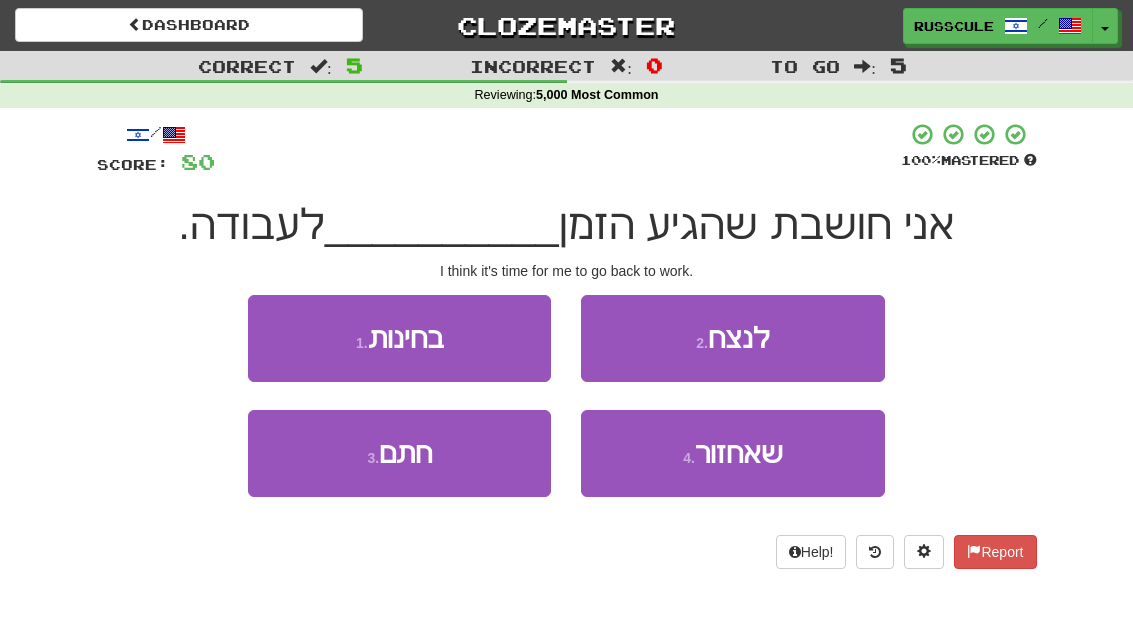 click on "שאחזור" at bounding box center (739, 453) 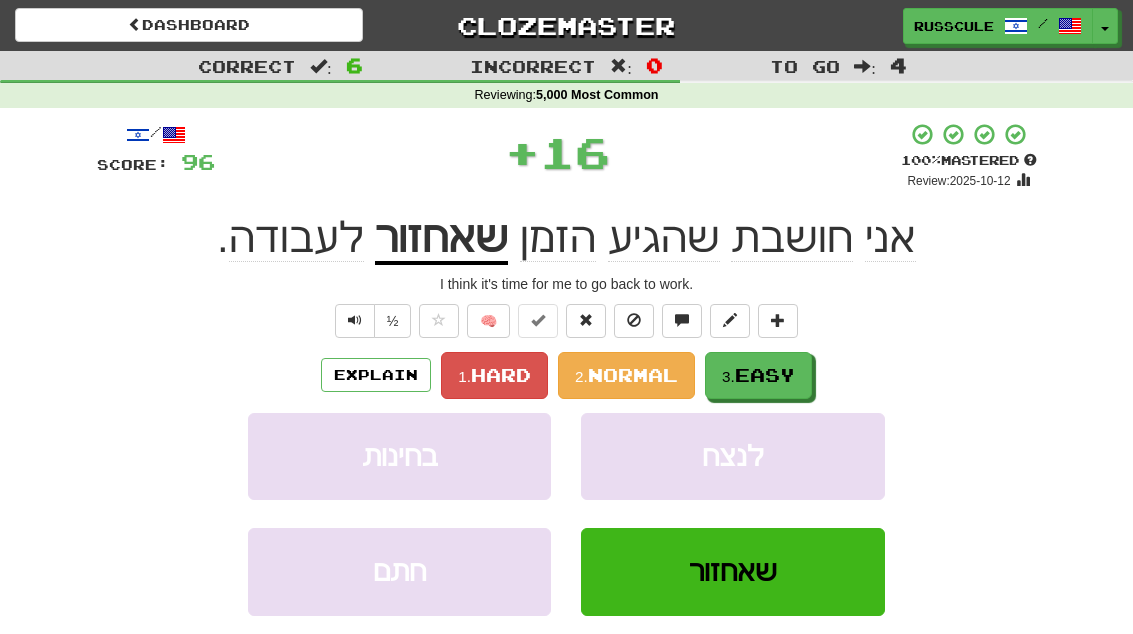 click on "3.  Easy" at bounding box center (758, 375) 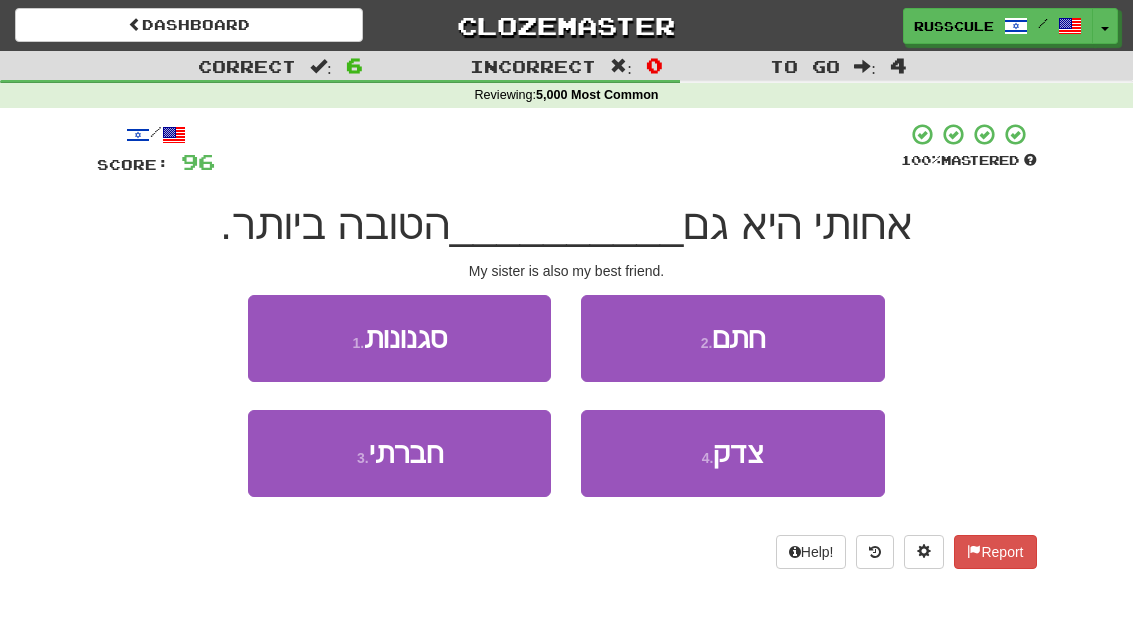 click on "3 .  חברתי" at bounding box center (399, 453) 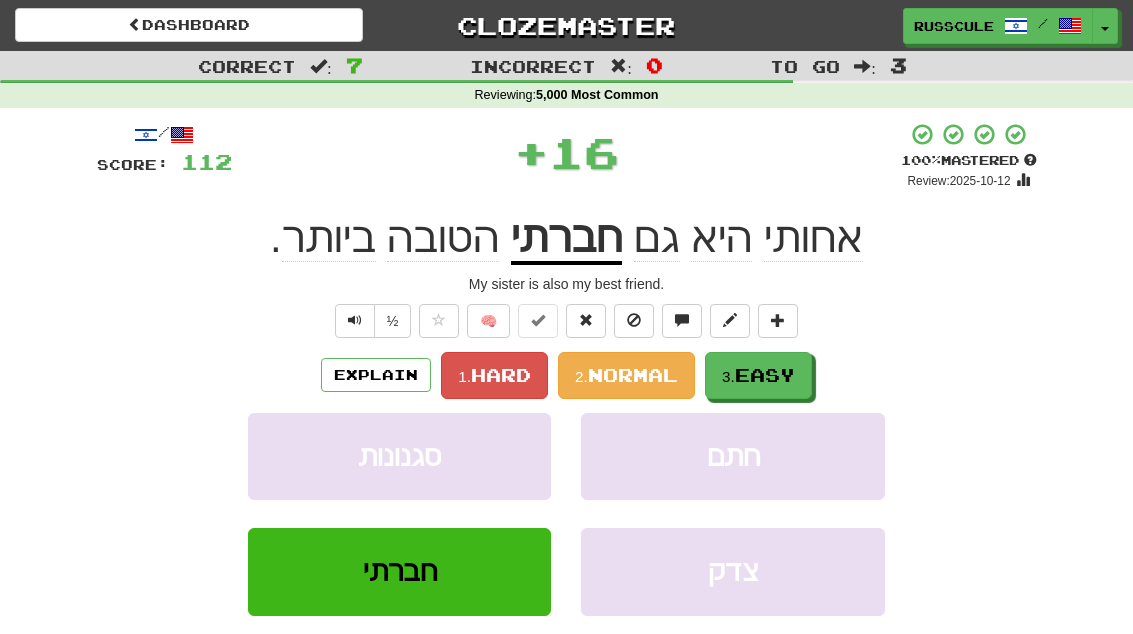 click on "3.  Easy" at bounding box center (758, 375) 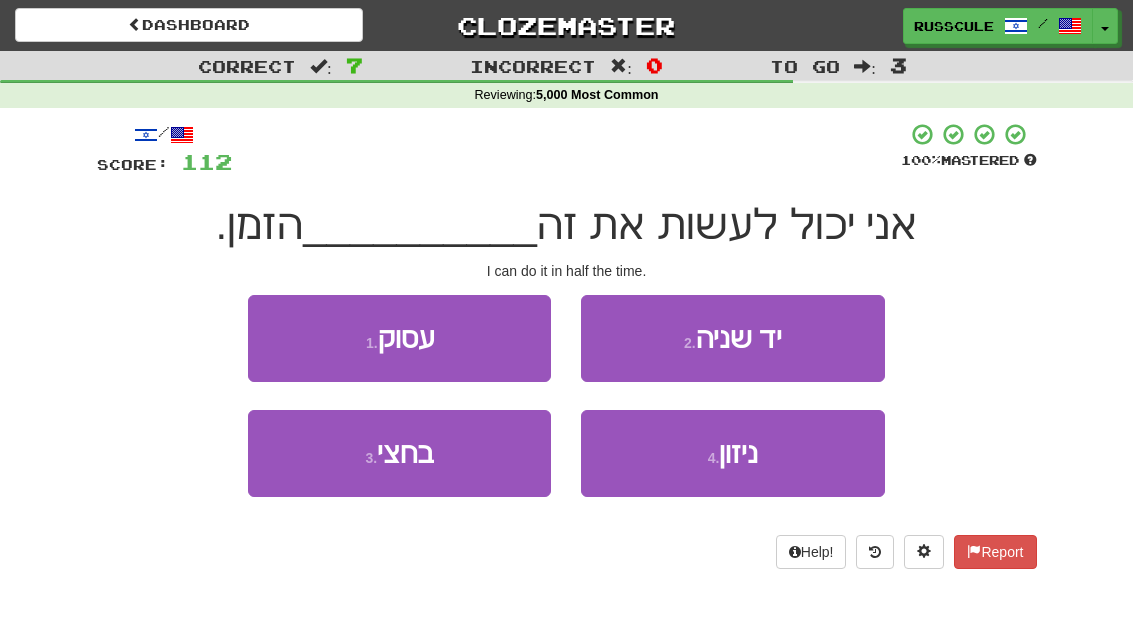 click on "3 .  בחצי" at bounding box center (399, 453) 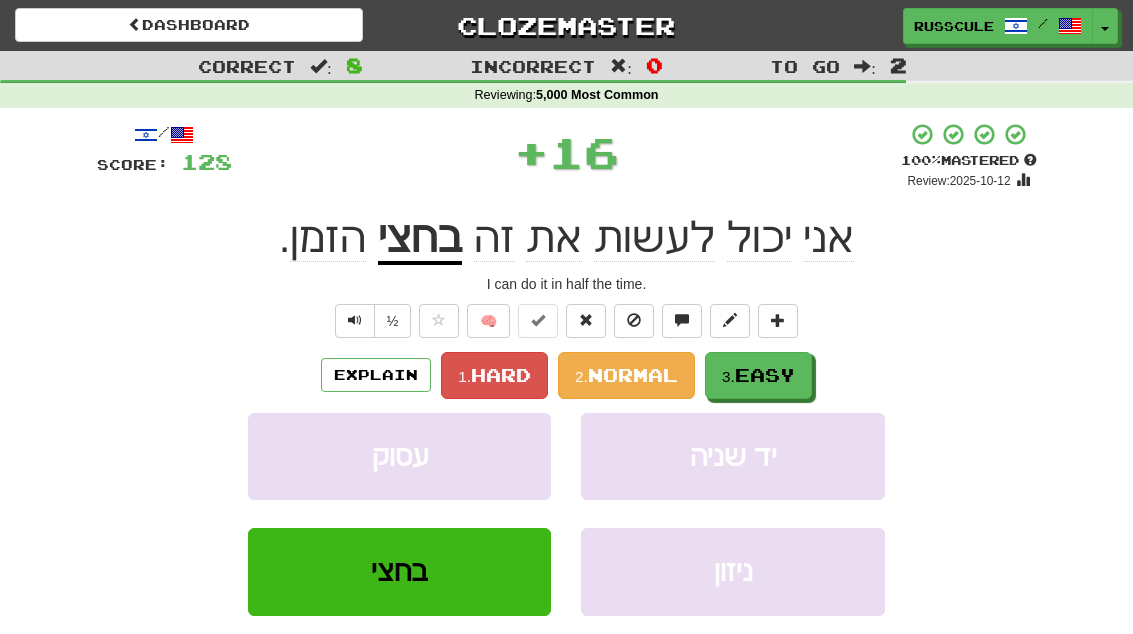 click on "3.  Easy" at bounding box center [758, 375] 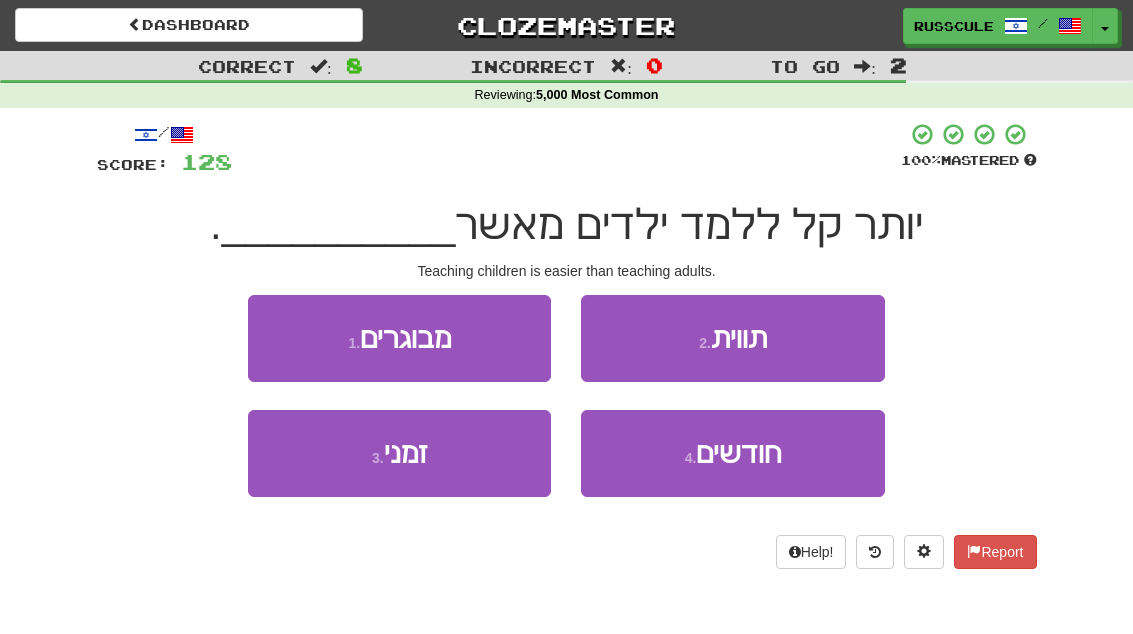 click on "1 .  מבוגרים" at bounding box center (399, 338) 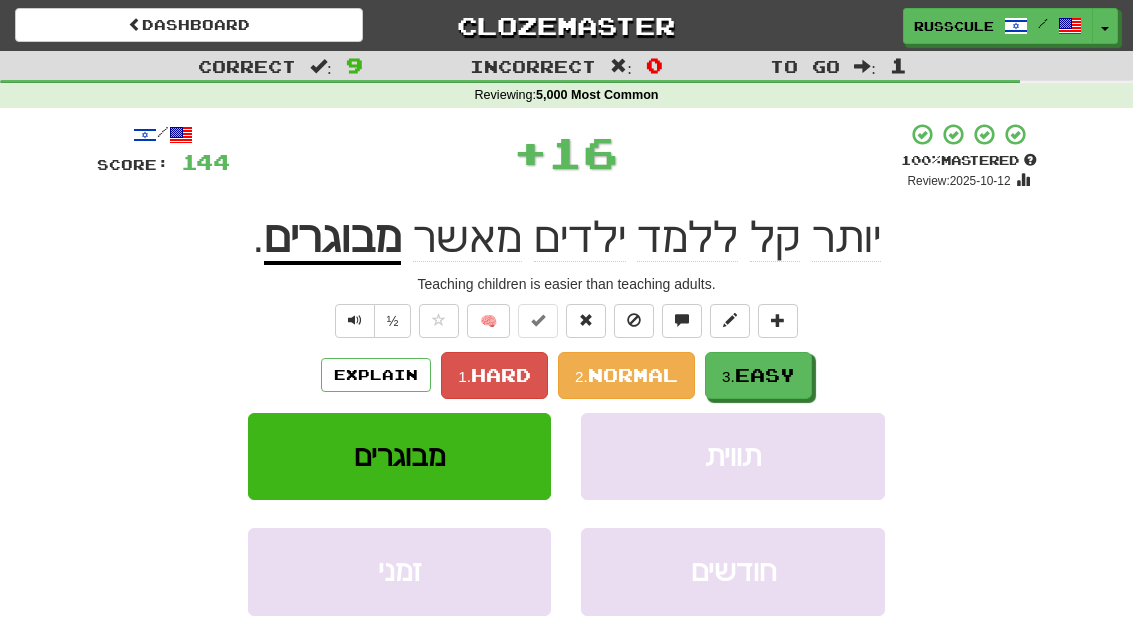 click on "3.  Easy" at bounding box center [758, 375] 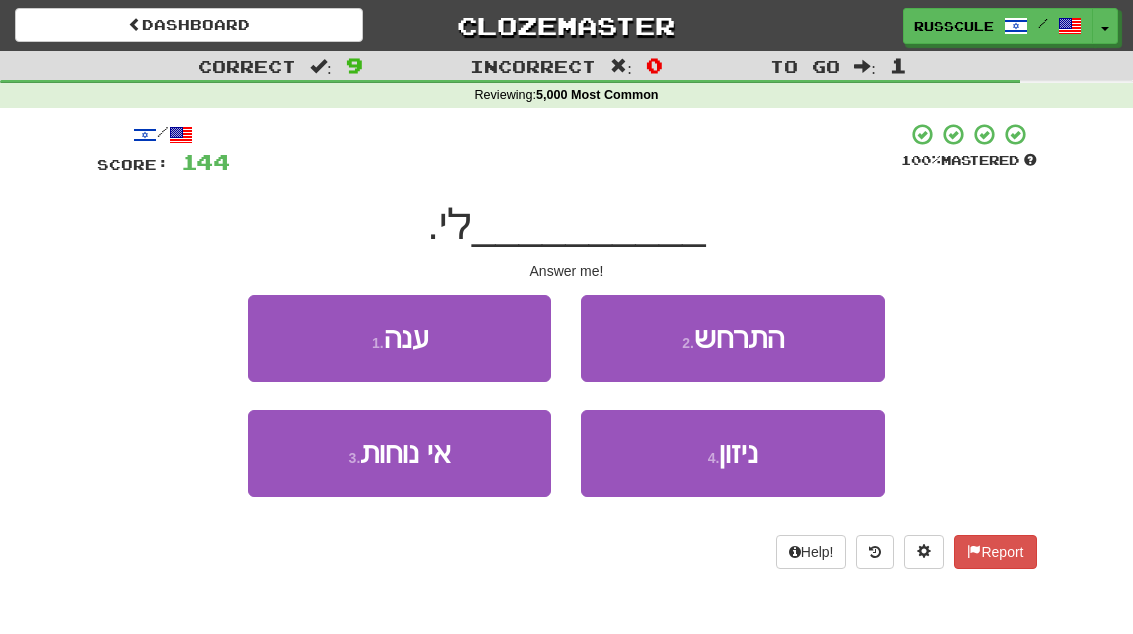 click on "1 .  ענה" at bounding box center (399, 338) 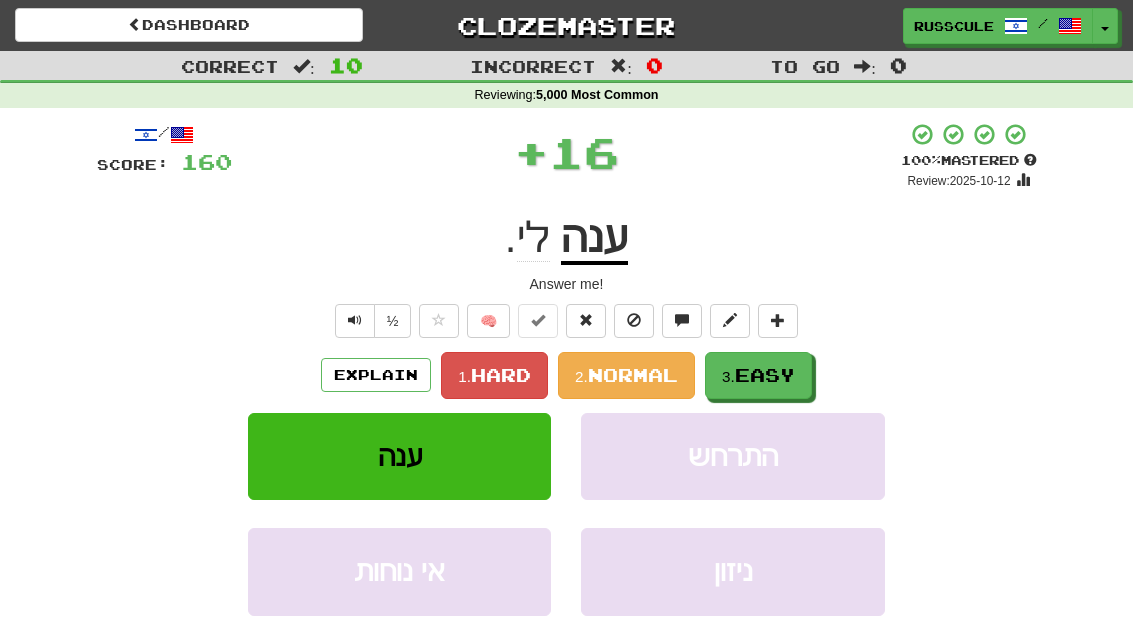 click on "3.  Easy" at bounding box center [758, 375] 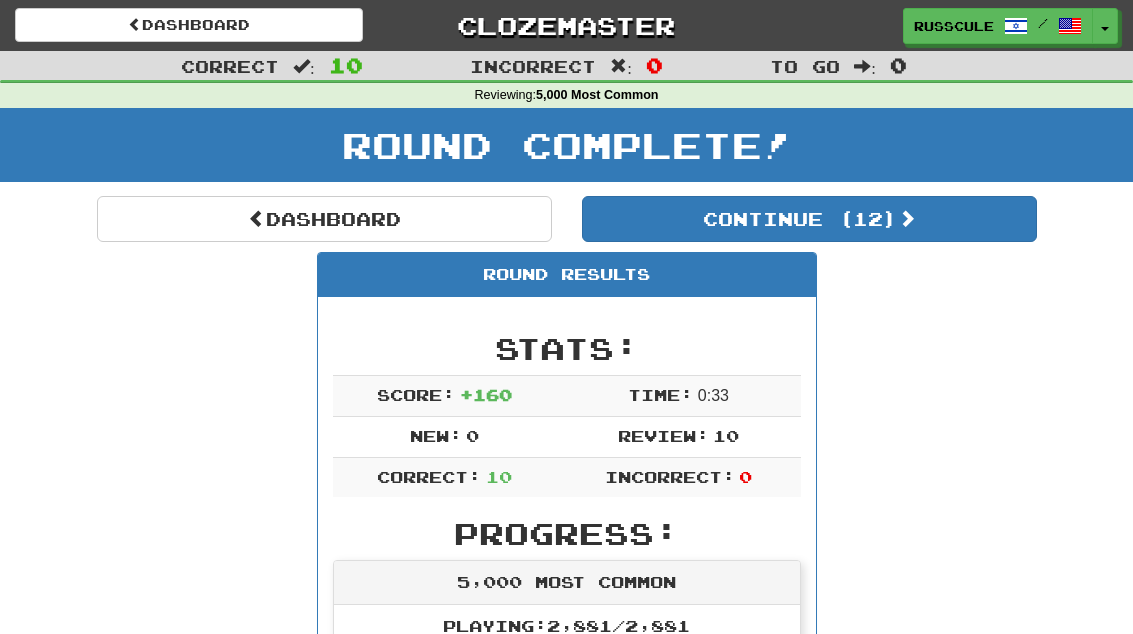 click on "Continue ( 12 )" at bounding box center [809, 219] 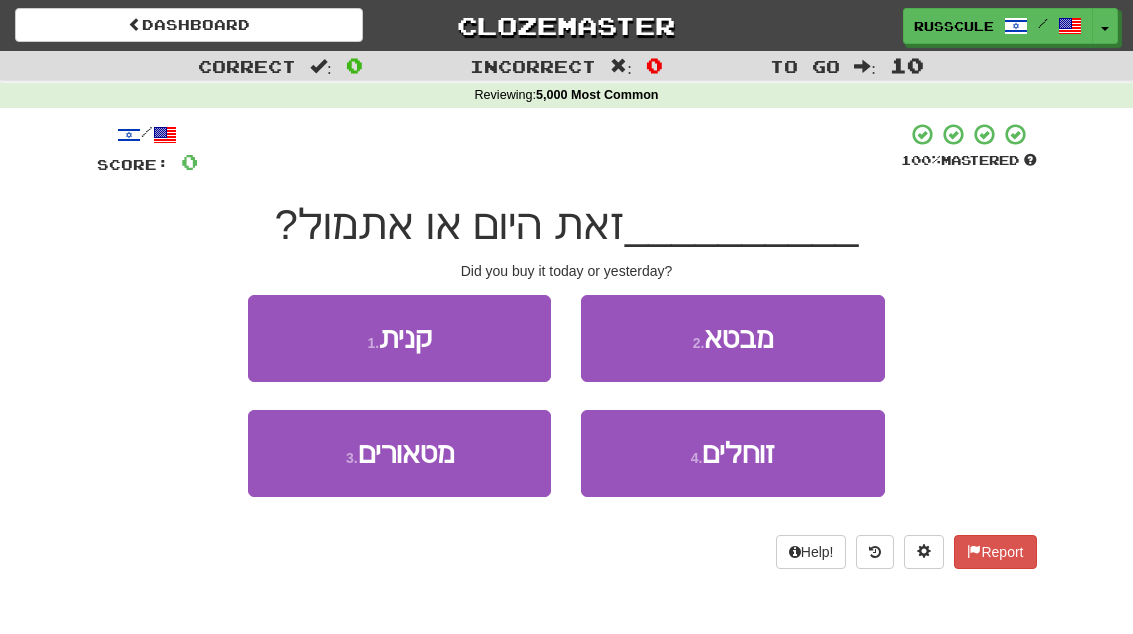 click on "1 .  קנית" at bounding box center (399, 338) 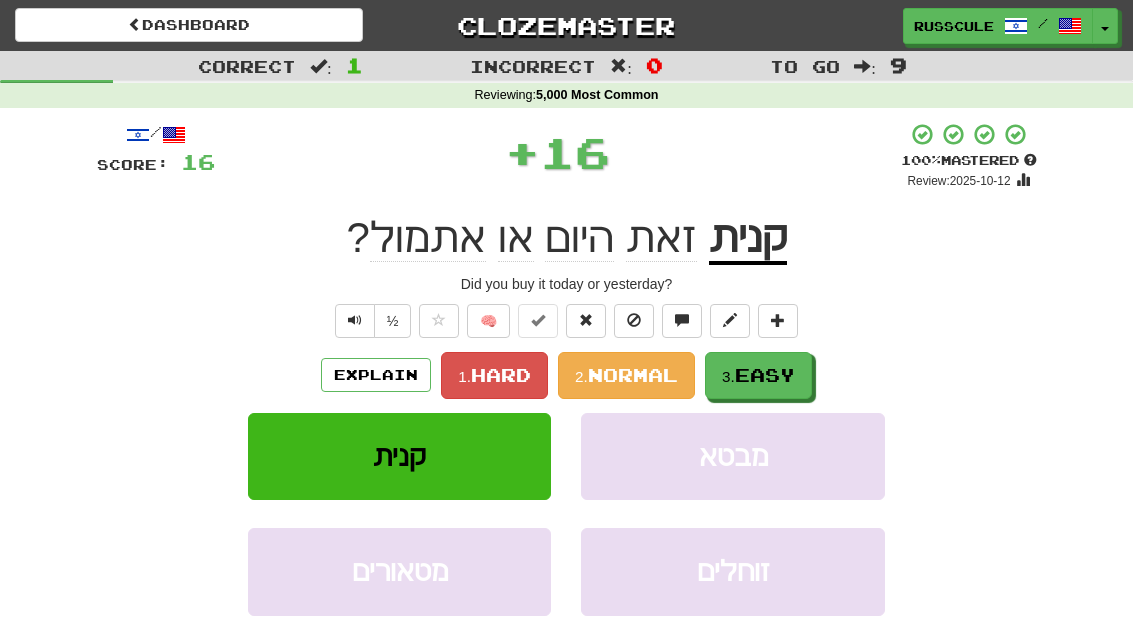 click on "3.  Easy" at bounding box center (758, 375) 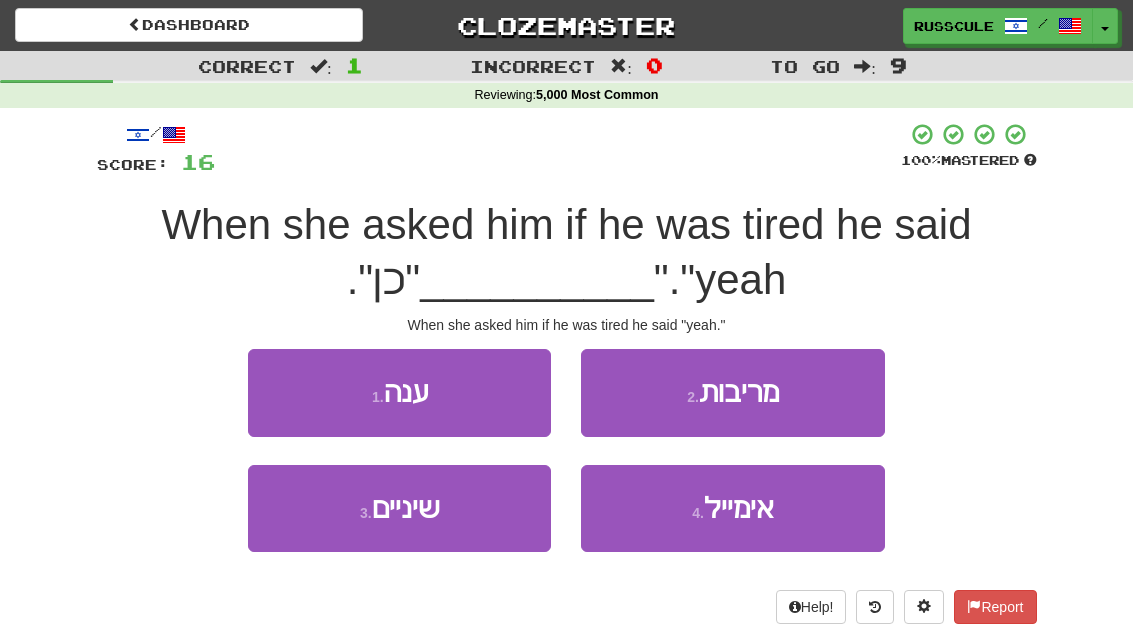 click on "1 .  ענה" at bounding box center (399, 392) 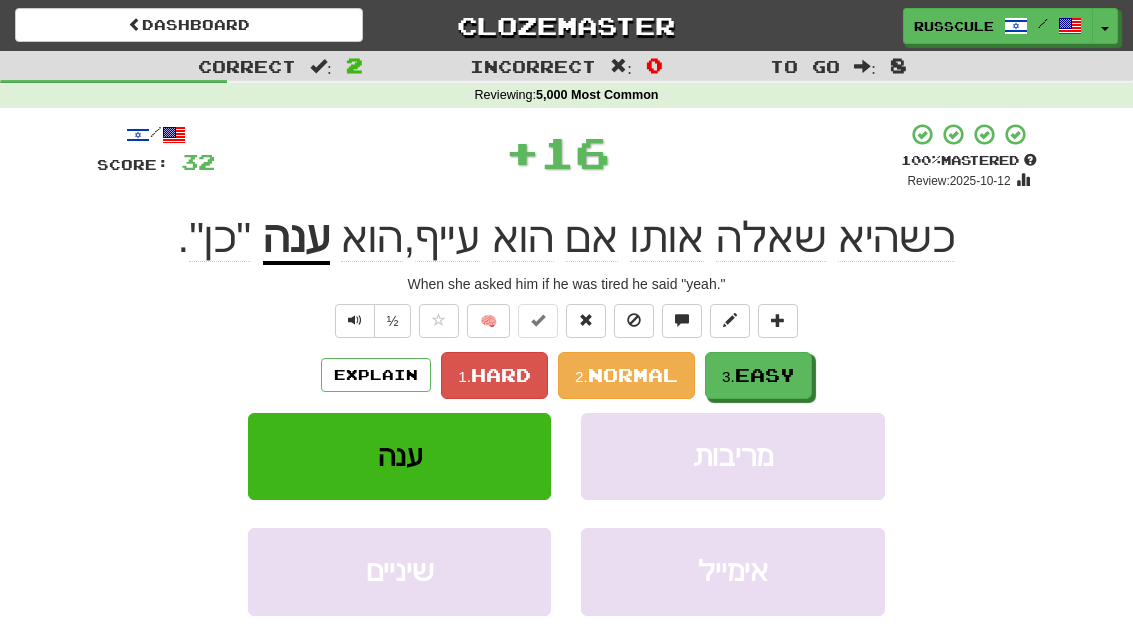 click on "Easy" at bounding box center [765, 375] 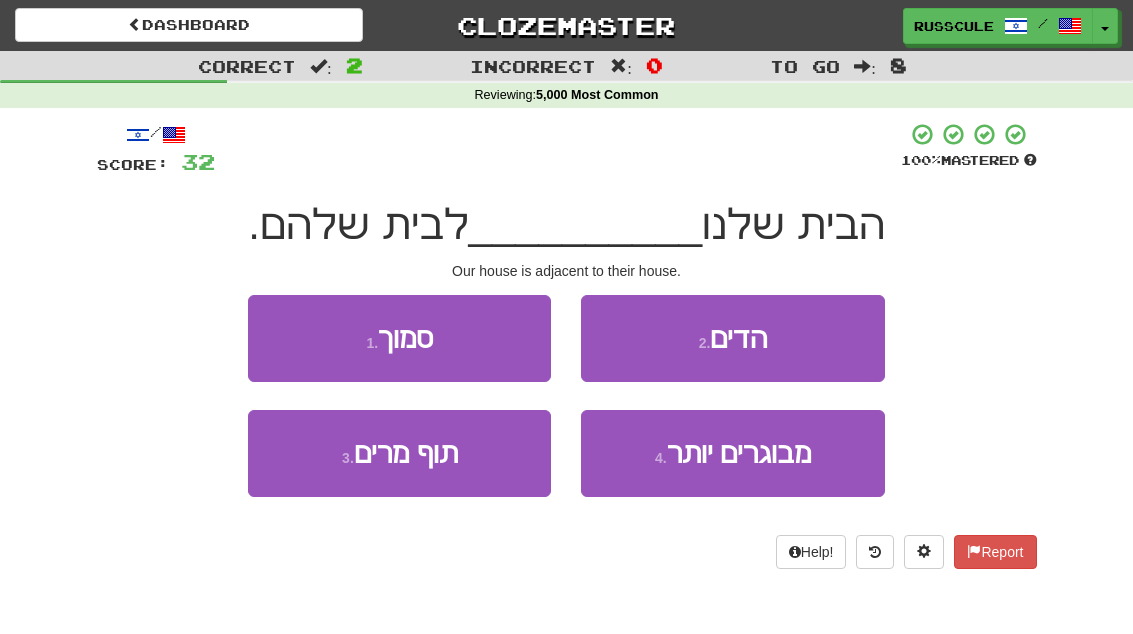 click on "1 .  סמוך" at bounding box center (399, 338) 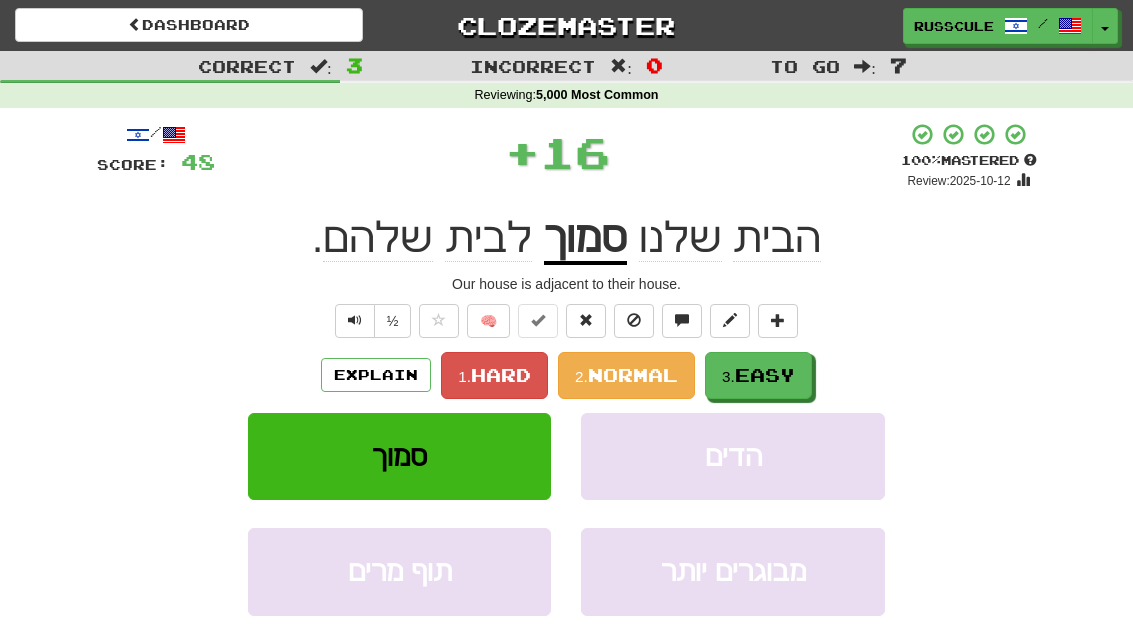 click on "3.  Easy" at bounding box center [758, 375] 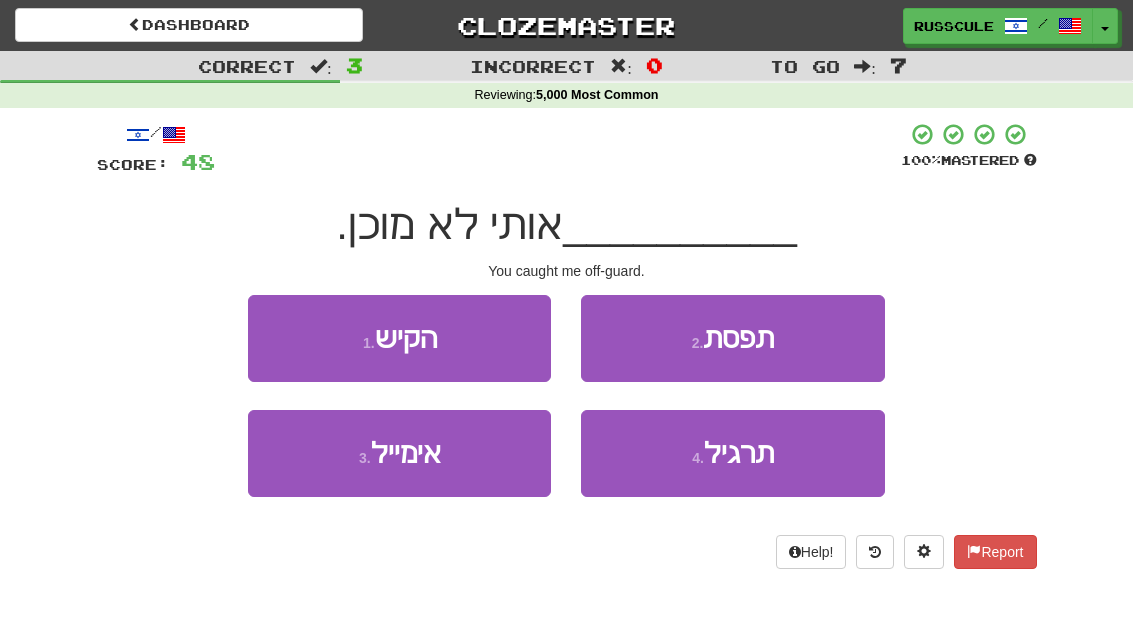 click on "2 .  תפסת" at bounding box center [732, 338] 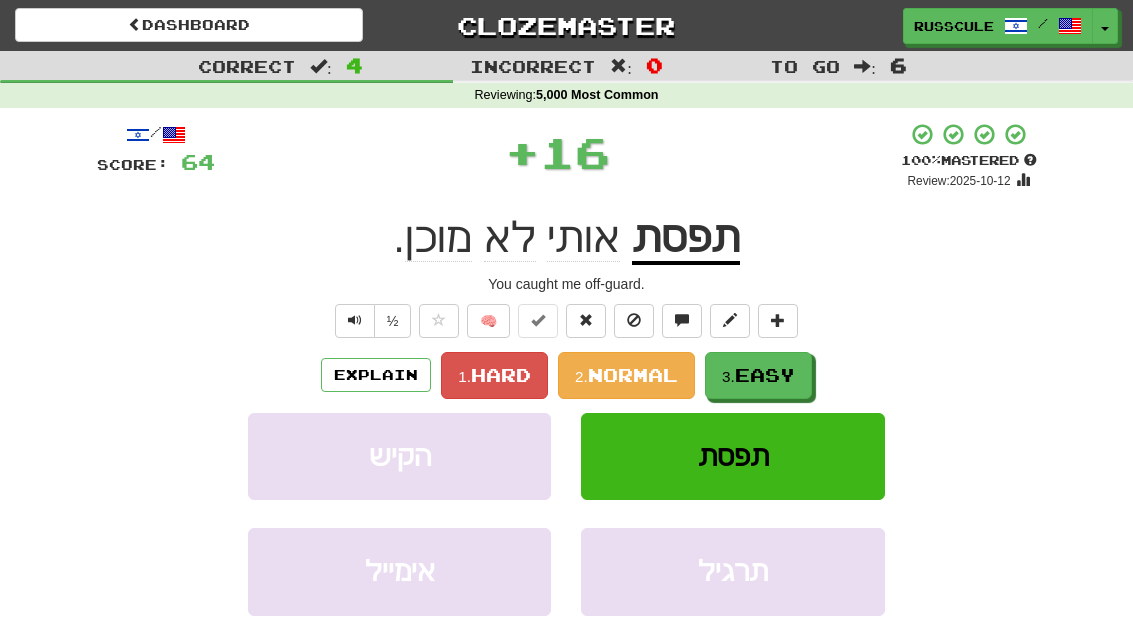 click on "Explain 1.  Hard 2.  Normal 3.  Easy" at bounding box center (567, 375) 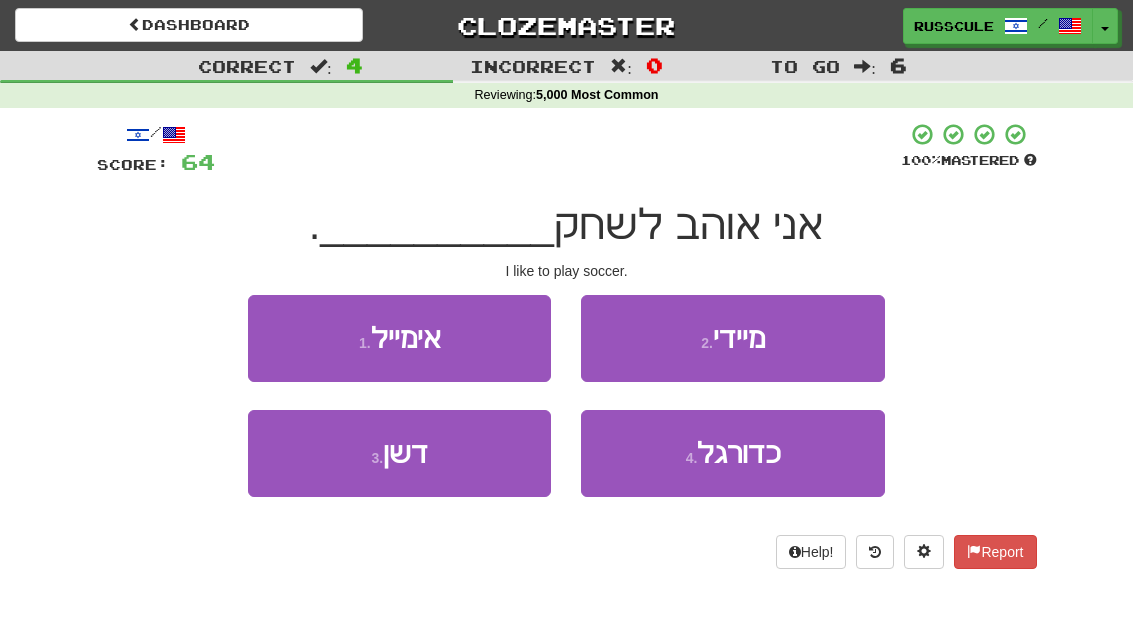 click on "4 .  כדורגל" at bounding box center (732, 453) 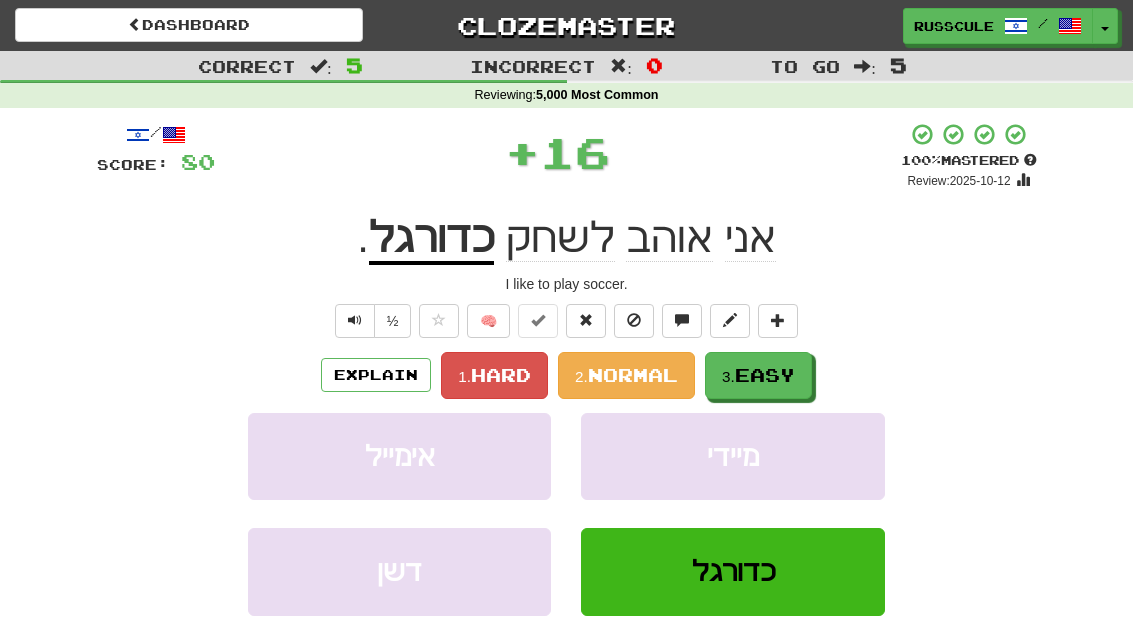 click on "3.  Easy" at bounding box center (758, 375) 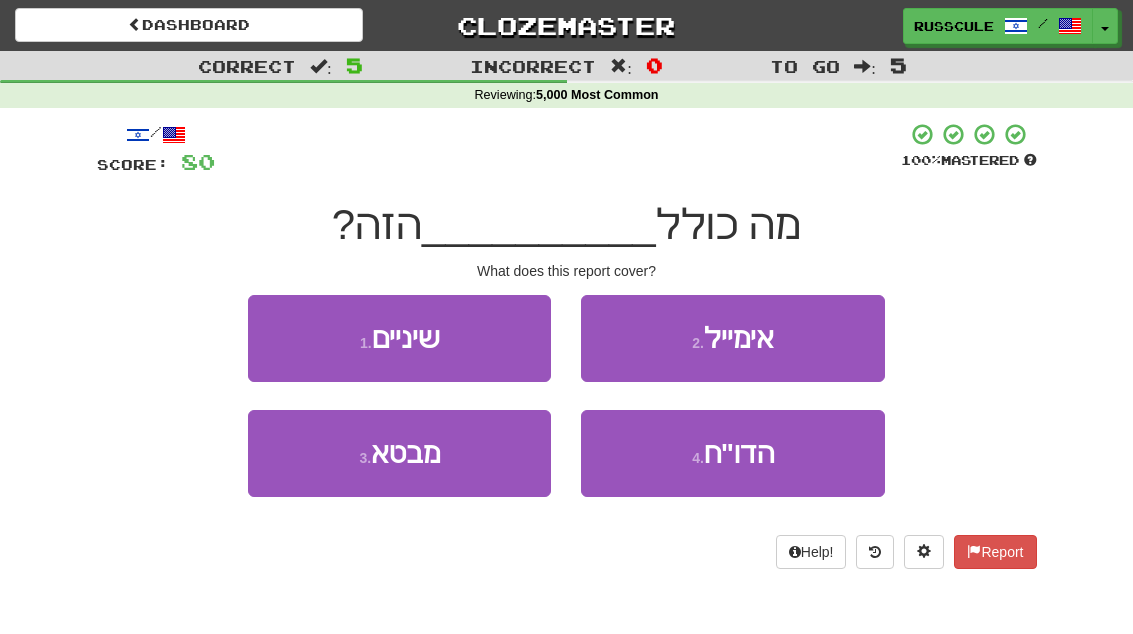 click on "4 .  הדו"ח" at bounding box center (732, 453) 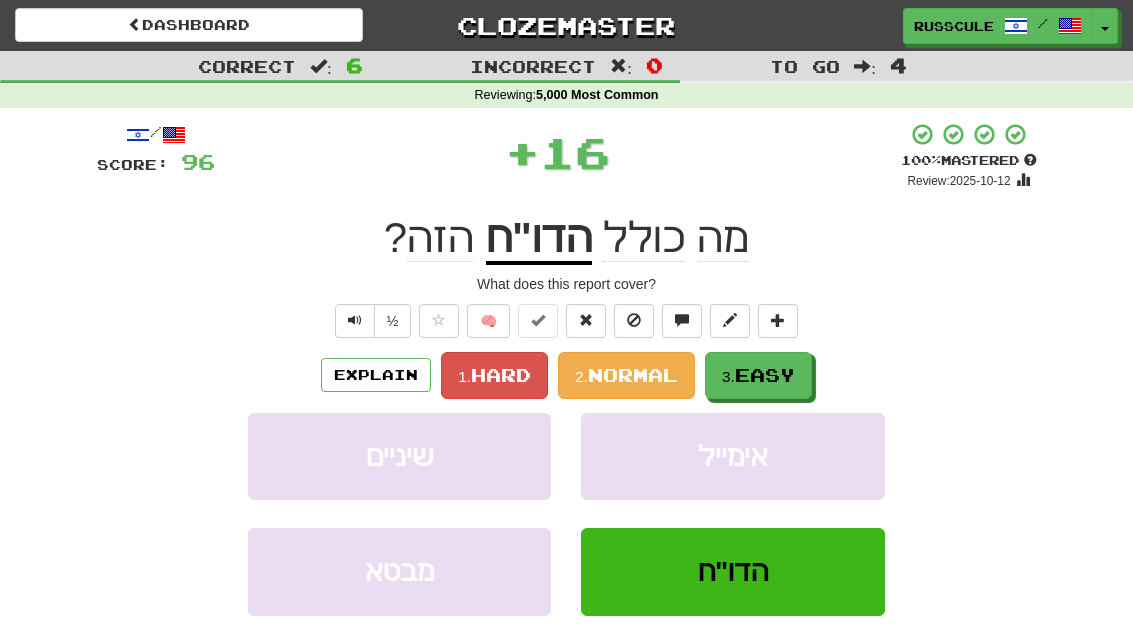 click on "3.  Easy" at bounding box center [758, 375] 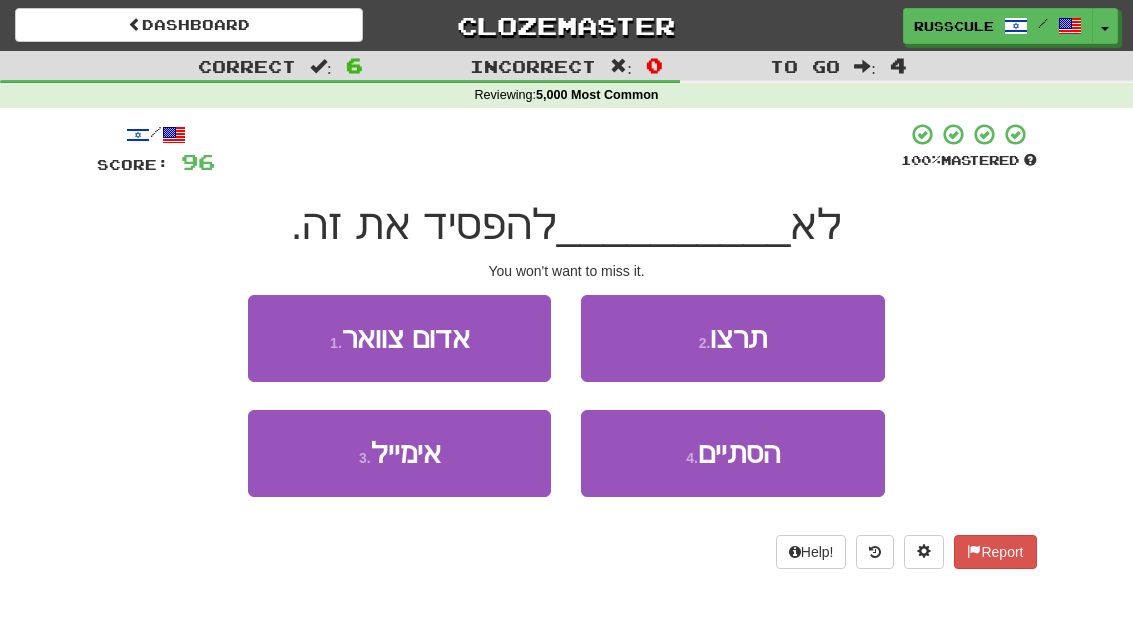 click on "2 .  תרצו" at bounding box center [732, 338] 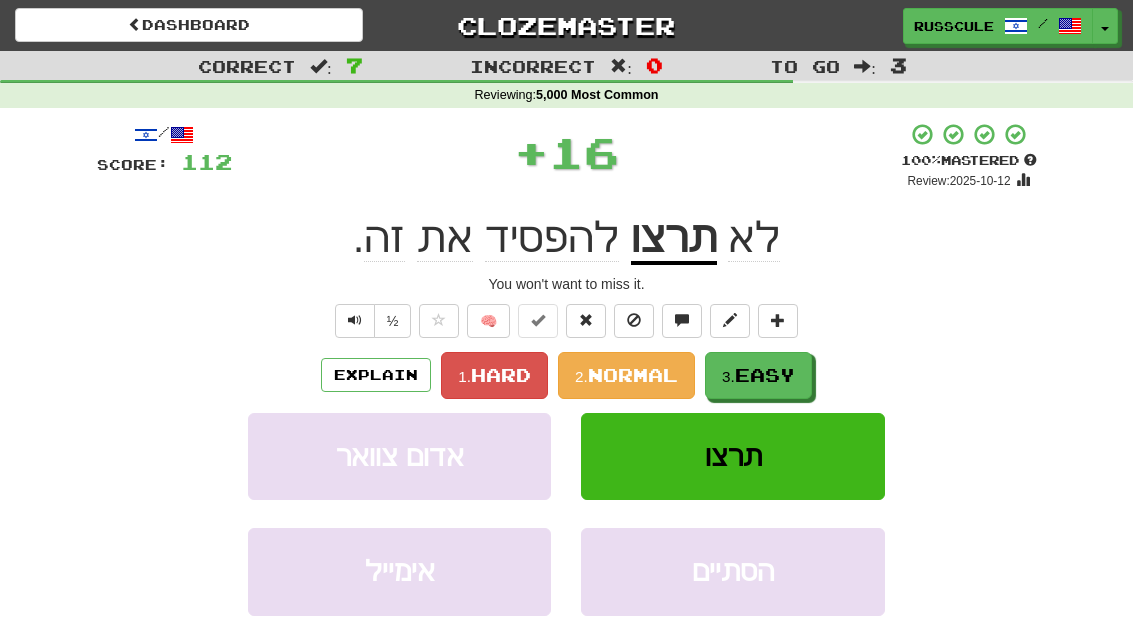 click on "Easy" at bounding box center (765, 375) 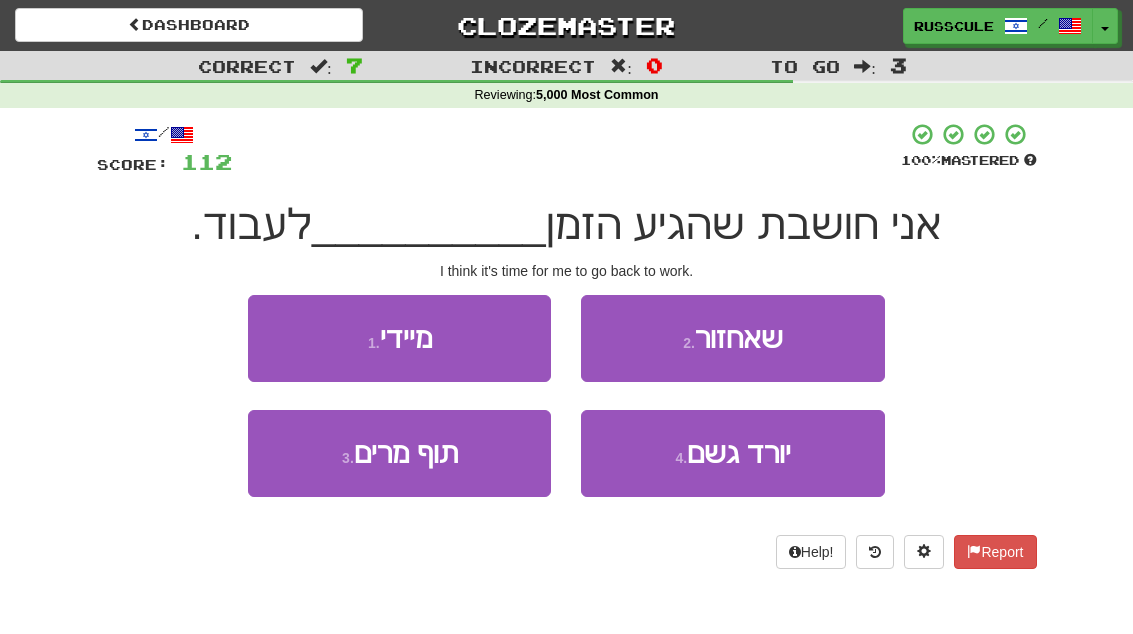click on "2 .  שאחזור" at bounding box center (732, 338) 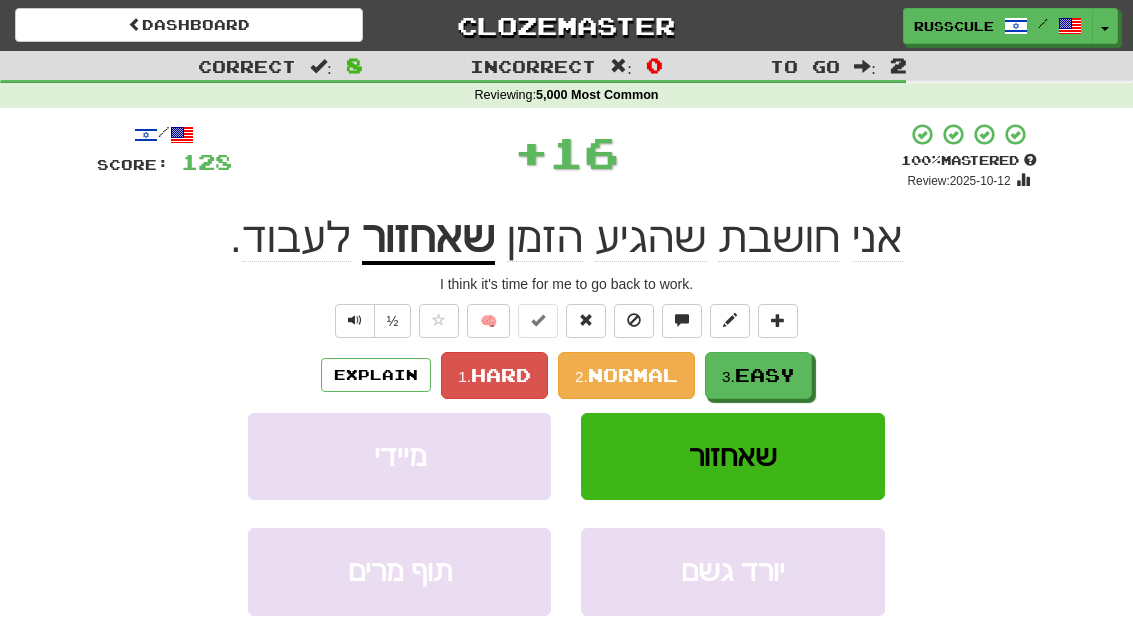 click on "Easy" at bounding box center [765, 375] 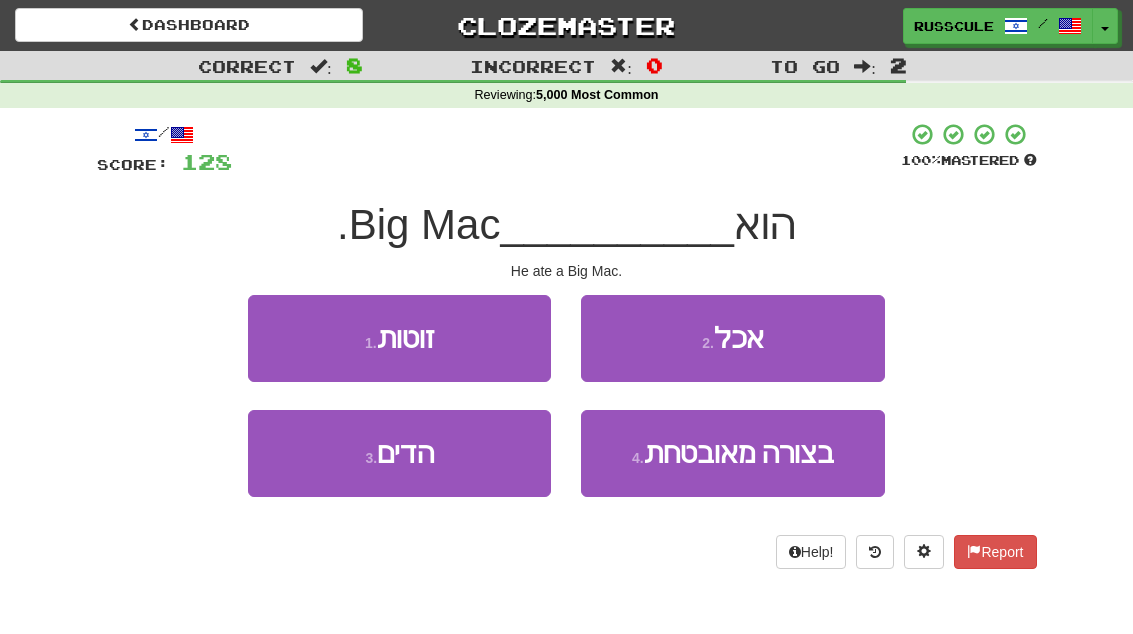 click on "2 .  אכל" at bounding box center (732, 338) 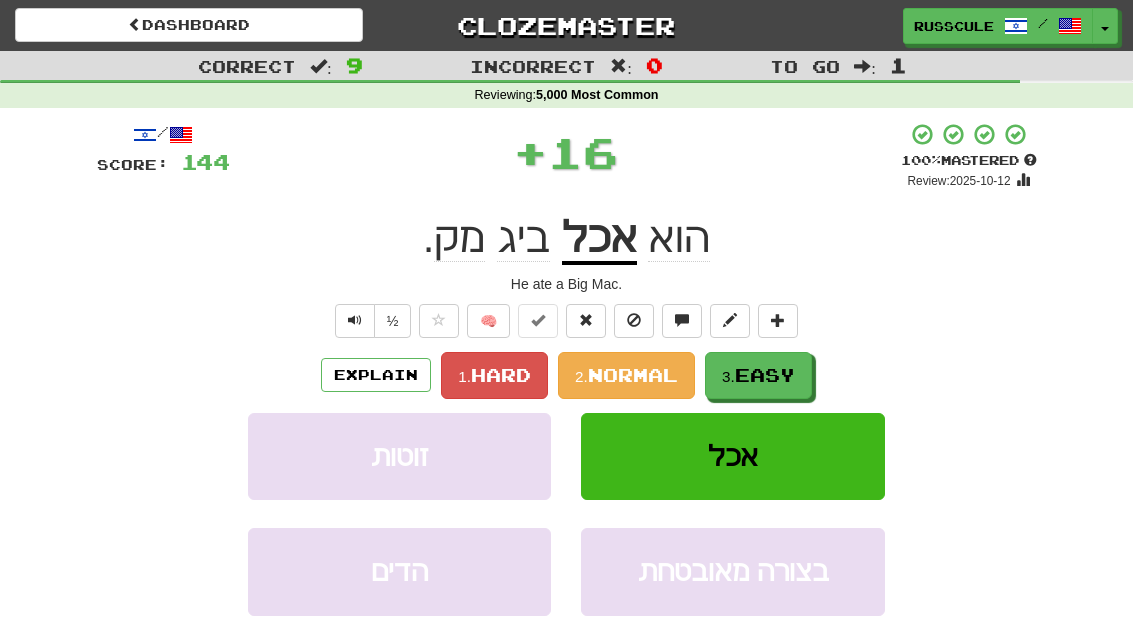 click on "3.  Easy" at bounding box center [758, 375] 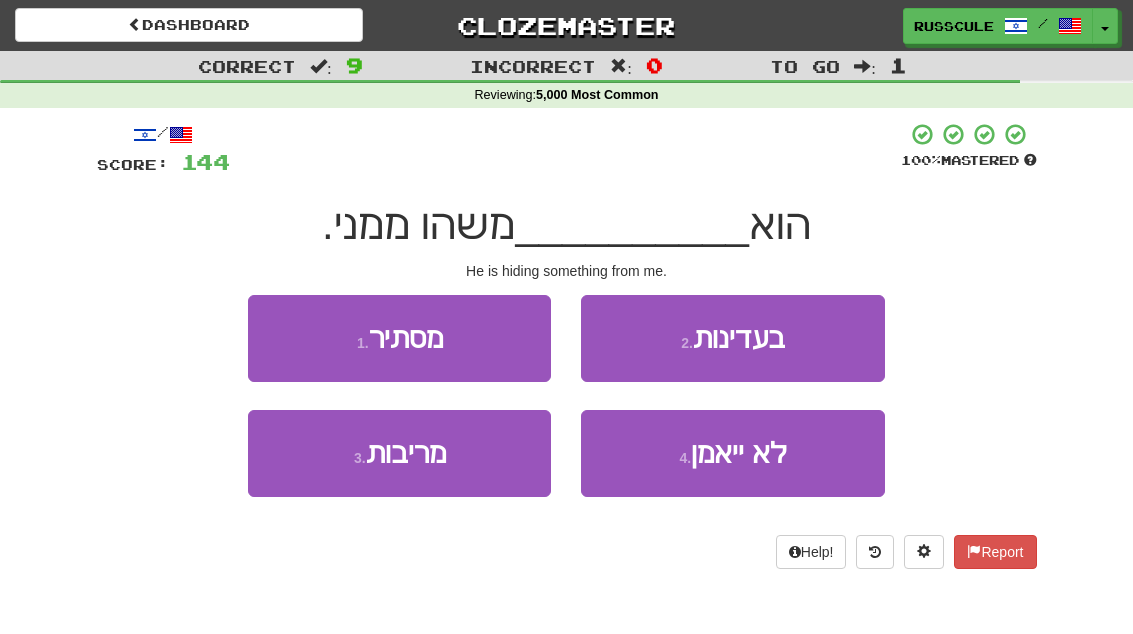 click on "1 .  מסתיר" at bounding box center [399, 338] 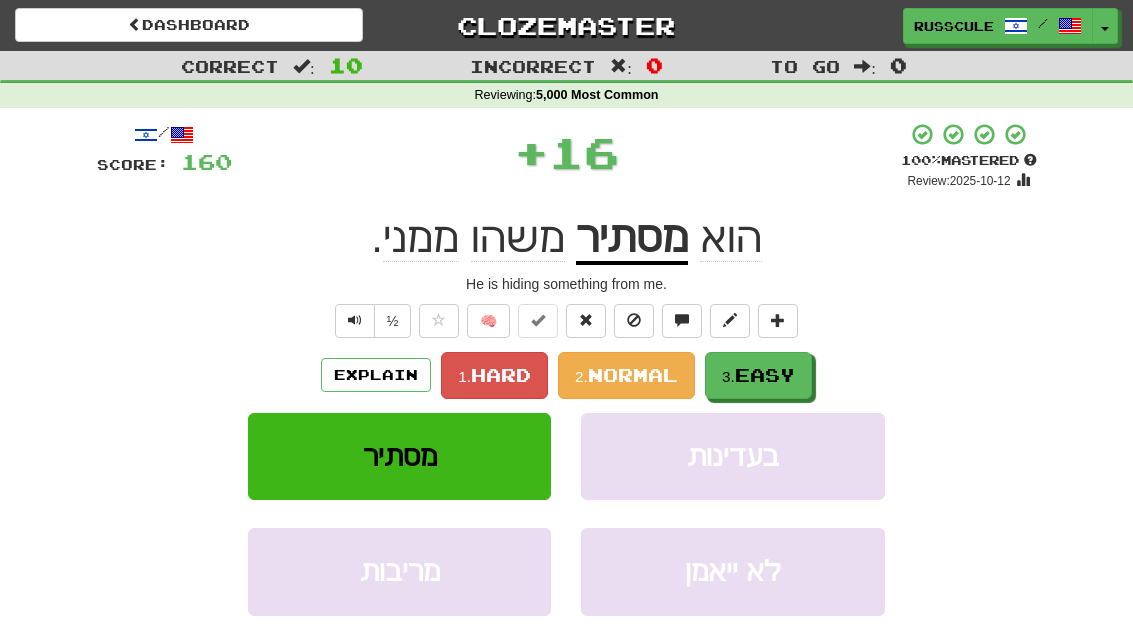 click on "Easy" at bounding box center (765, 375) 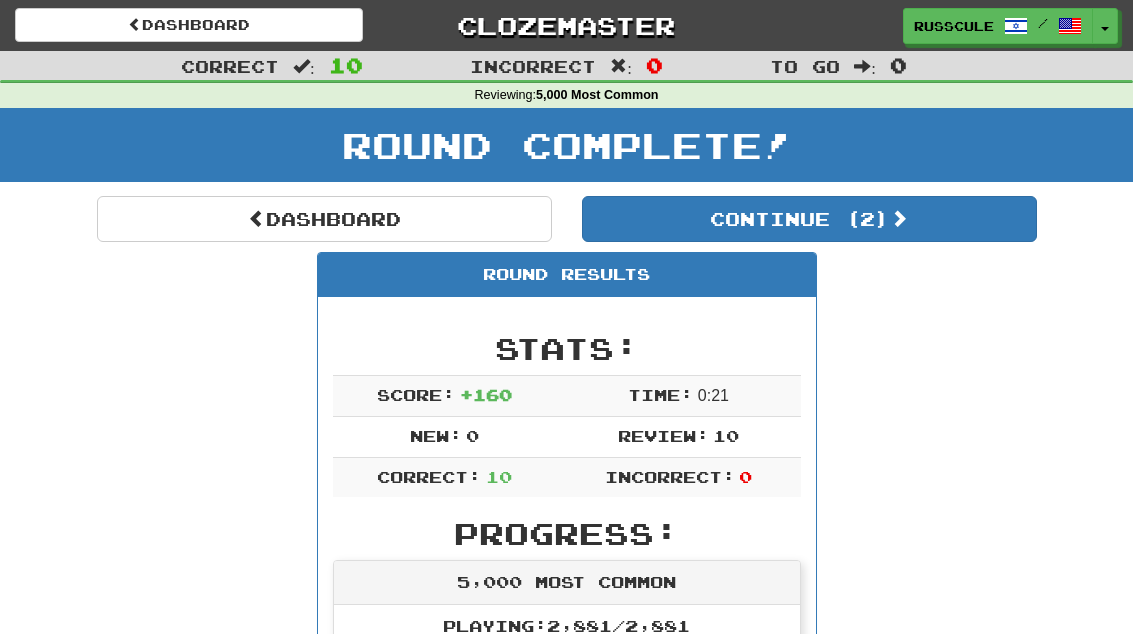 click on "Continue ( 2 )" at bounding box center [809, 219] 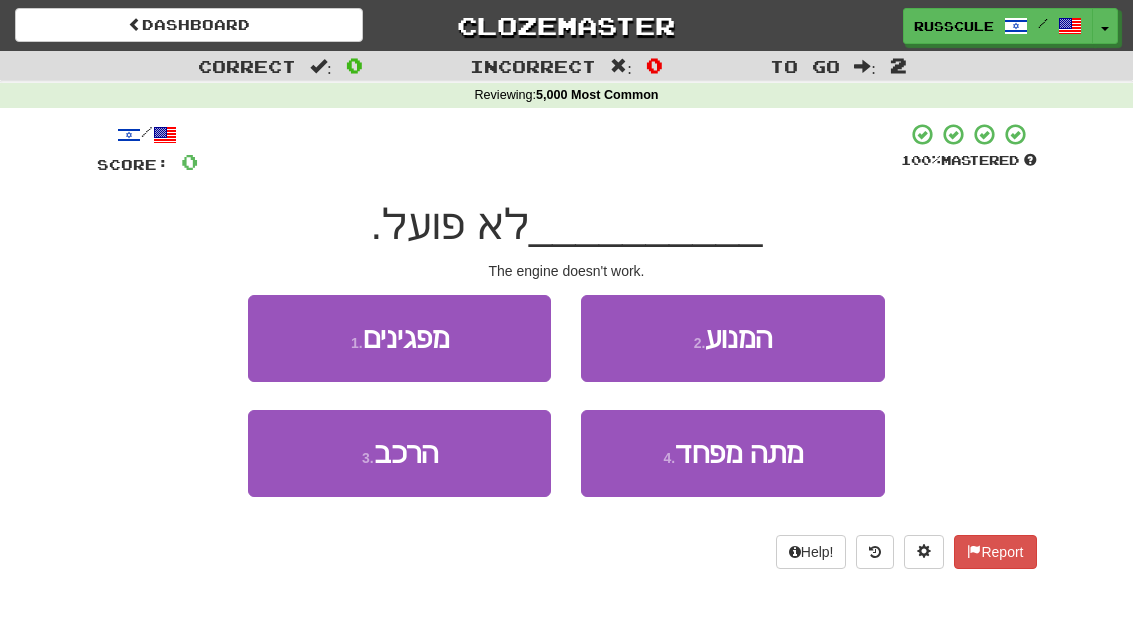 click on "2 .  המנוע" at bounding box center (732, 338) 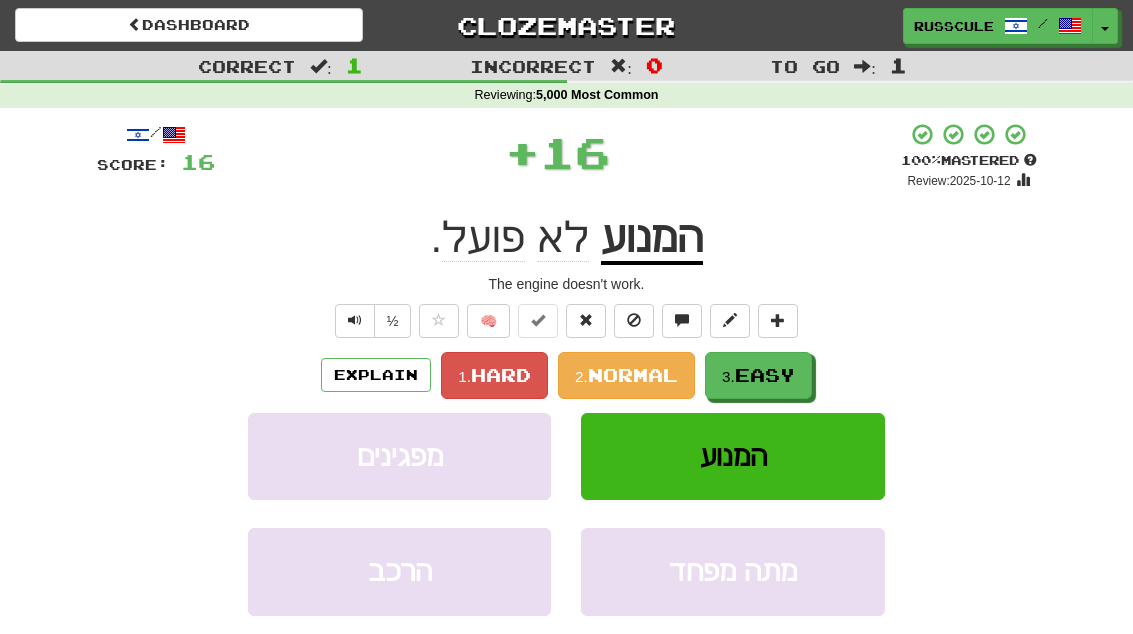 click on "3.  Easy" at bounding box center (758, 375) 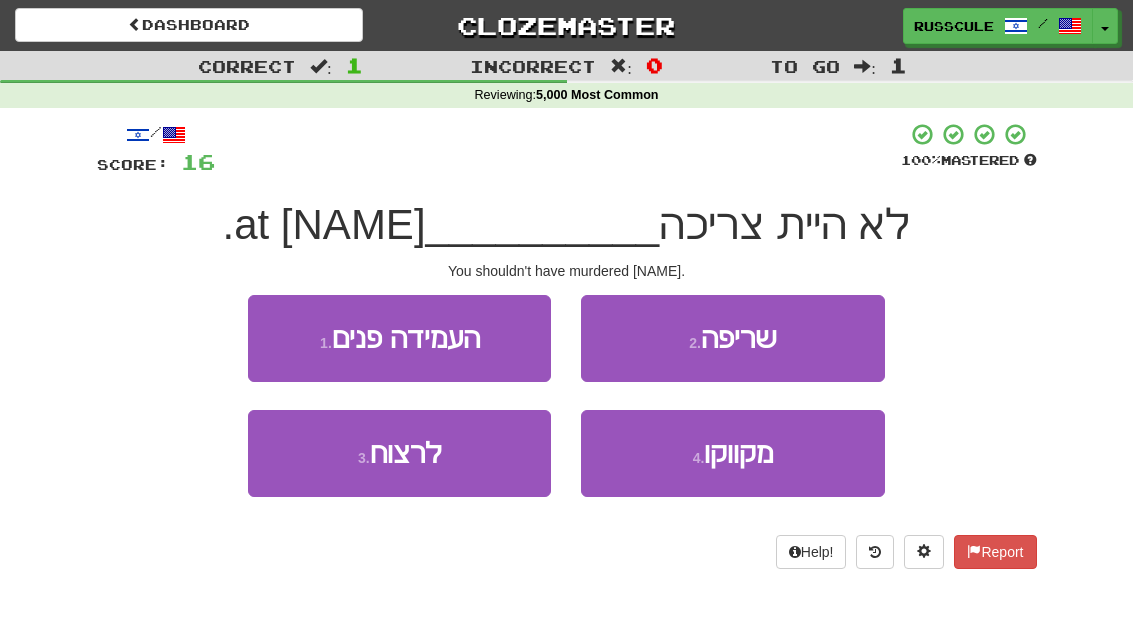 click on "3 .  לרצוח" at bounding box center [399, 453] 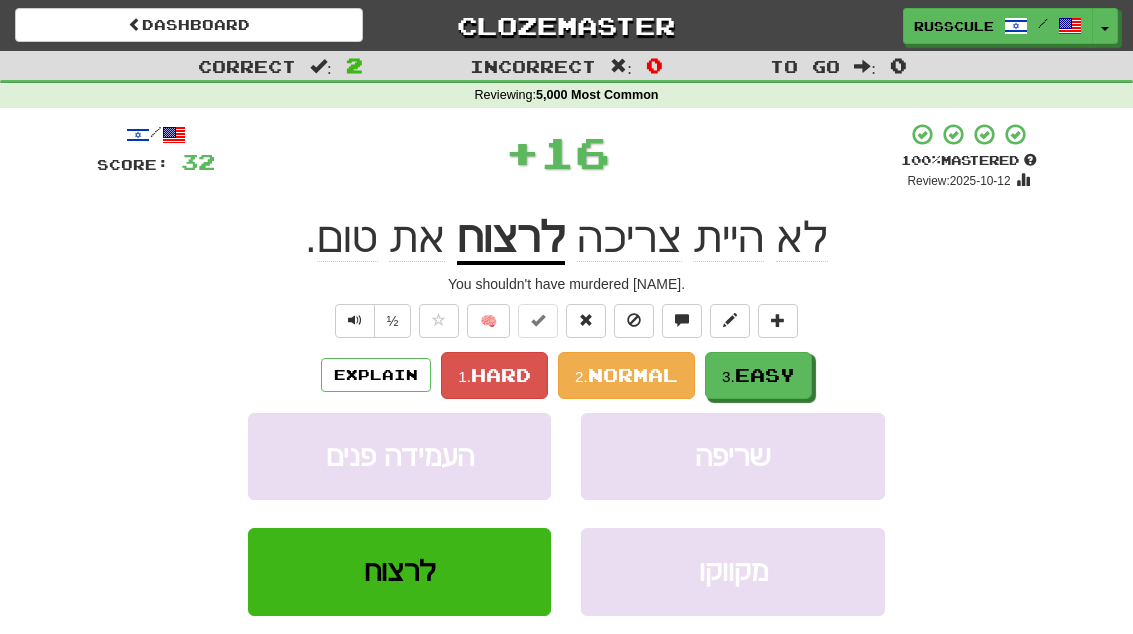 click on "Easy" at bounding box center (765, 375) 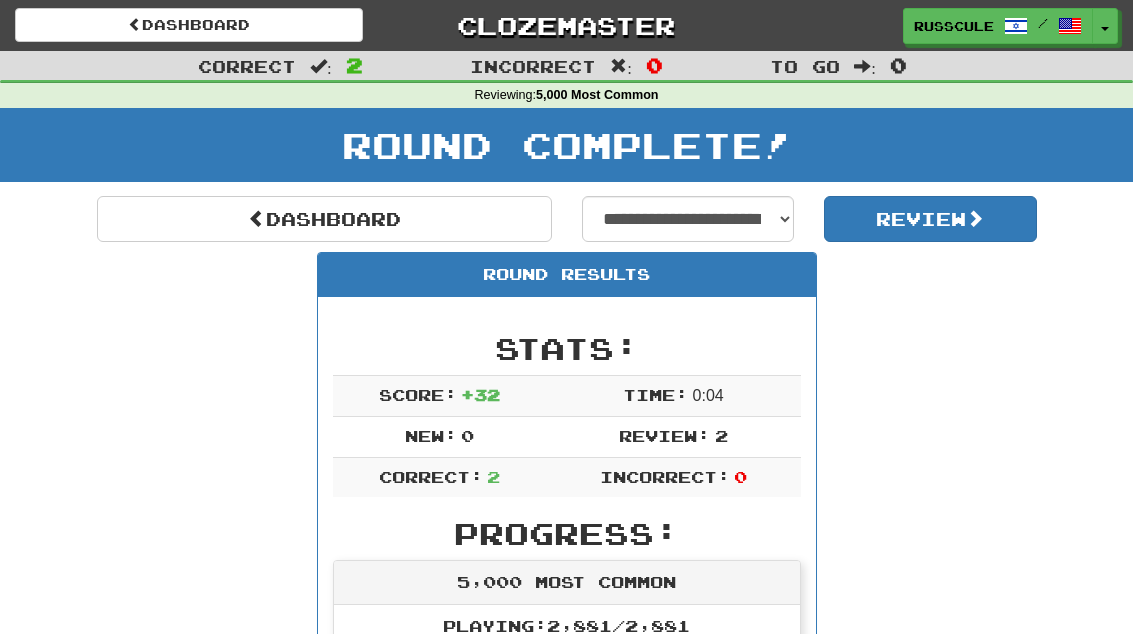 click on "Dashboard" at bounding box center (324, 219) 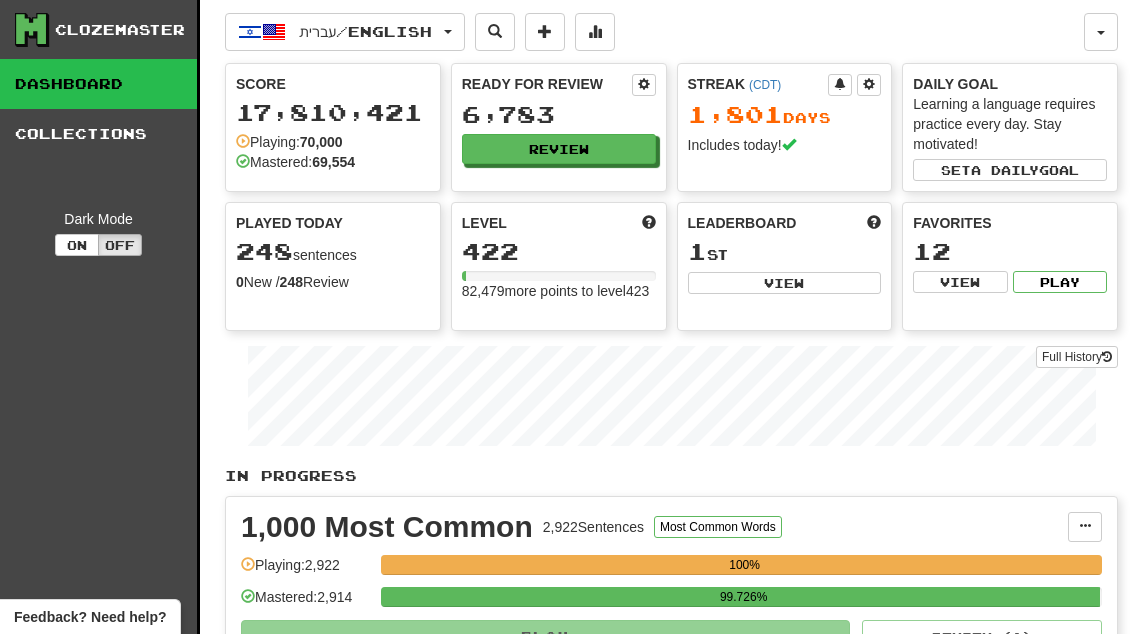 scroll, scrollTop: 0, scrollLeft: 0, axis: both 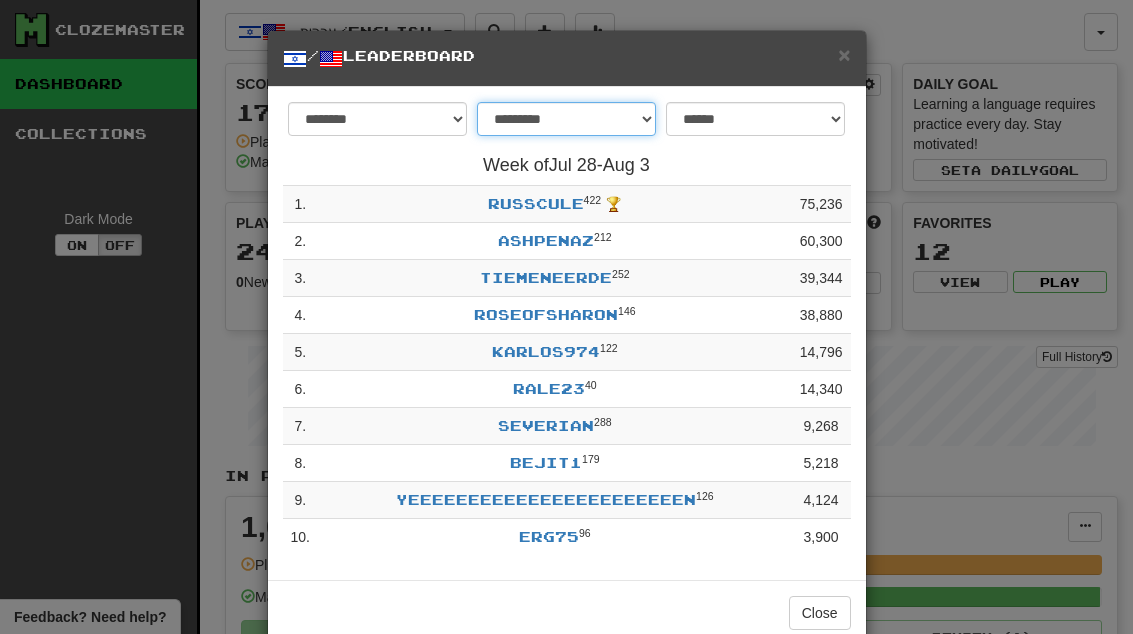 click on "**********" at bounding box center (566, 119) 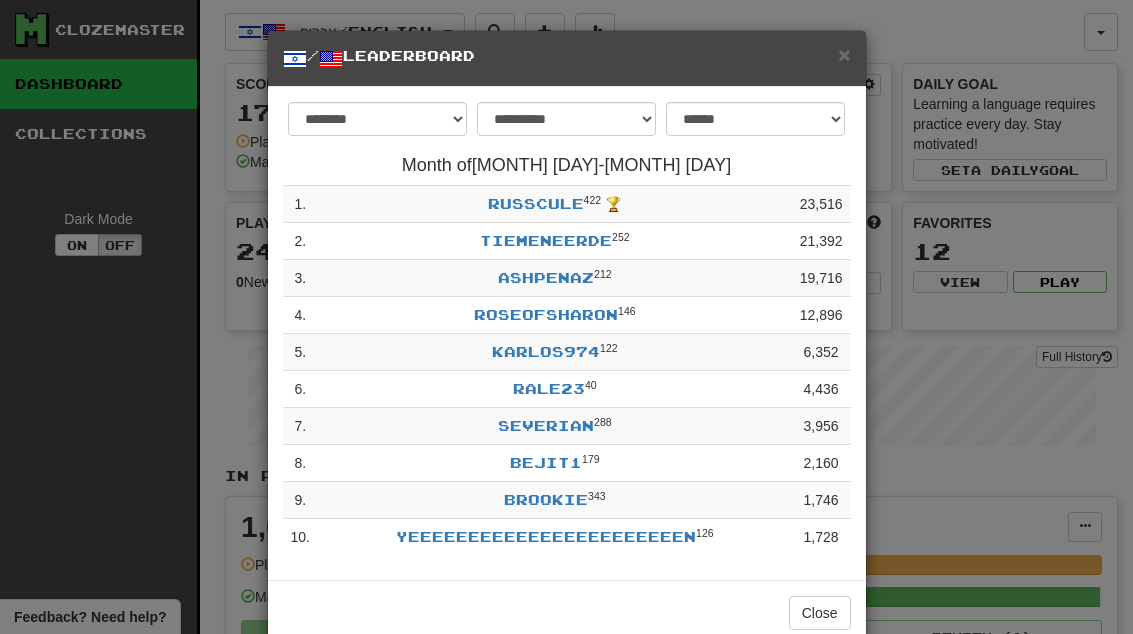 click on "Close" at bounding box center [820, 613] 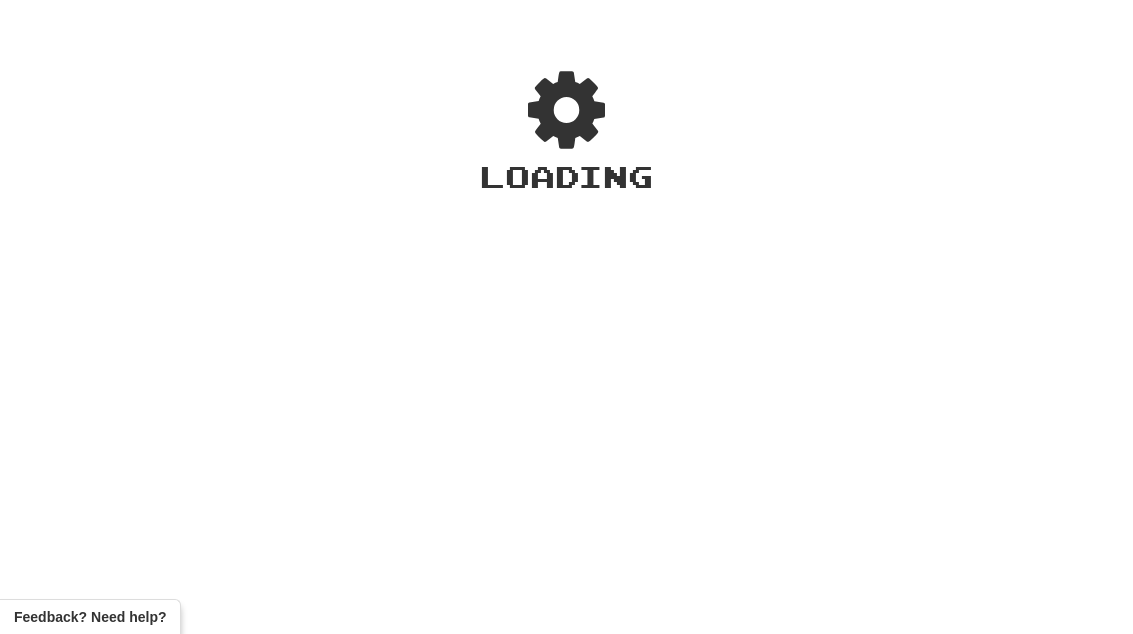 scroll, scrollTop: 0, scrollLeft: 0, axis: both 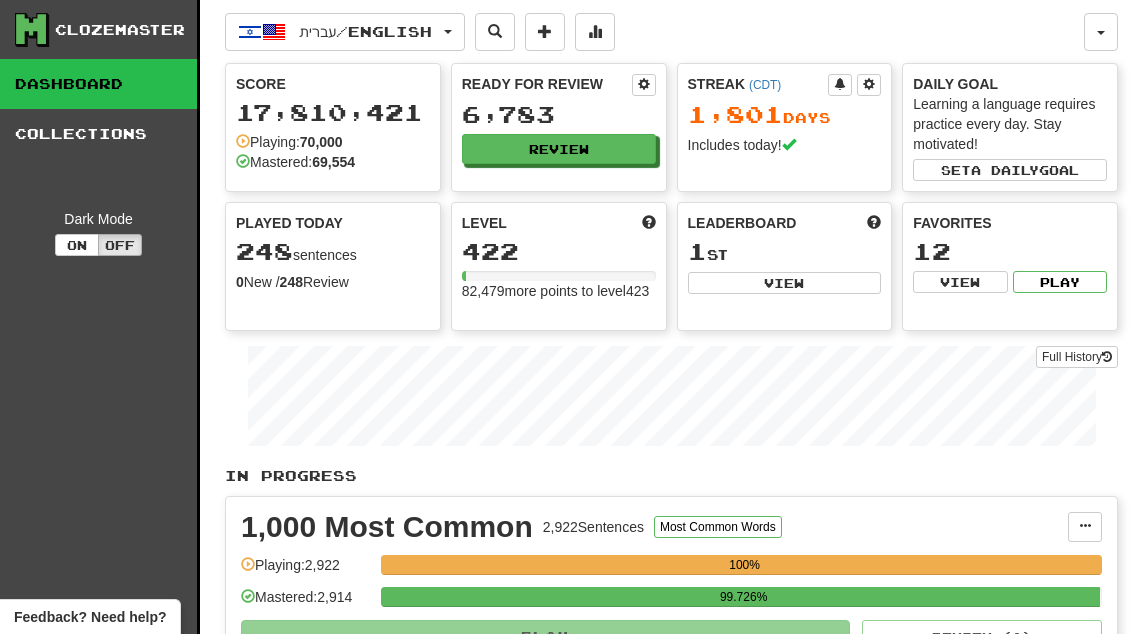 click on "Review" at bounding box center (559, 149) 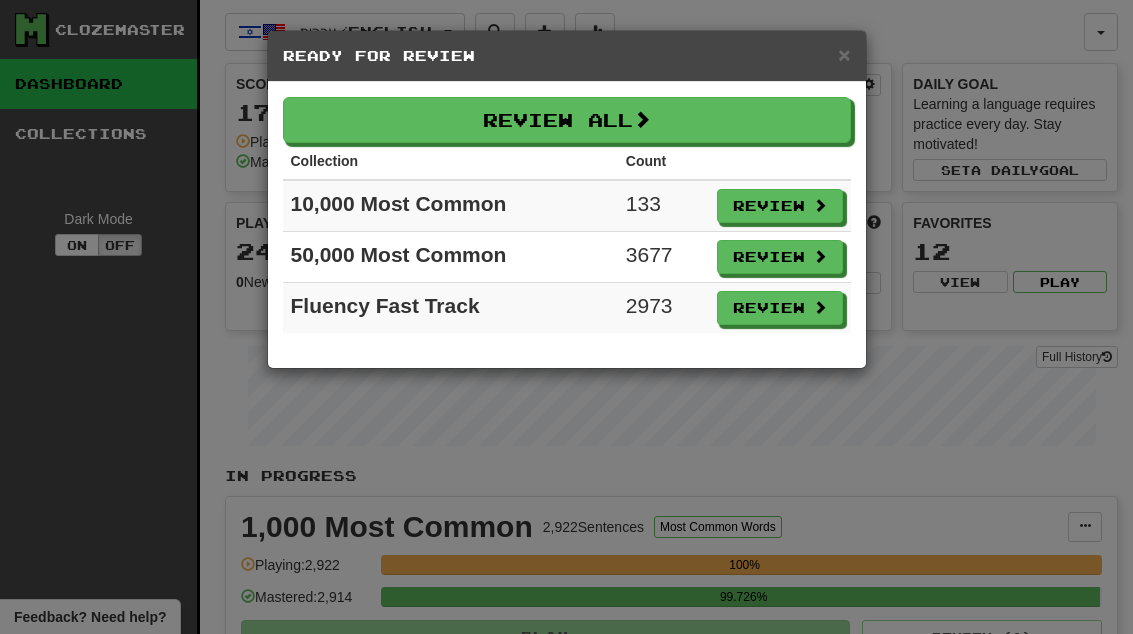 click on "×" at bounding box center [844, 54] 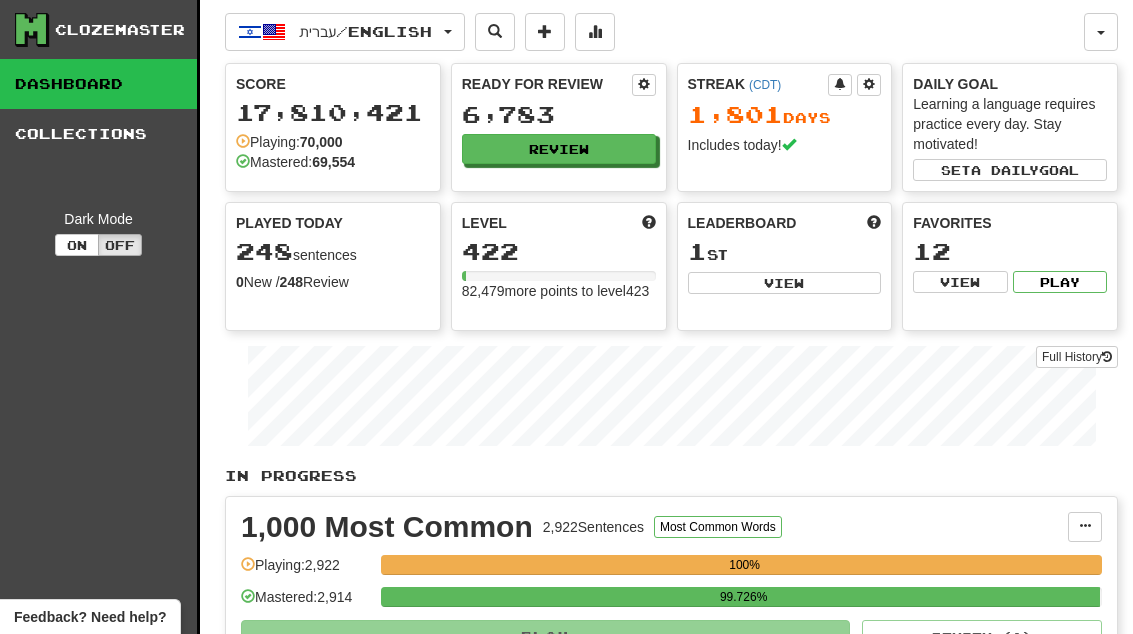 click on "Review" at bounding box center [559, 149] 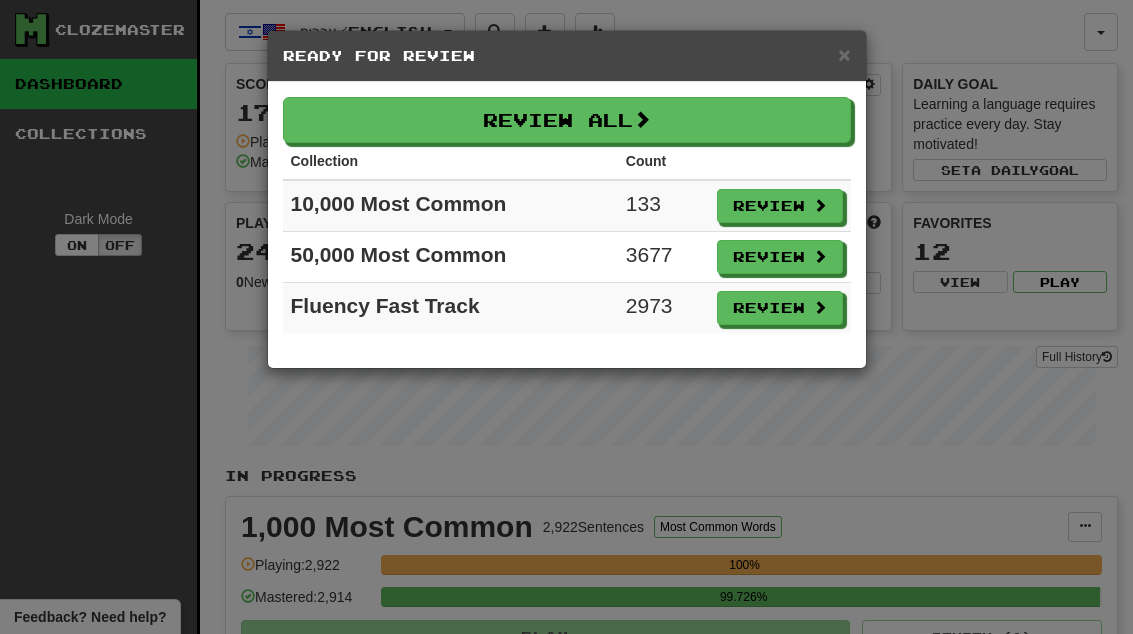 click on "×" at bounding box center (844, 54) 